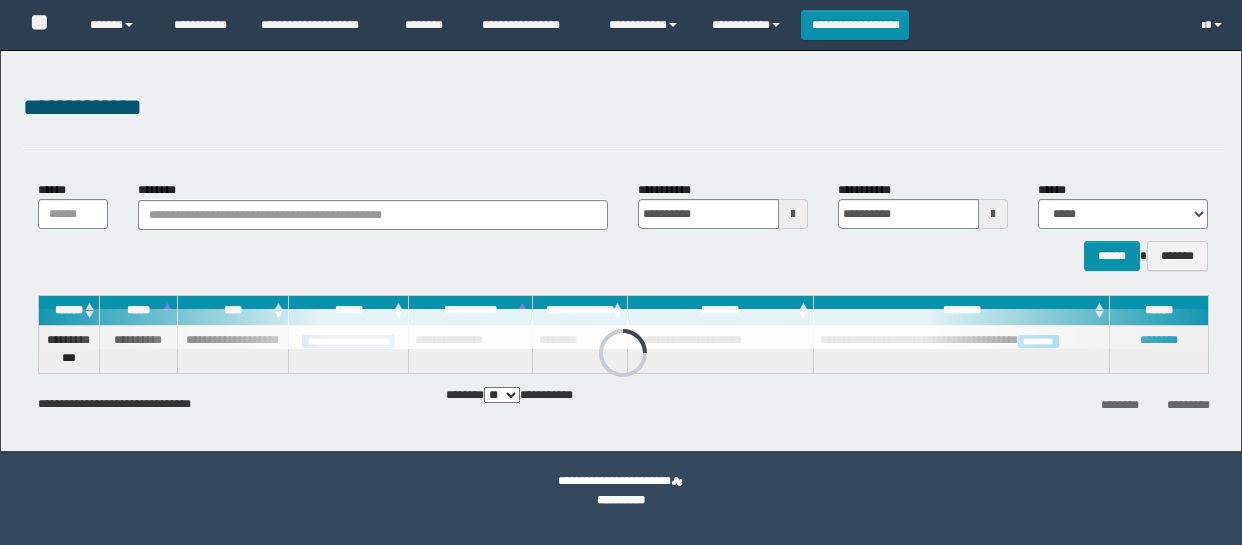 scroll, scrollTop: 0, scrollLeft: 0, axis: both 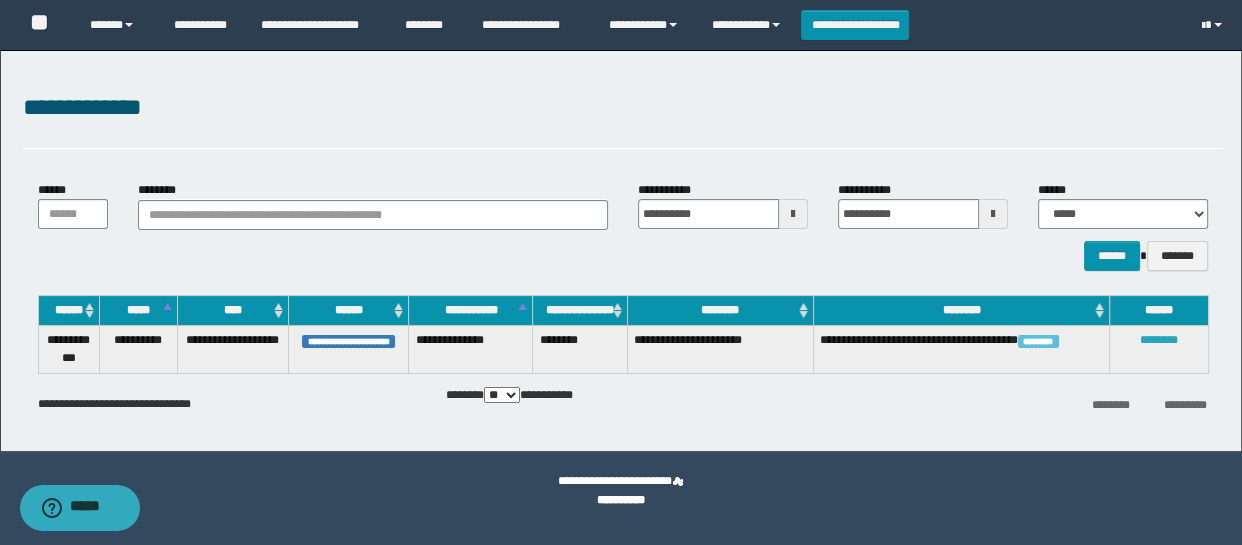 click on "********" at bounding box center [1159, 340] 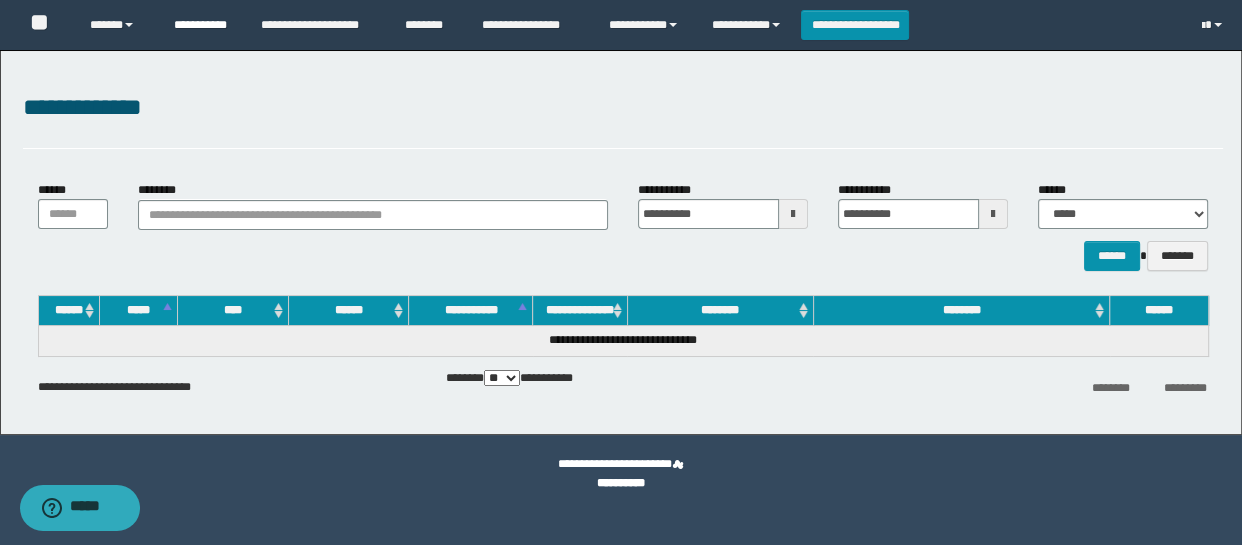 click on "**********" at bounding box center [202, 25] 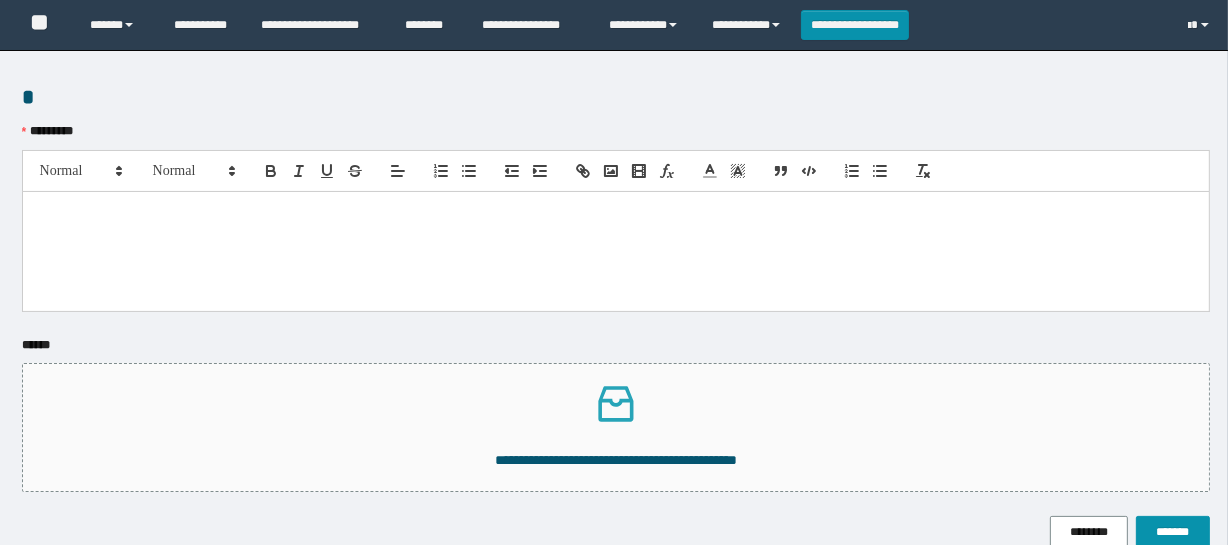 scroll, scrollTop: 651, scrollLeft: 0, axis: vertical 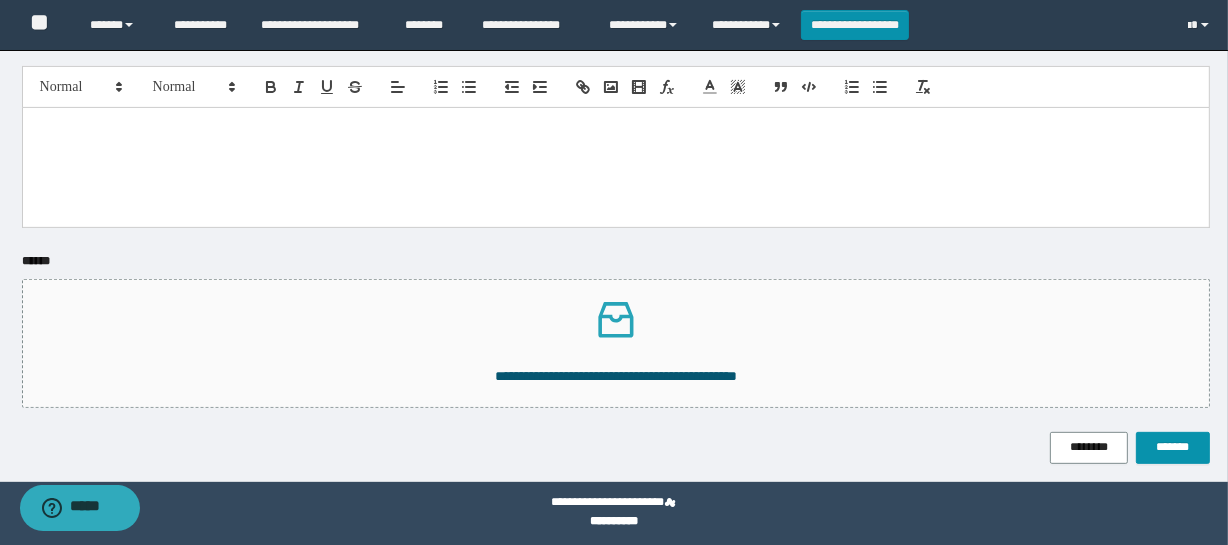 click at bounding box center [616, 167] 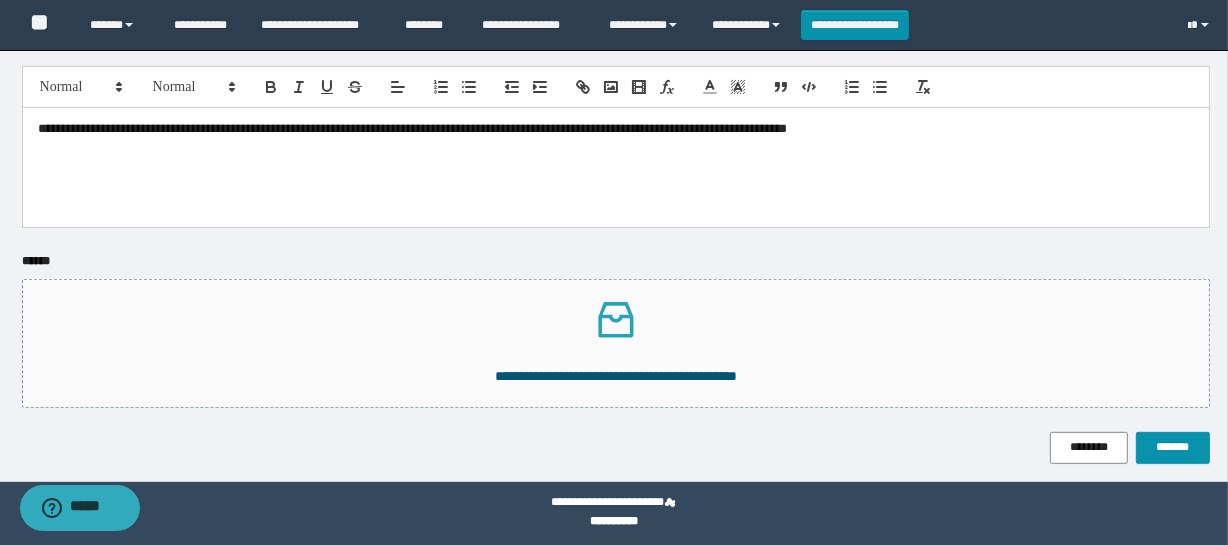 scroll, scrollTop: 0, scrollLeft: 0, axis: both 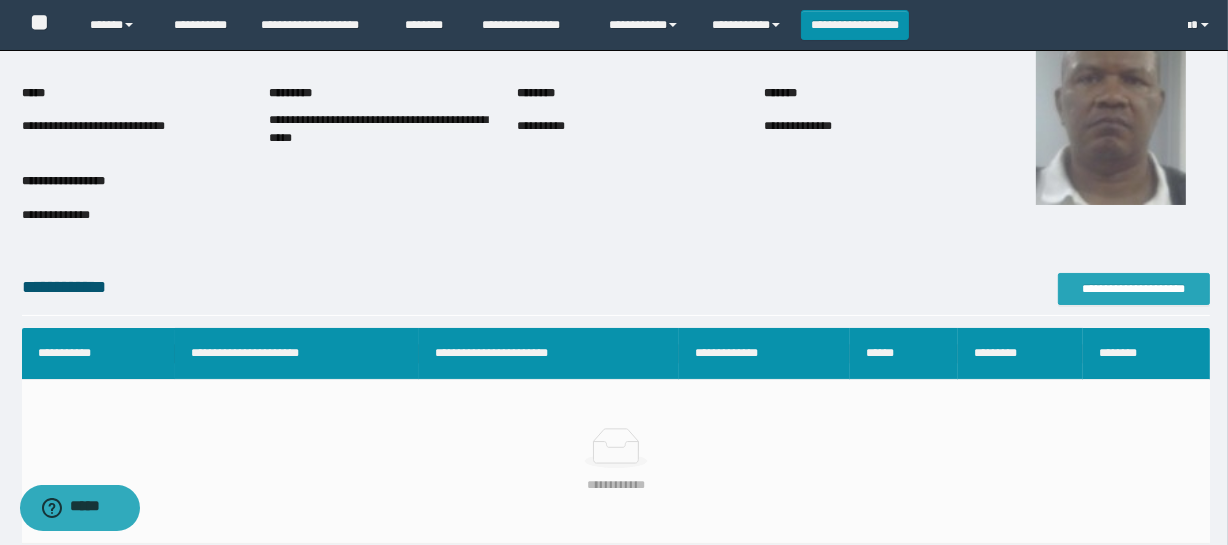 click on "**********" at bounding box center [1134, 289] 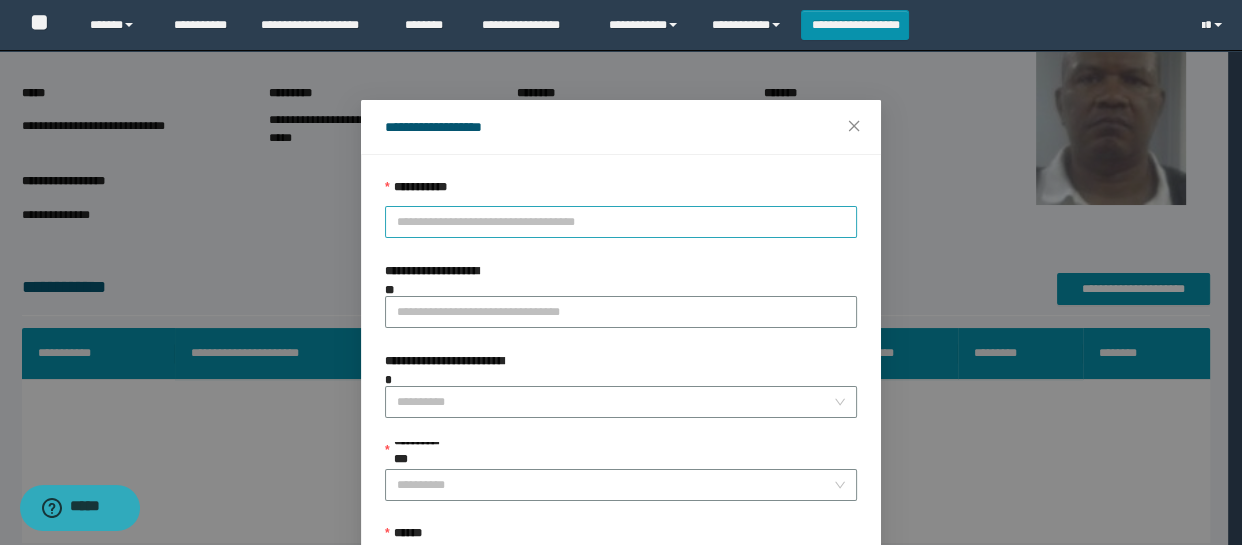 click on "**********" at bounding box center [621, 222] 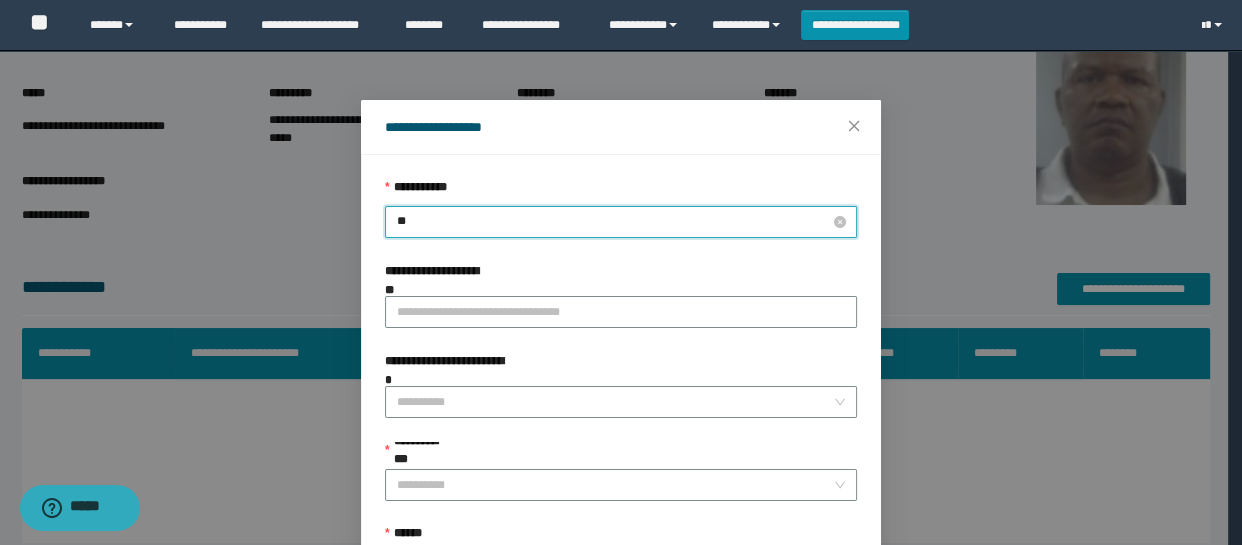 type on "***" 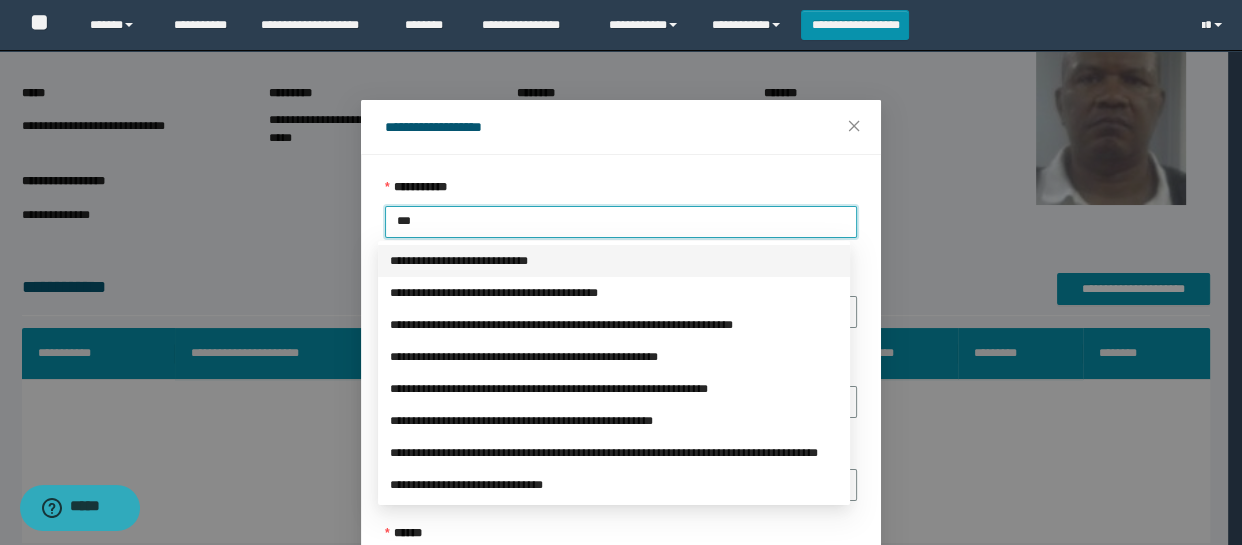 click on "**********" at bounding box center [614, 261] 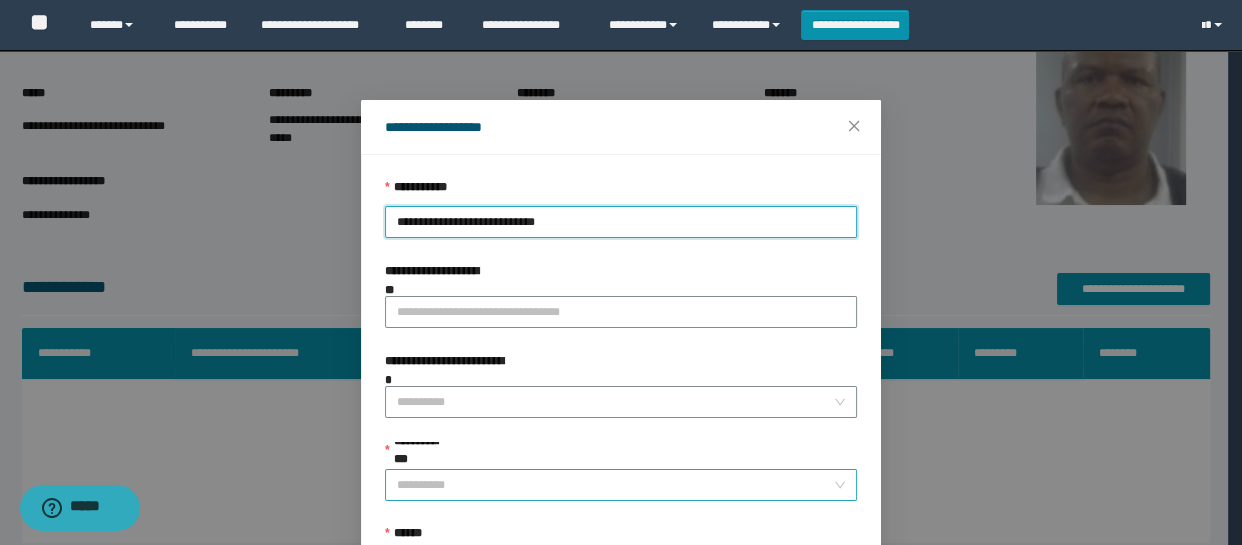 scroll, scrollTop: 90, scrollLeft: 0, axis: vertical 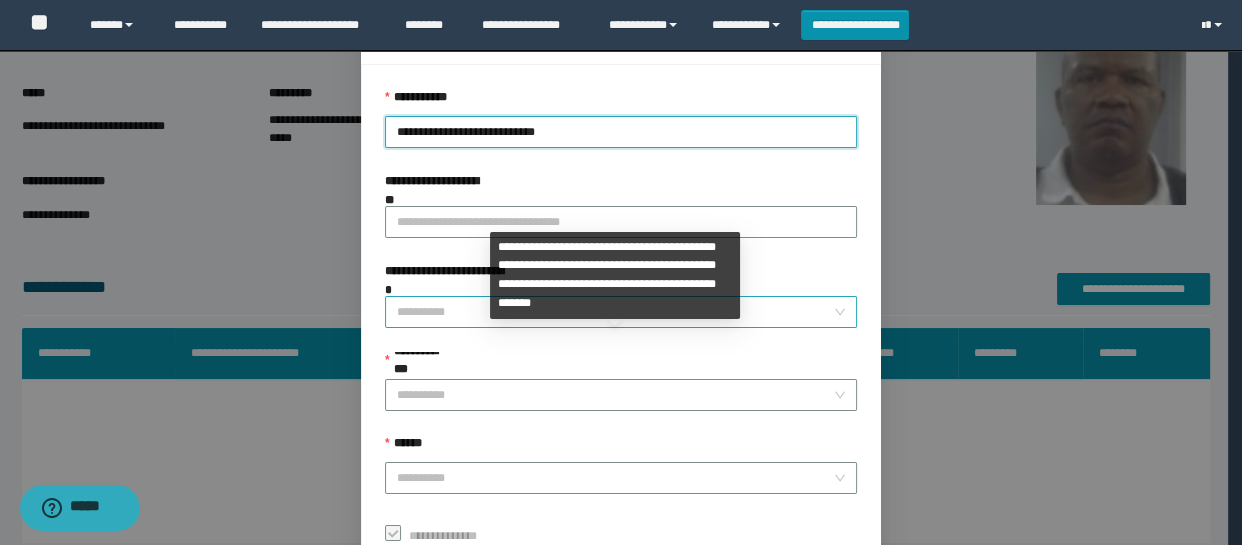 click on "**********" at bounding box center [615, 312] 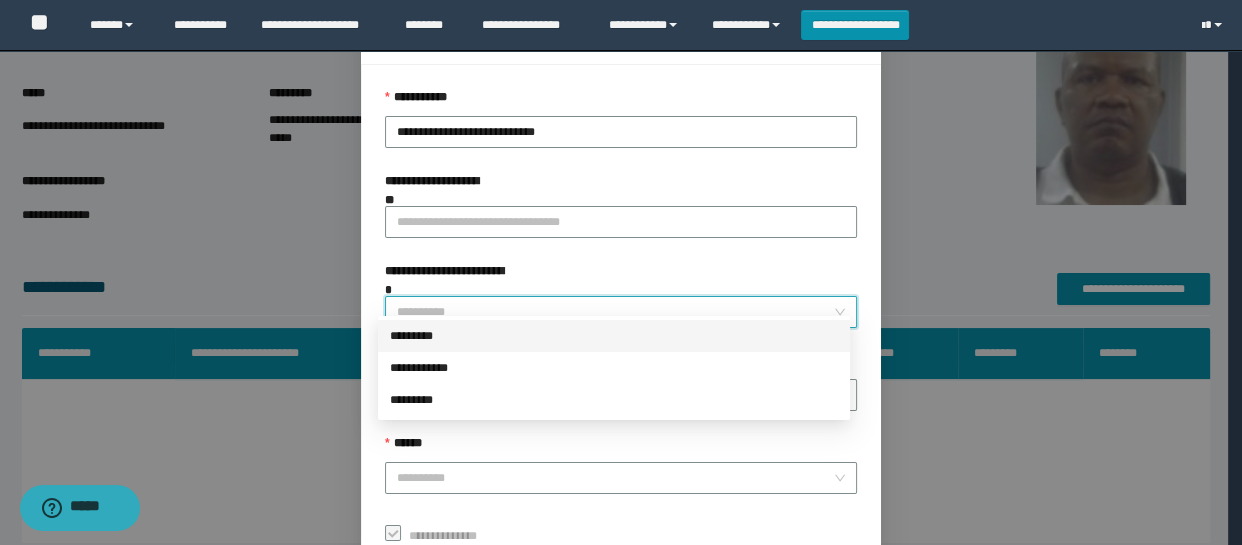 click on "*********" at bounding box center [614, 336] 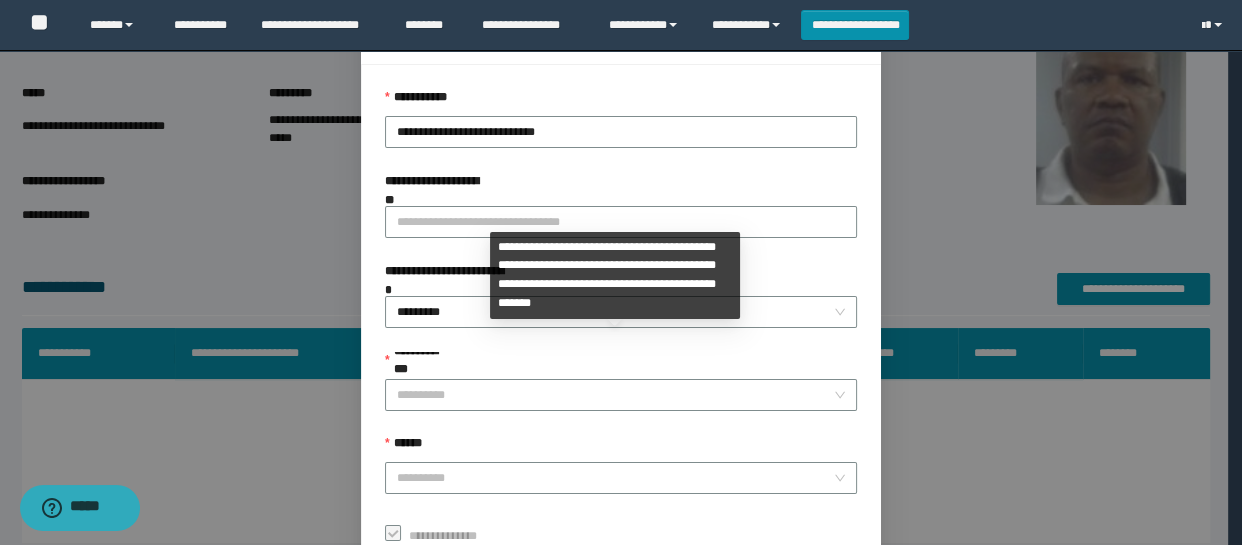 click on "**********" at bounding box center [621, 365] 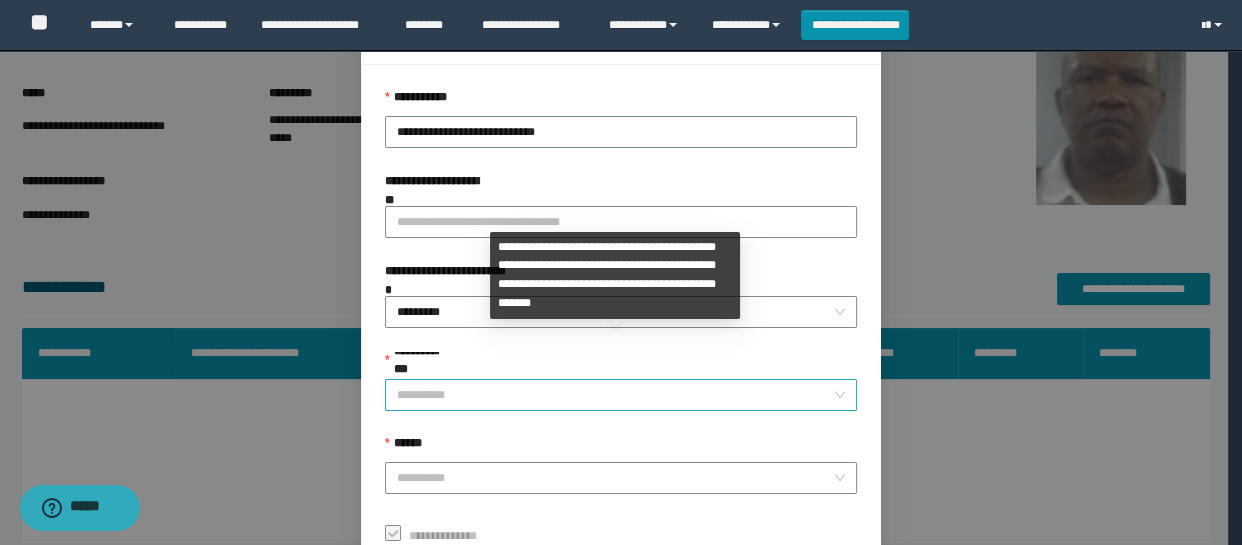 click on "**********" at bounding box center [615, 395] 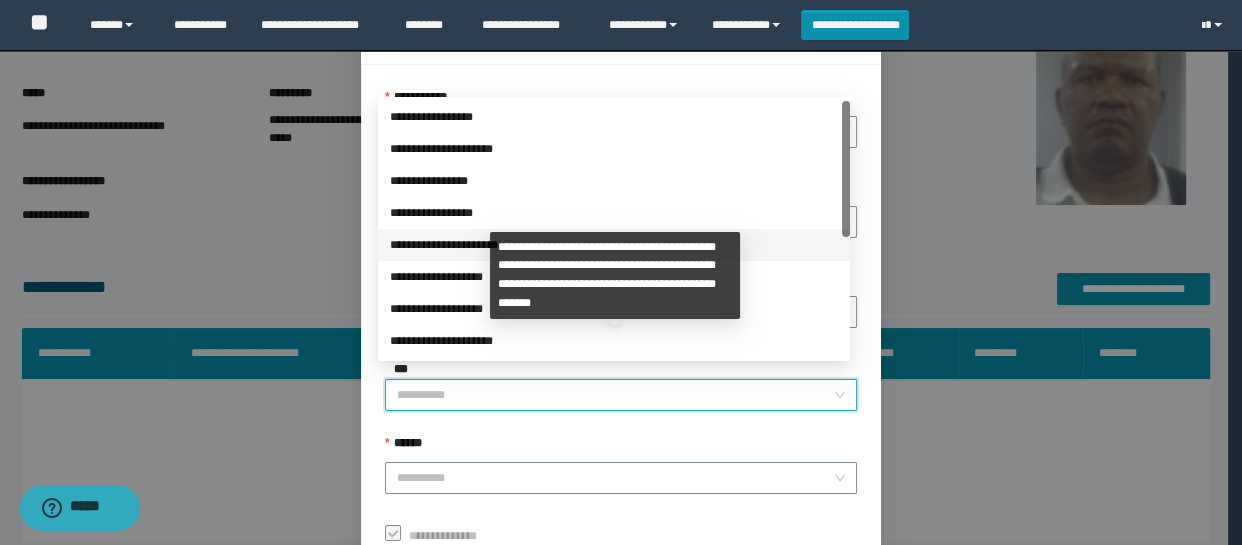 scroll, scrollTop: 223, scrollLeft: 0, axis: vertical 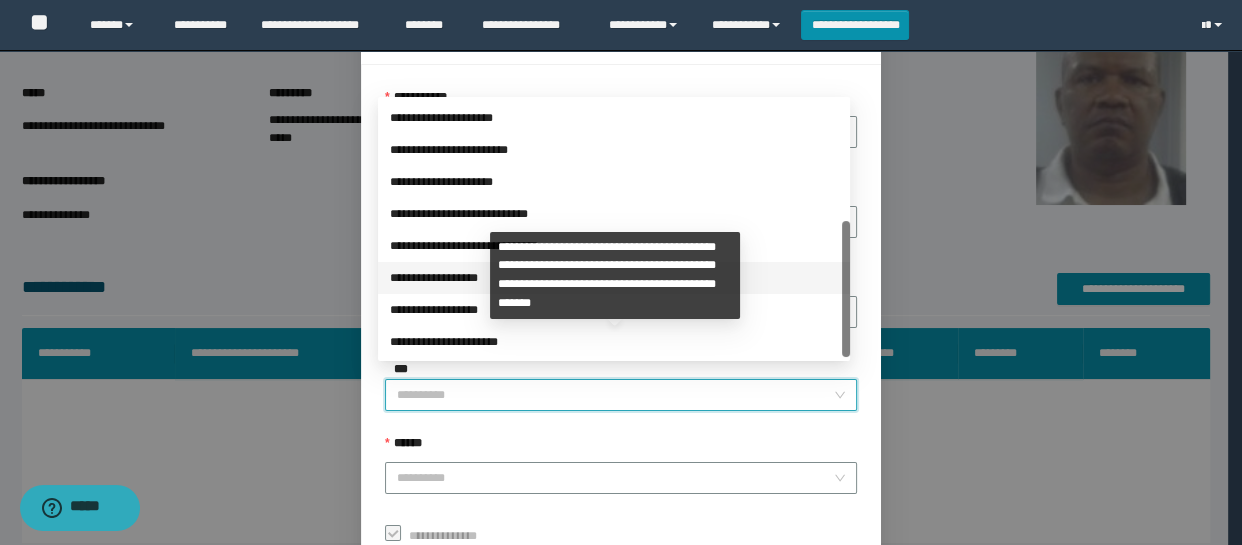 click on "**********" at bounding box center [614, 278] 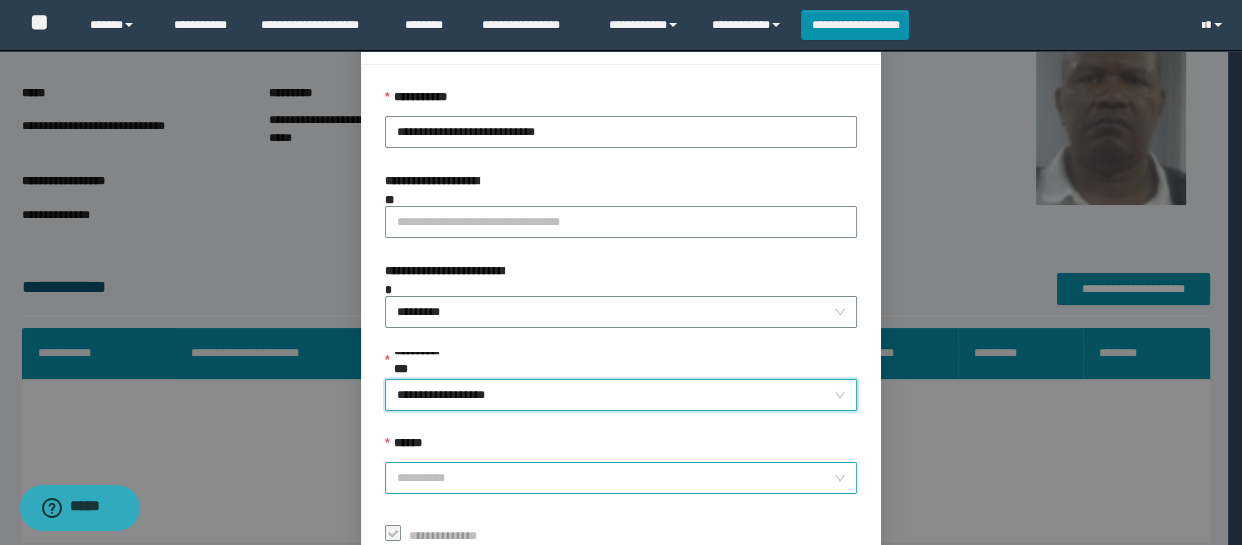 click on "******" at bounding box center [615, 478] 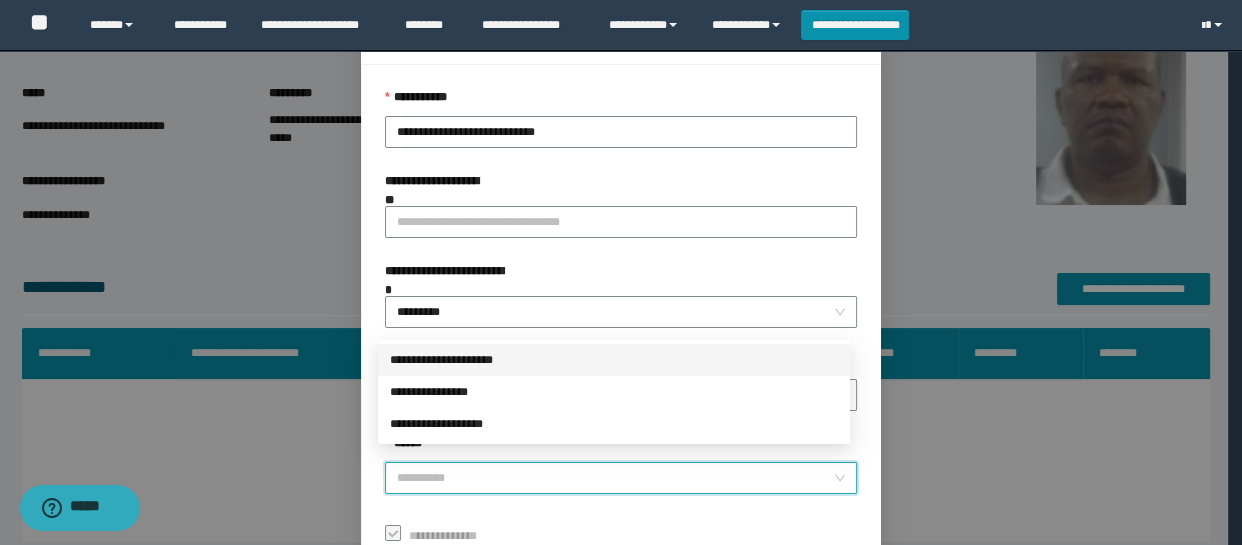 click on "**********" at bounding box center [614, 360] 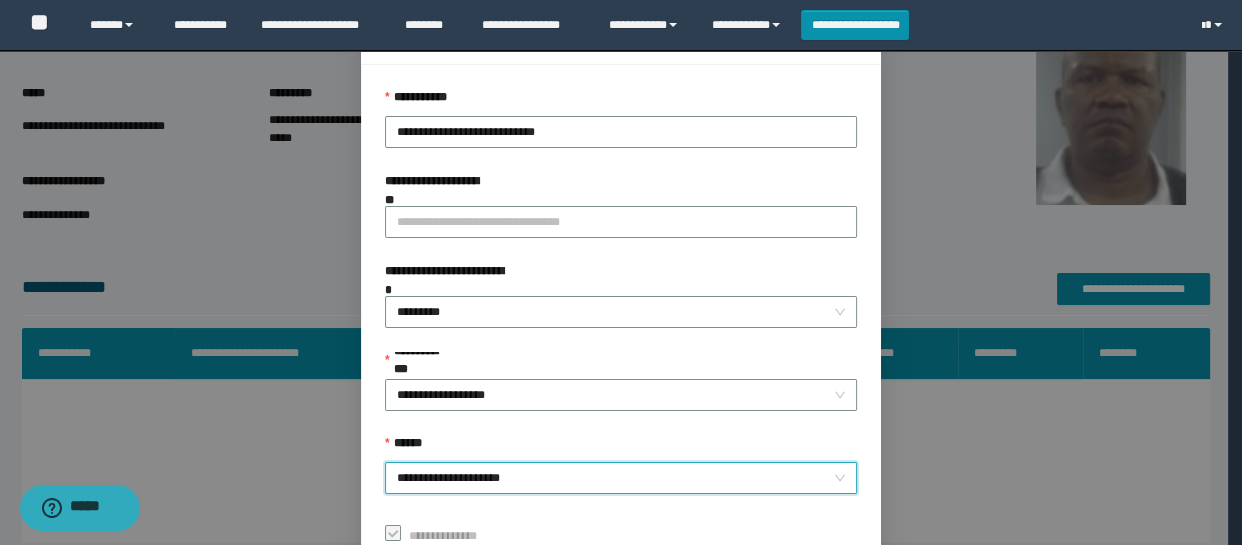 scroll, scrollTop: 206, scrollLeft: 0, axis: vertical 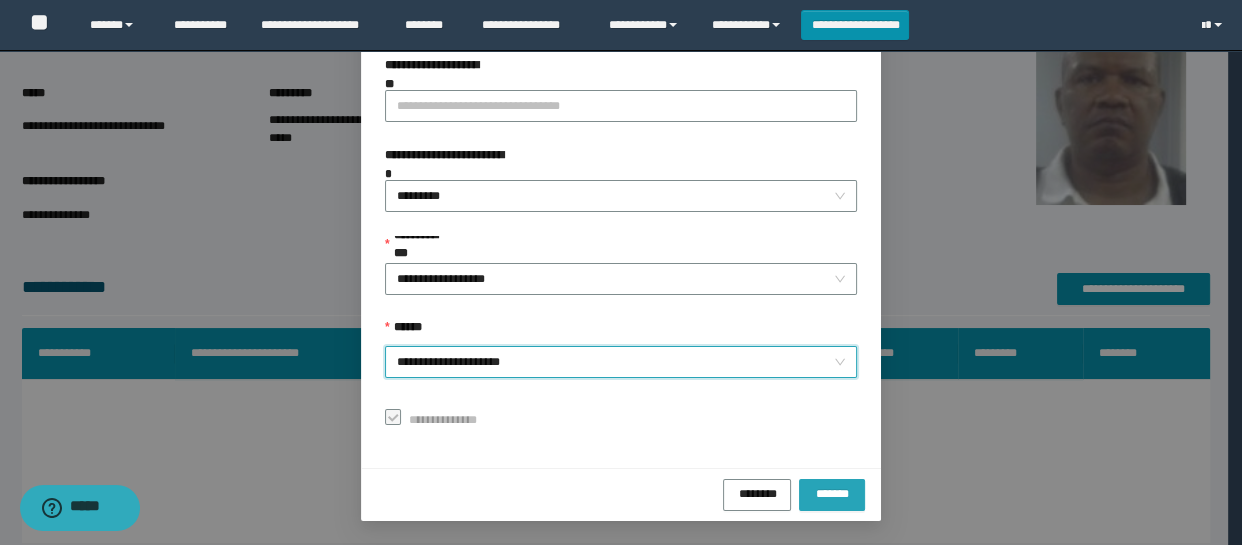 click on "*******" at bounding box center (832, 495) 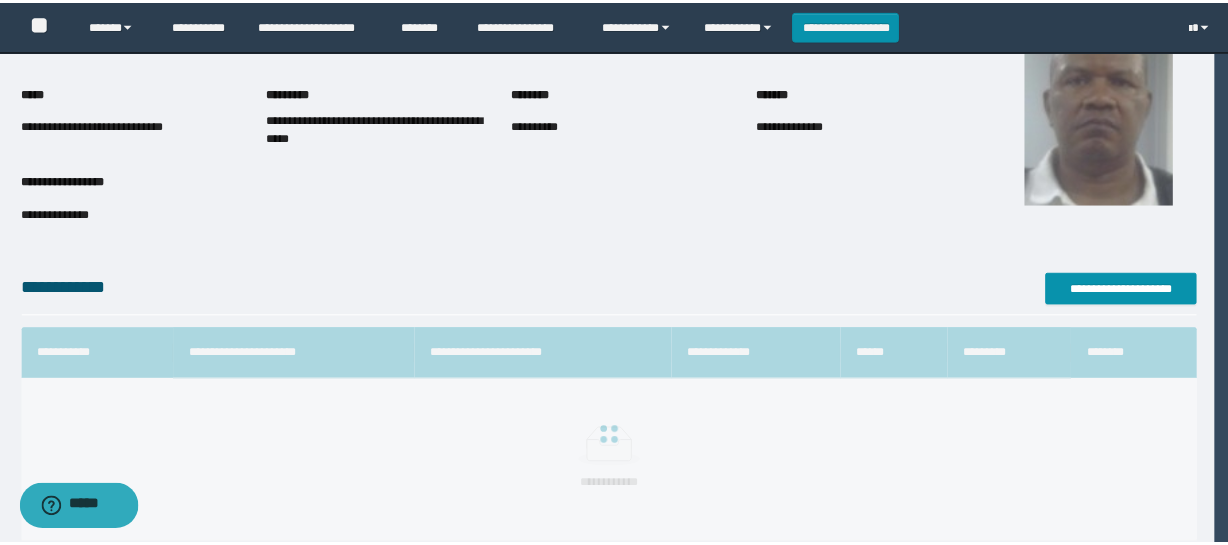 scroll, scrollTop: 159, scrollLeft: 0, axis: vertical 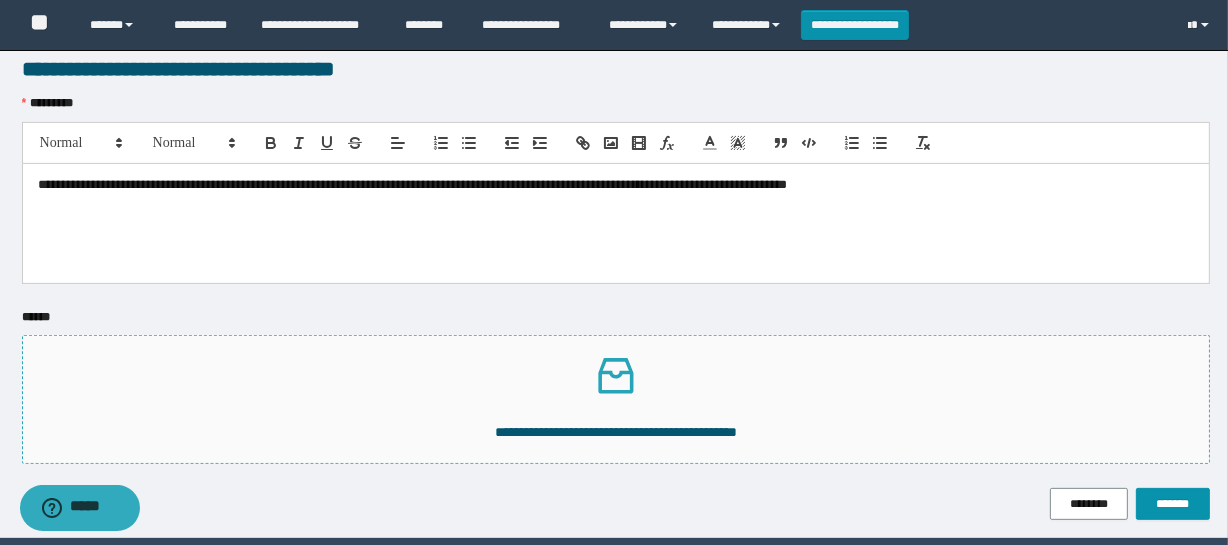 click at bounding box center (616, 376) 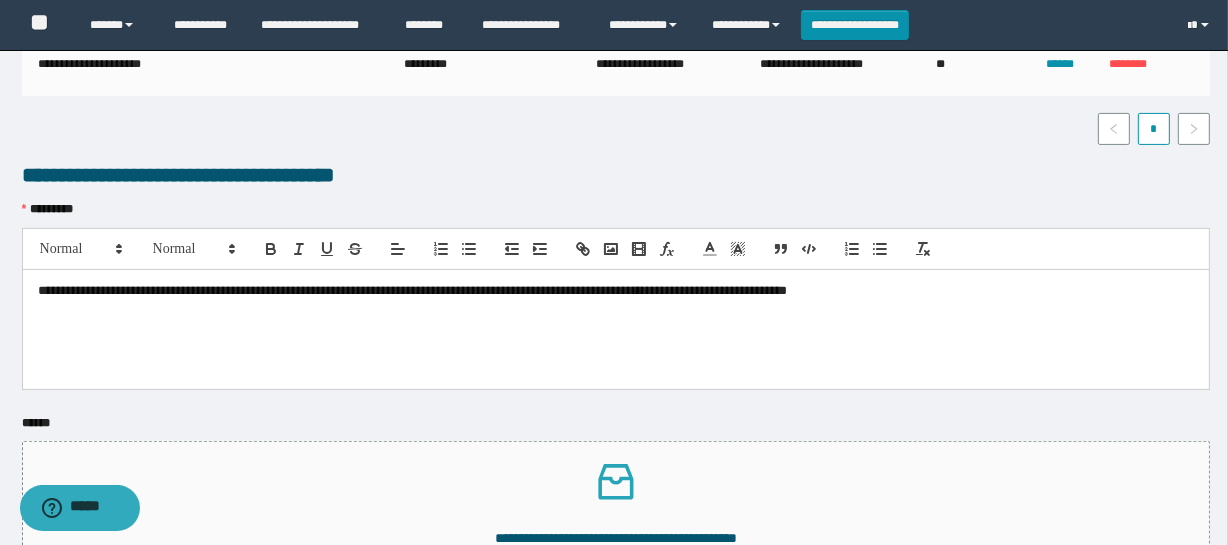 scroll, scrollTop: 649, scrollLeft: 0, axis: vertical 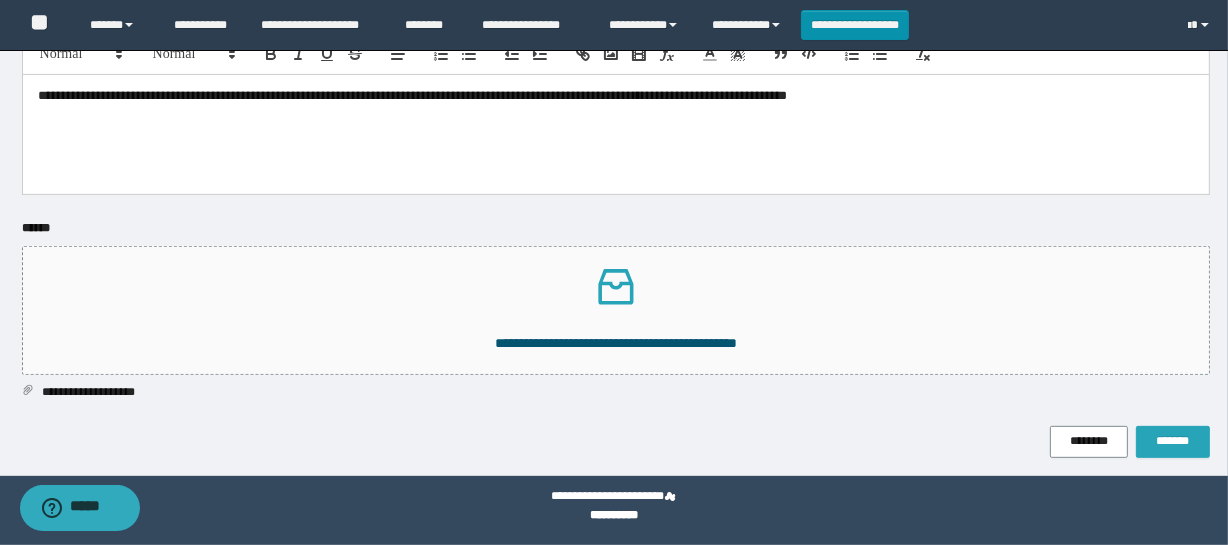 click on "*******" at bounding box center [1173, 441] 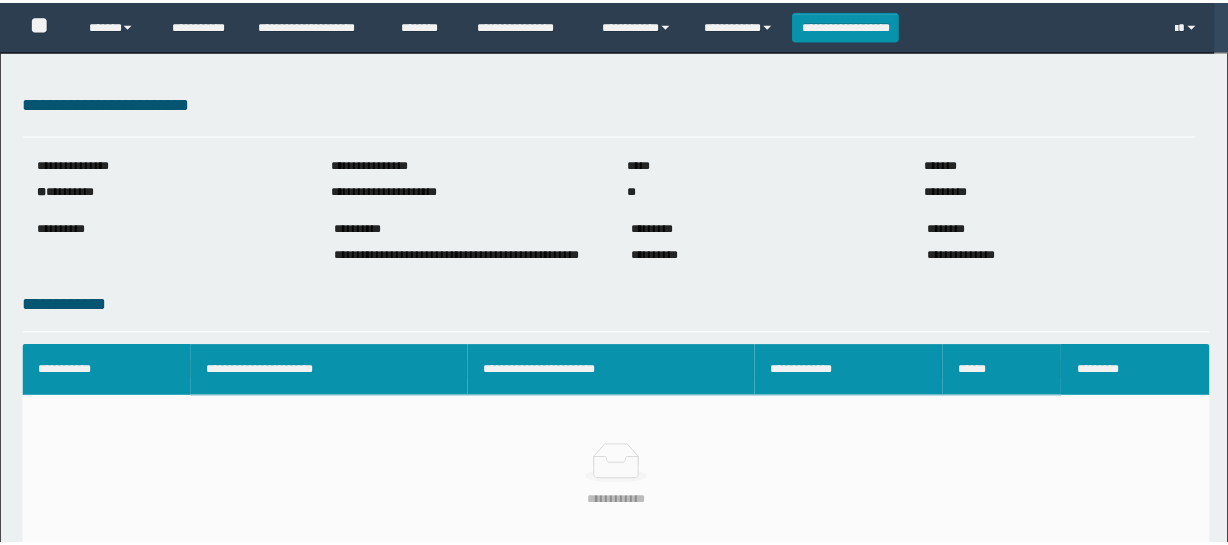 scroll, scrollTop: 0, scrollLeft: 0, axis: both 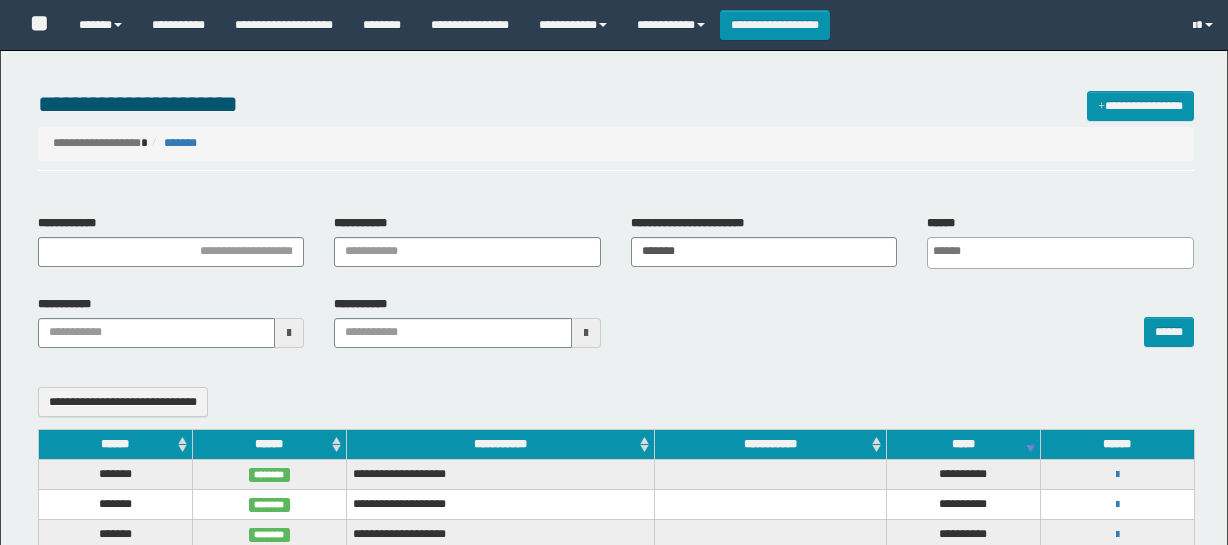 select 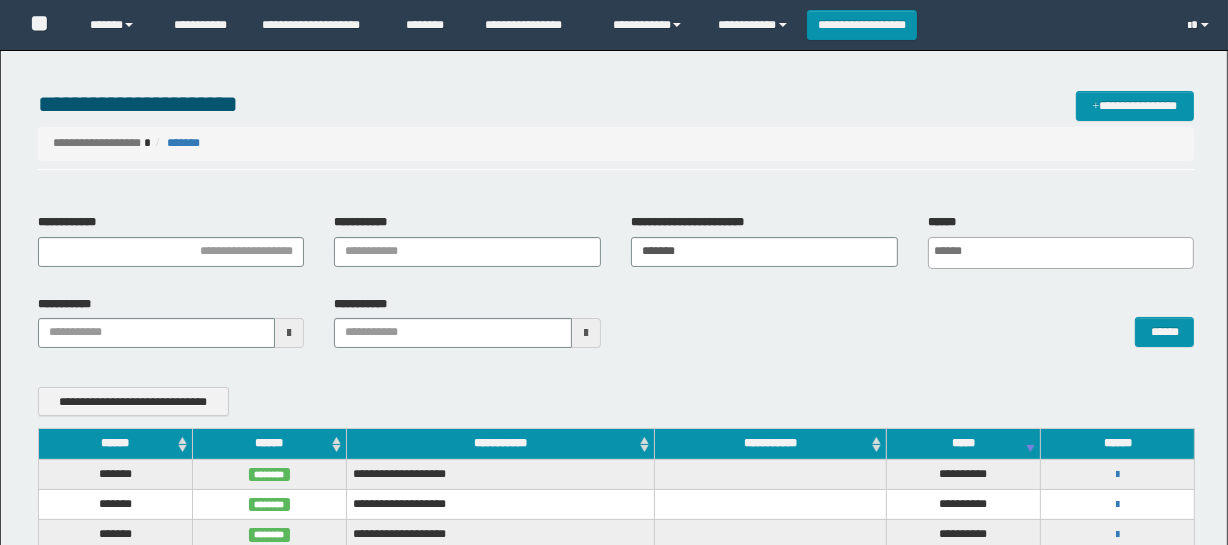 scroll, scrollTop: 0, scrollLeft: 0, axis: both 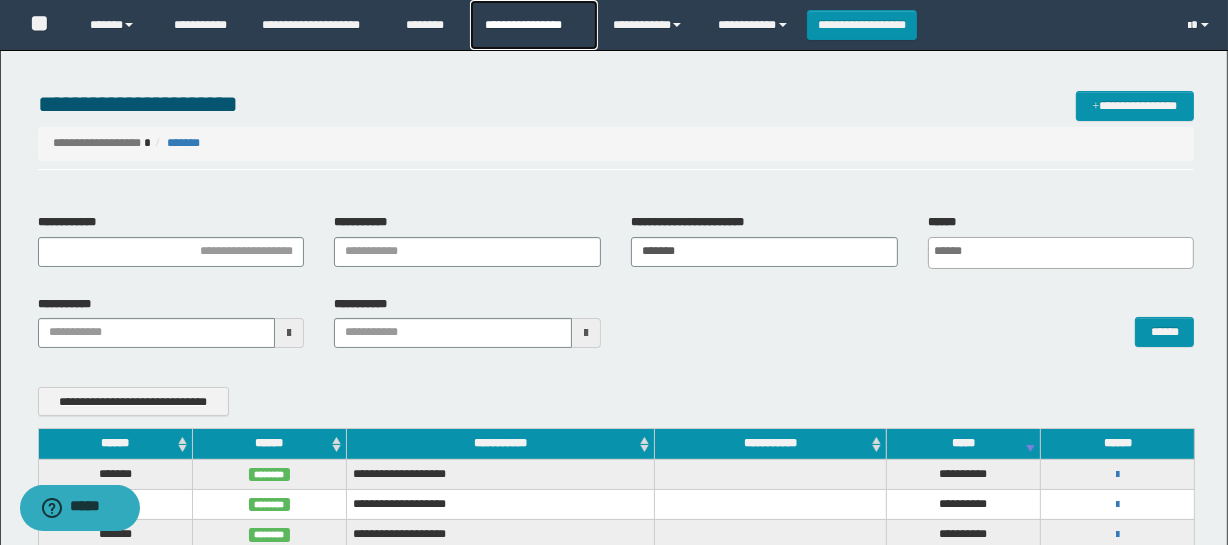 click on "**********" at bounding box center [534, 25] 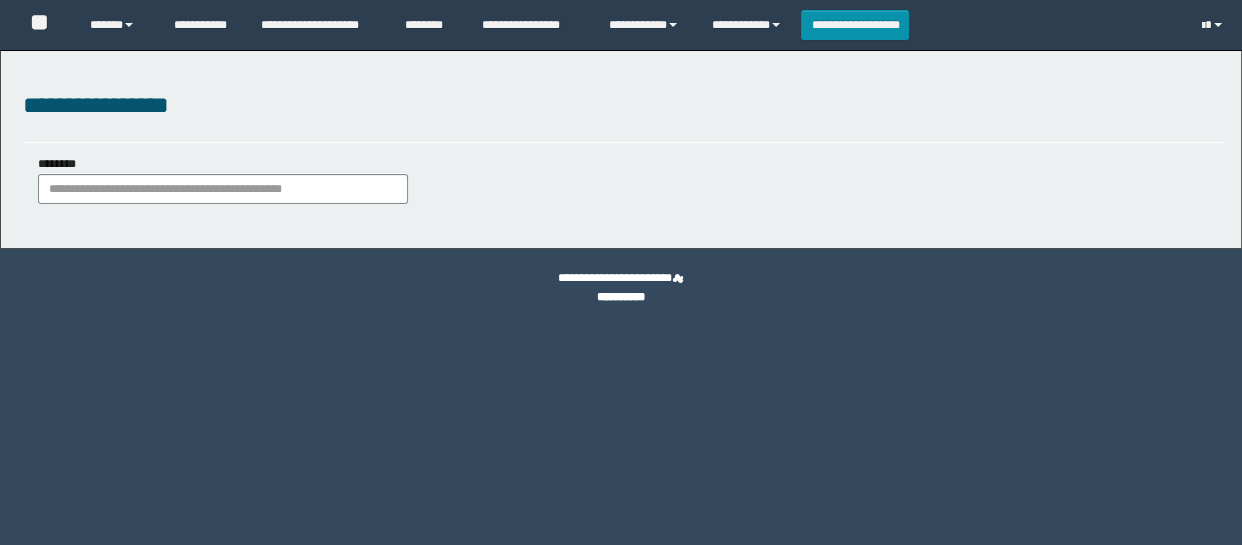 scroll, scrollTop: 0, scrollLeft: 0, axis: both 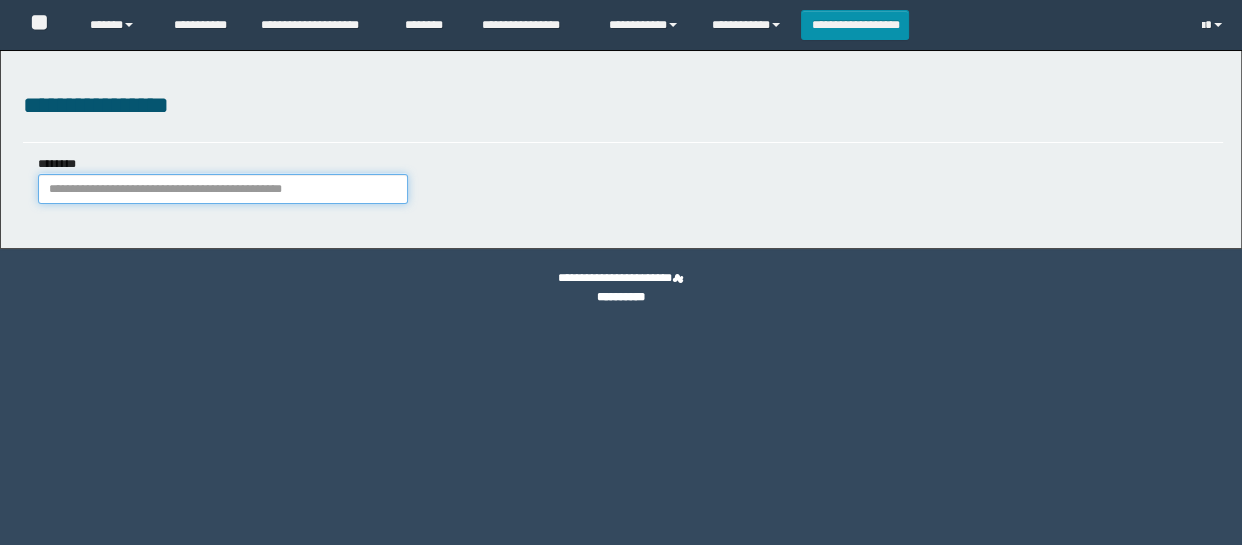 click on "********" at bounding box center [223, 189] 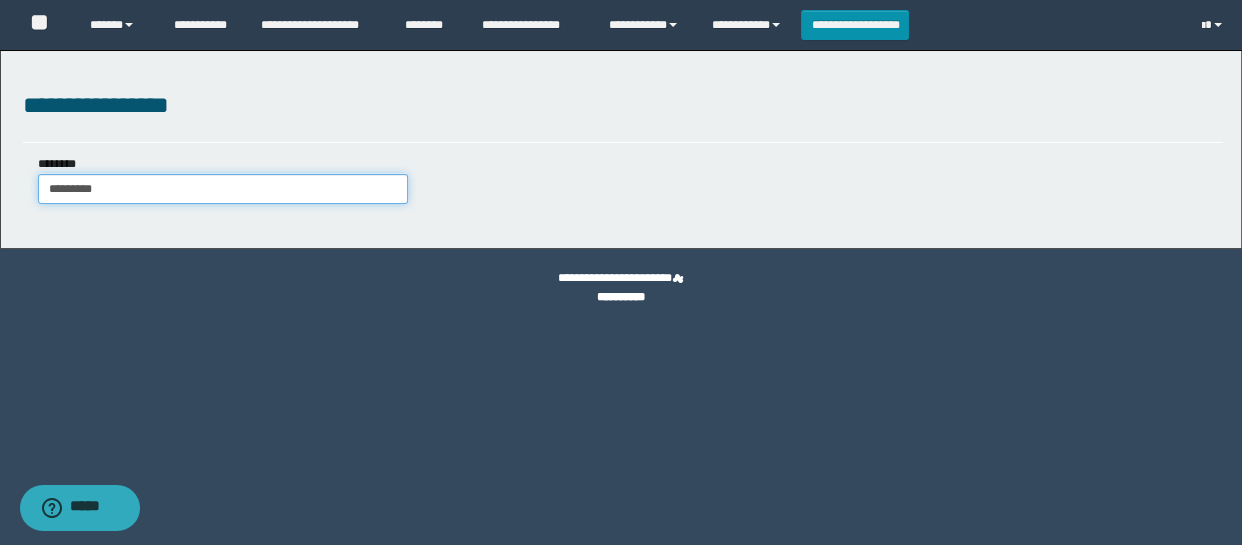 type on "**********" 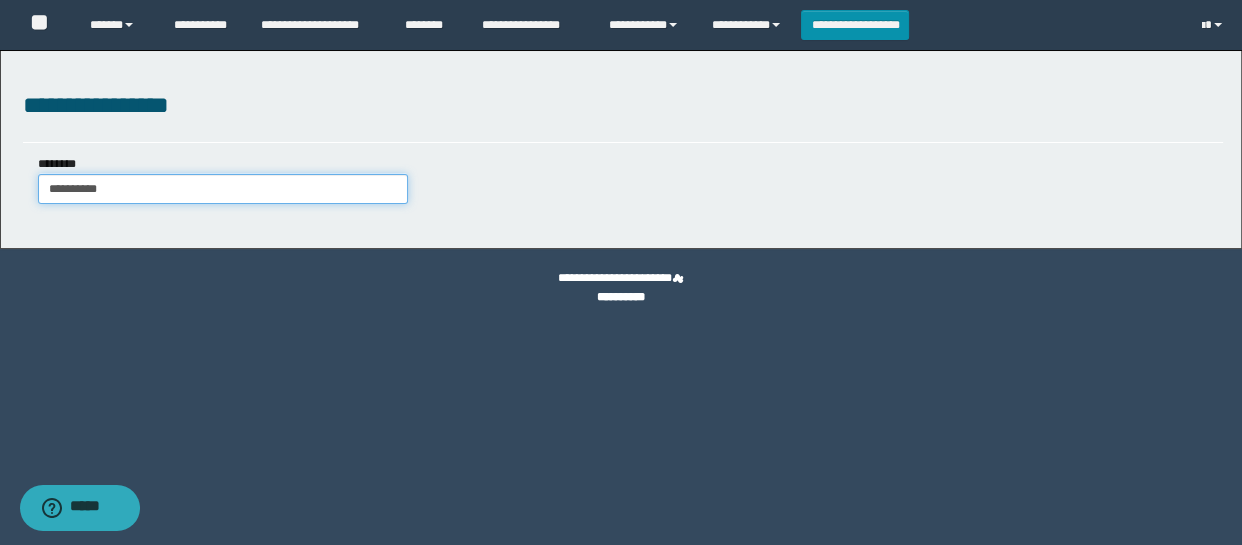 type on "**********" 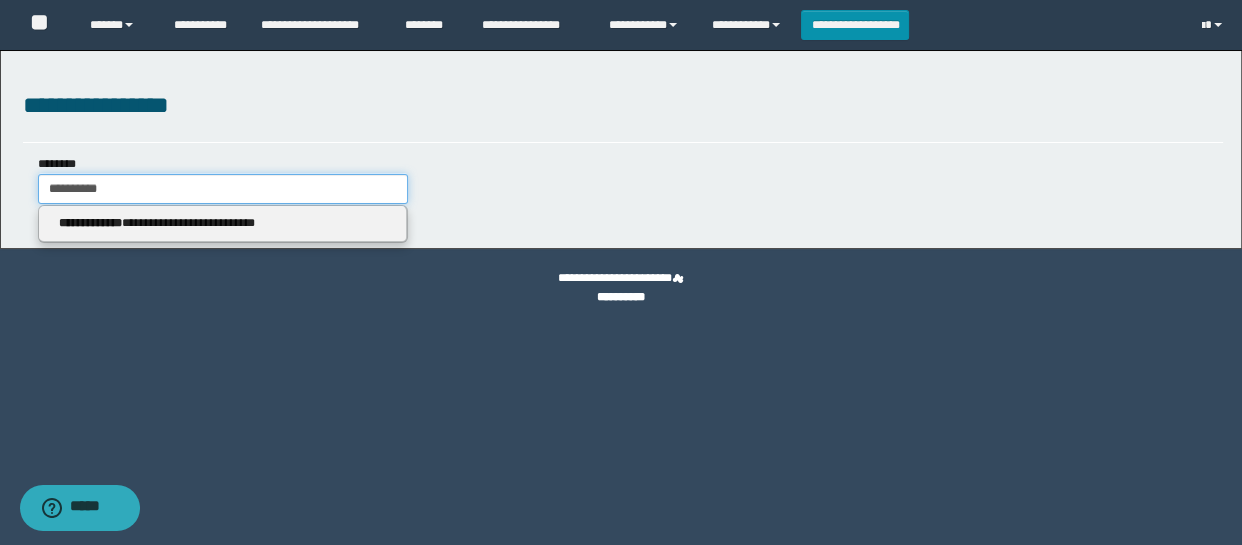 type on "**********" 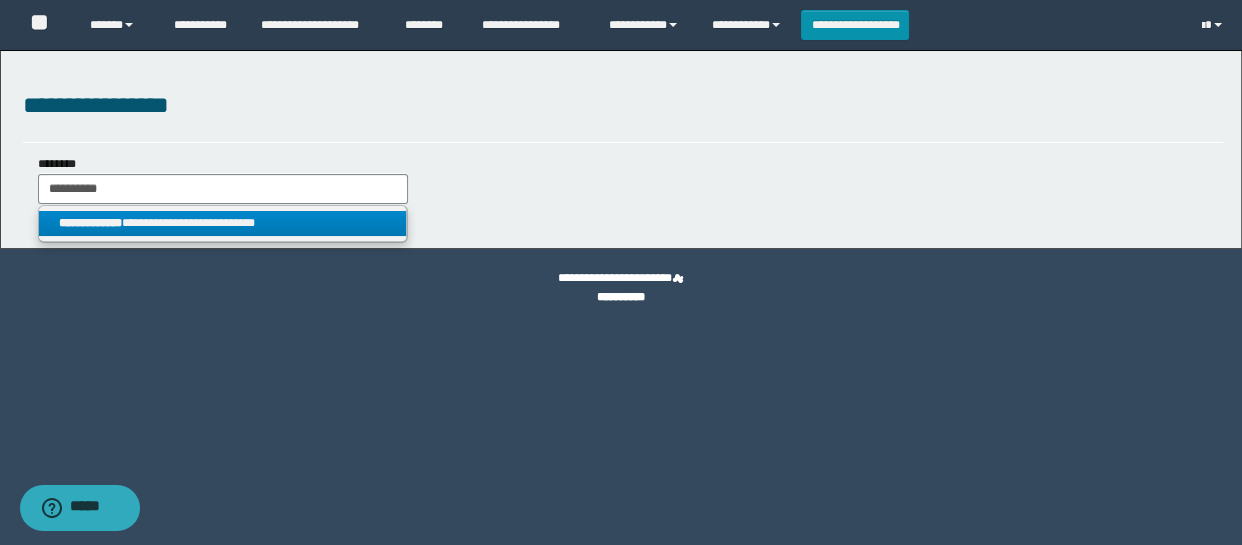 click on "**********" at bounding box center (222, 223) 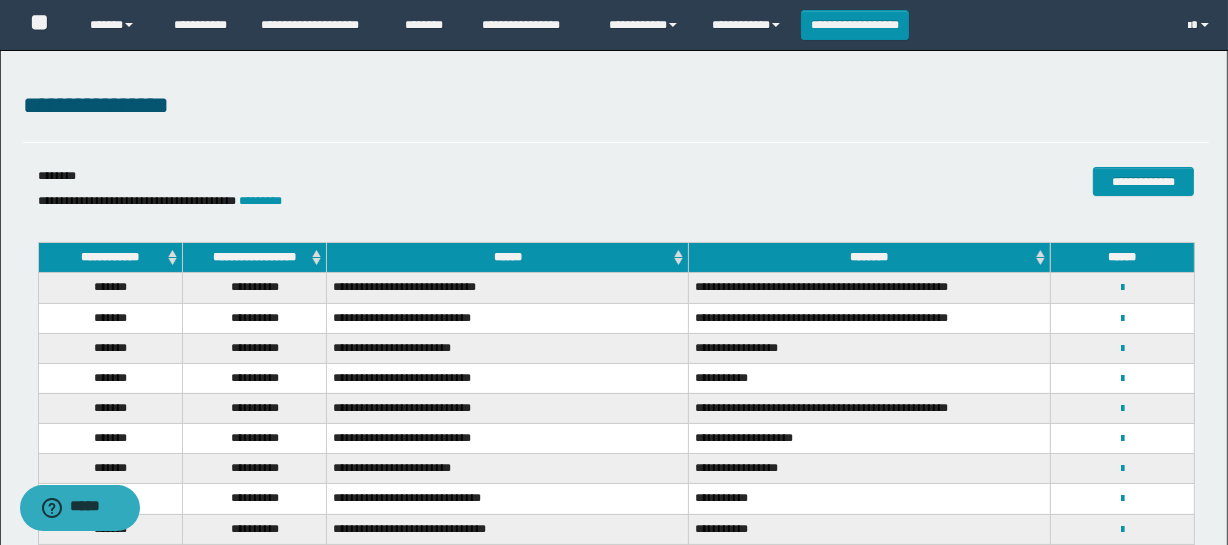 click on "**********" at bounding box center (254, 258) 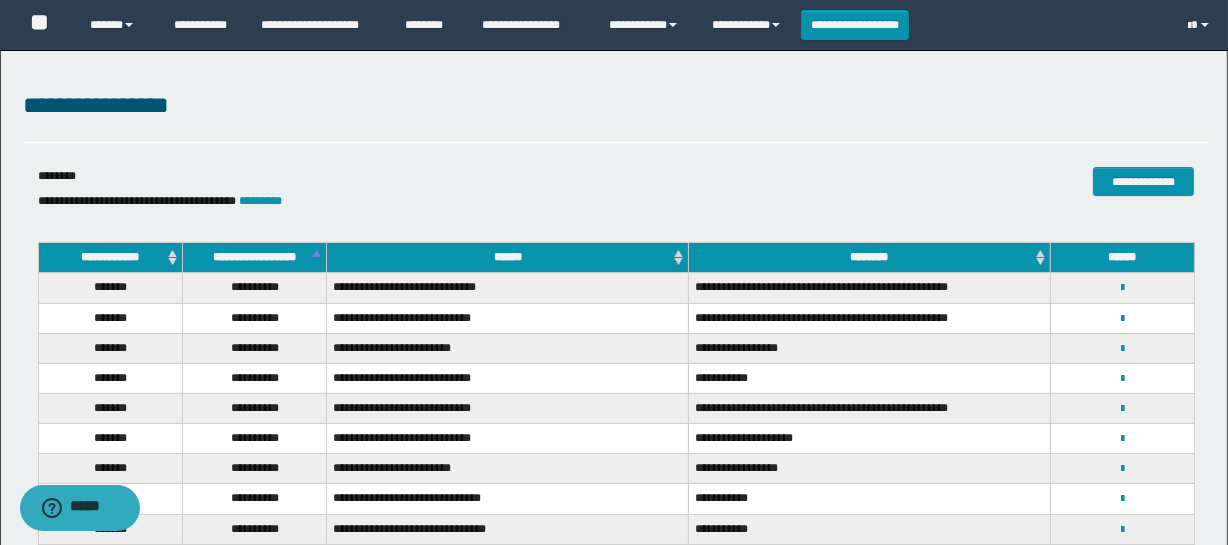 click on "**********" at bounding box center (254, 258) 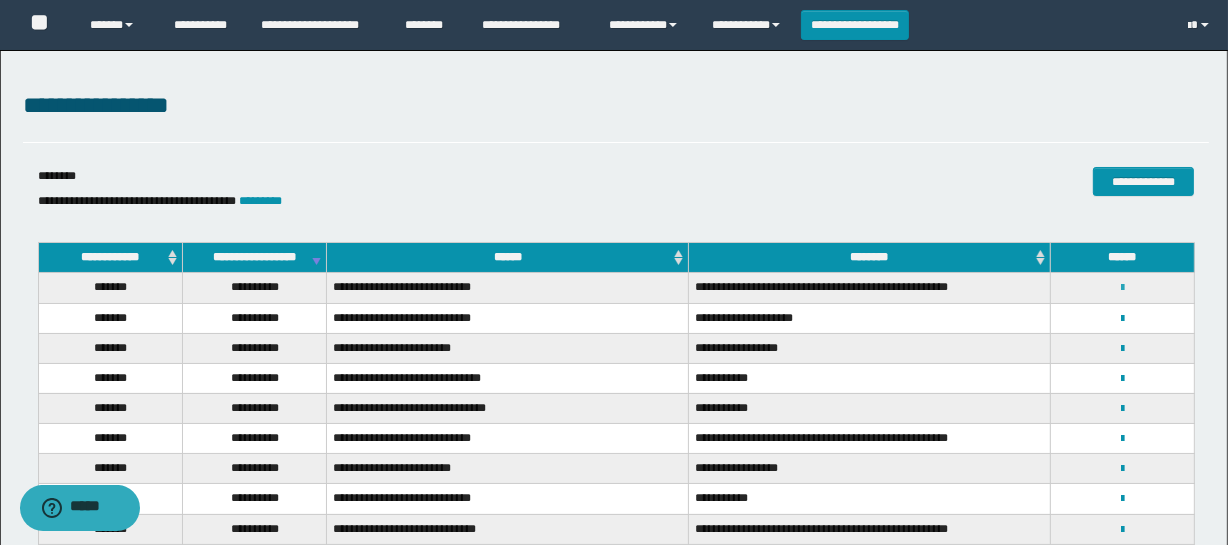 click at bounding box center [1122, 288] 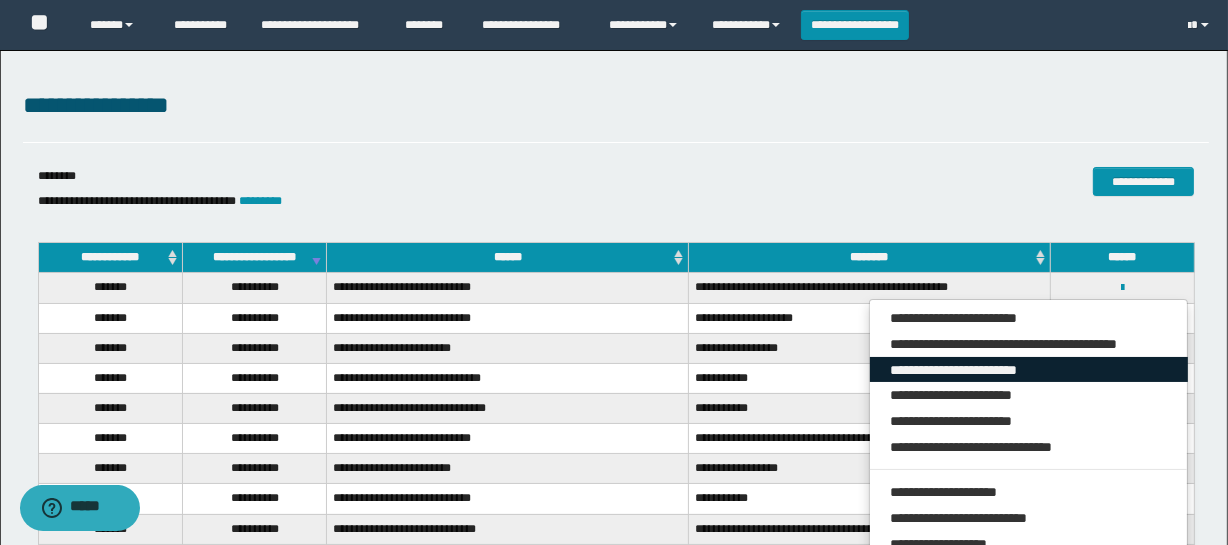 click on "**********" at bounding box center (1029, 370) 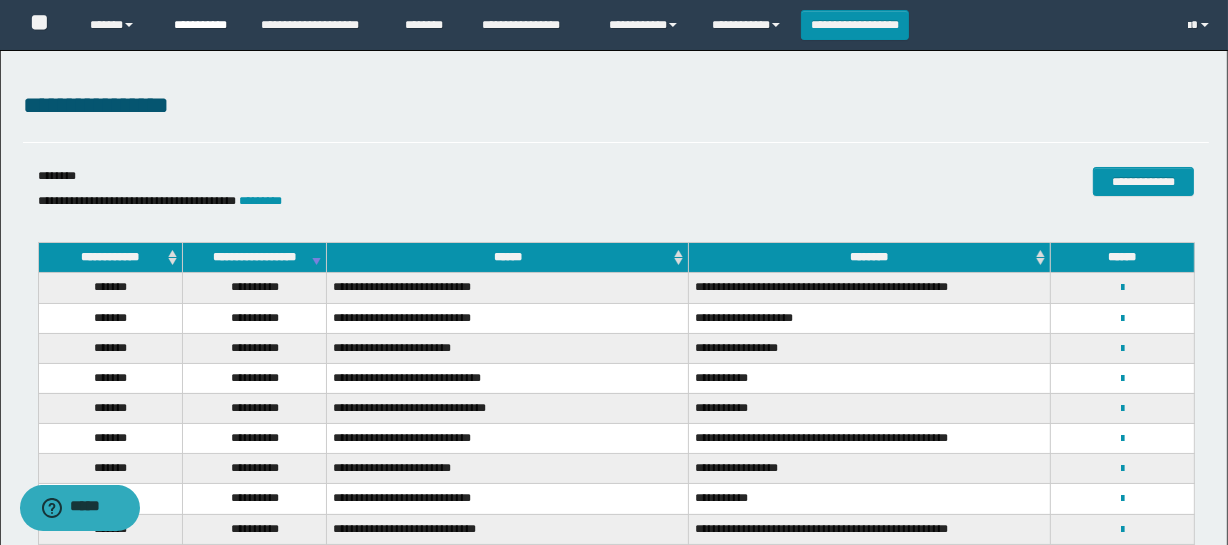 click on "**********" at bounding box center [202, 25] 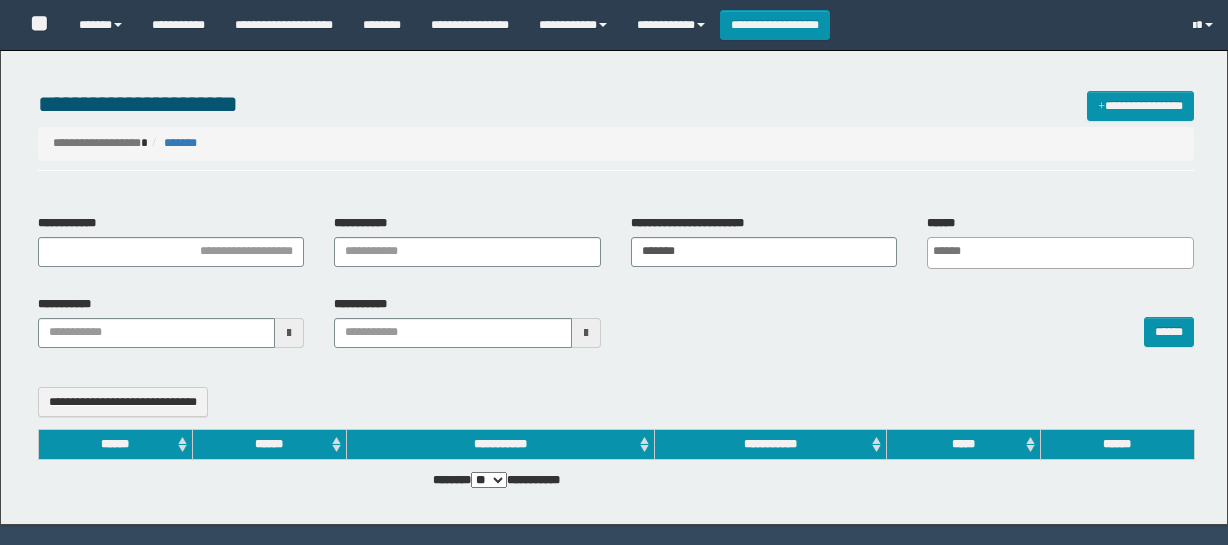 select 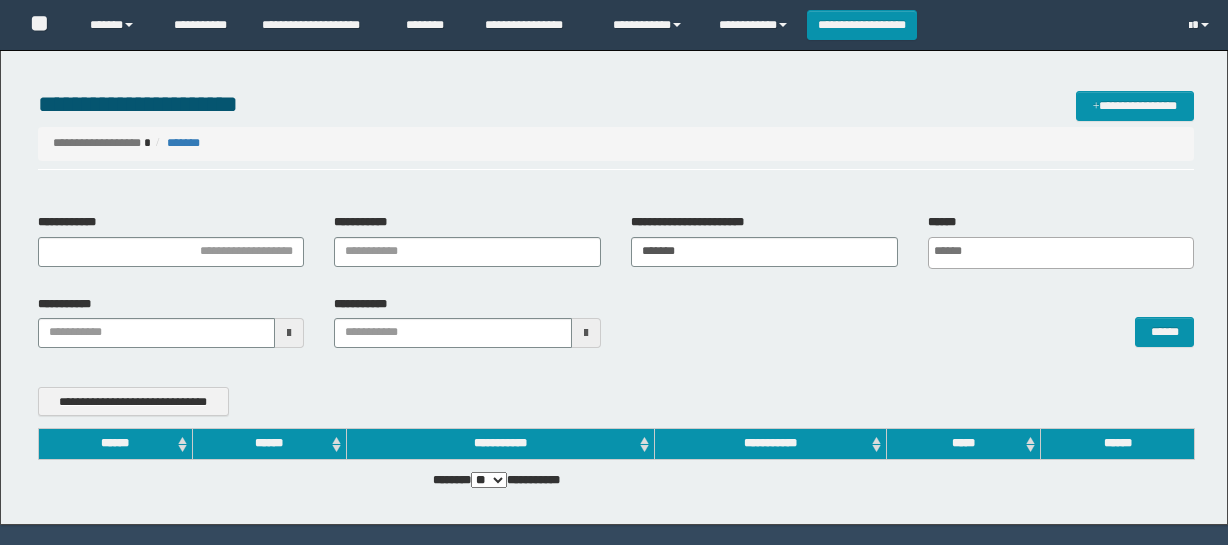 scroll, scrollTop: 0, scrollLeft: 0, axis: both 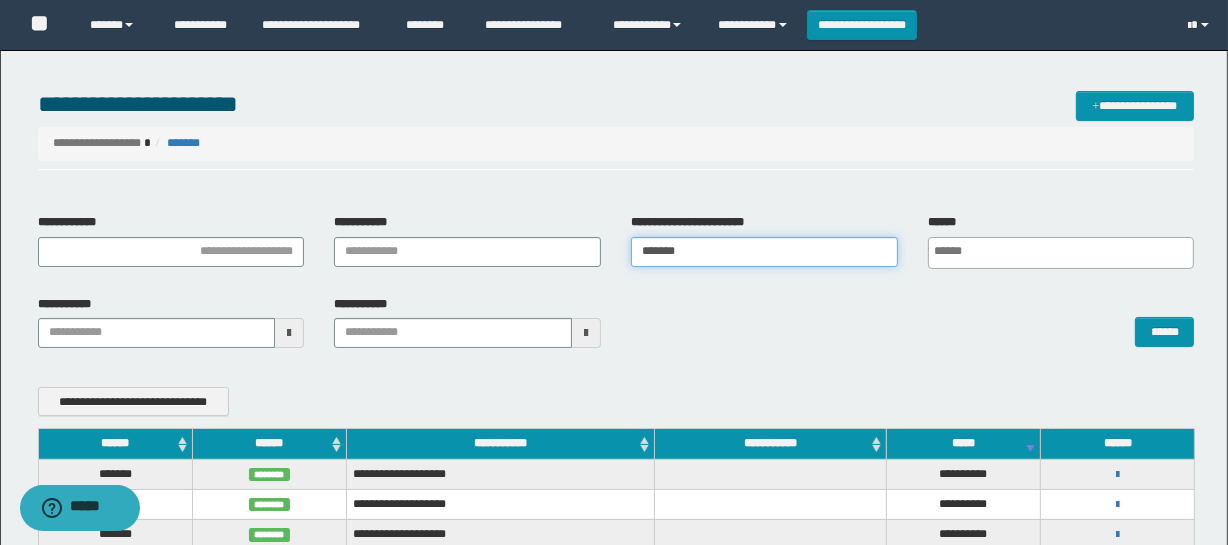 drag, startPoint x: 727, startPoint y: 258, endPoint x: 330, endPoint y: 248, distance: 397.12592 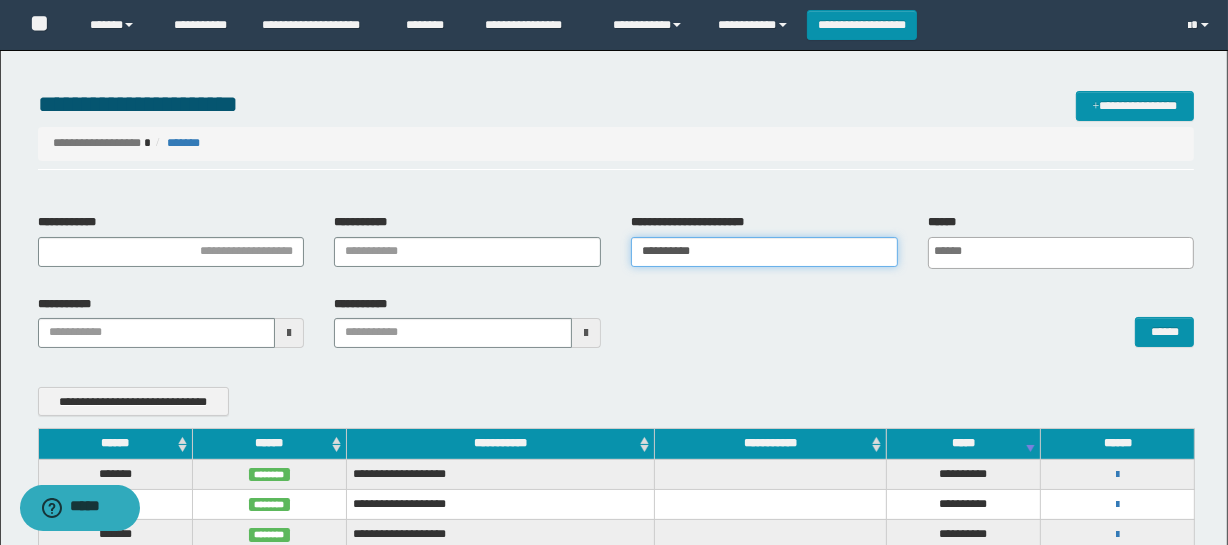 type on "**********" 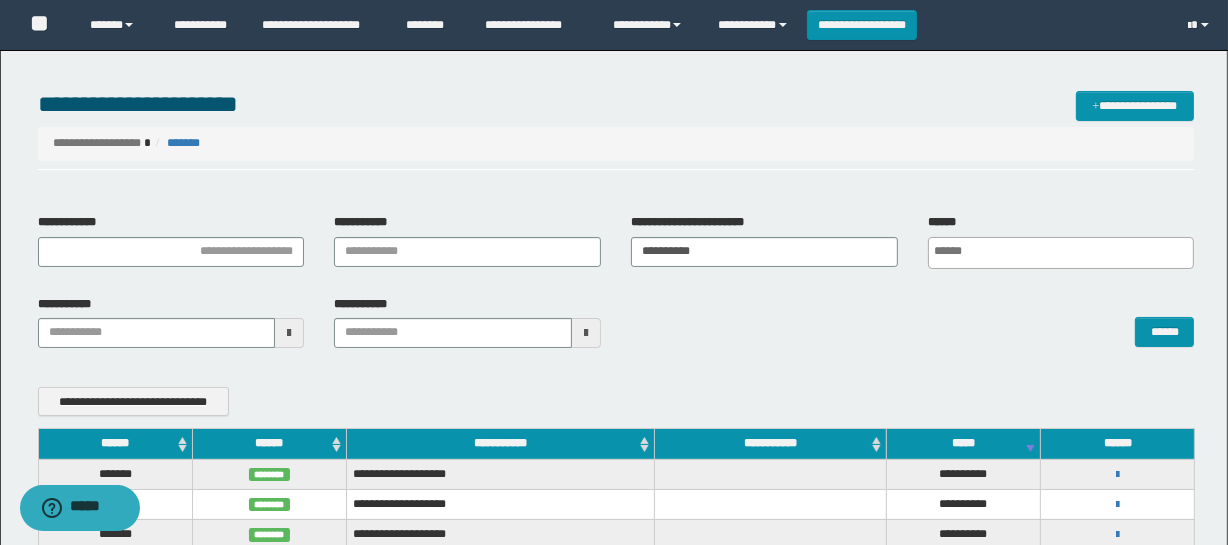 scroll, scrollTop: 0, scrollLeft: 5, axis: horizontal 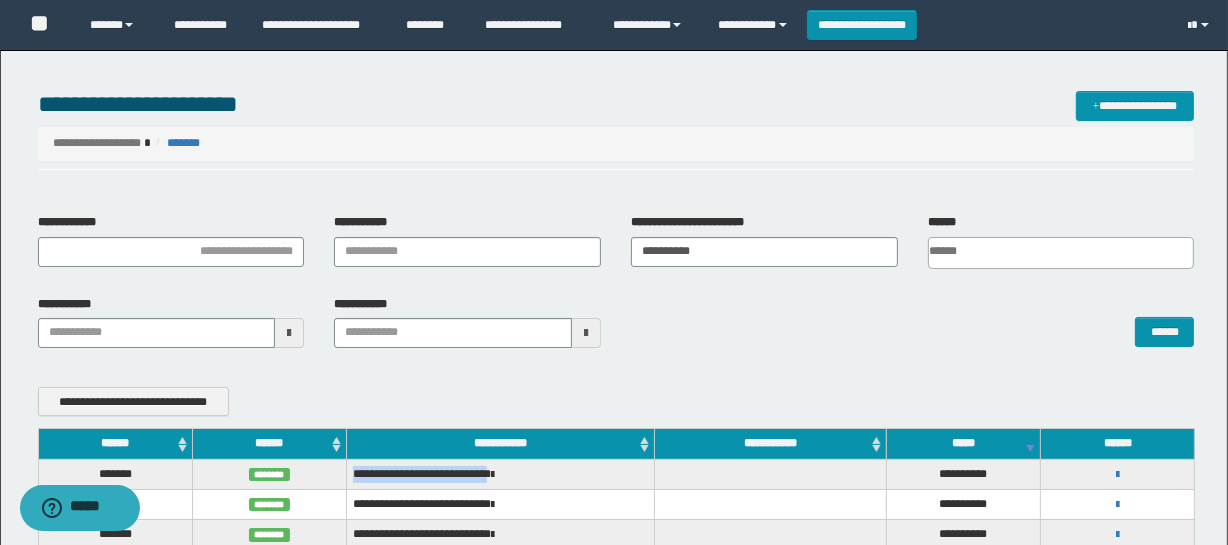 drag, startPoint x: 538, startPoint y: 469, endPoint x: 346, endPoint y: 481, distance: 192.37463 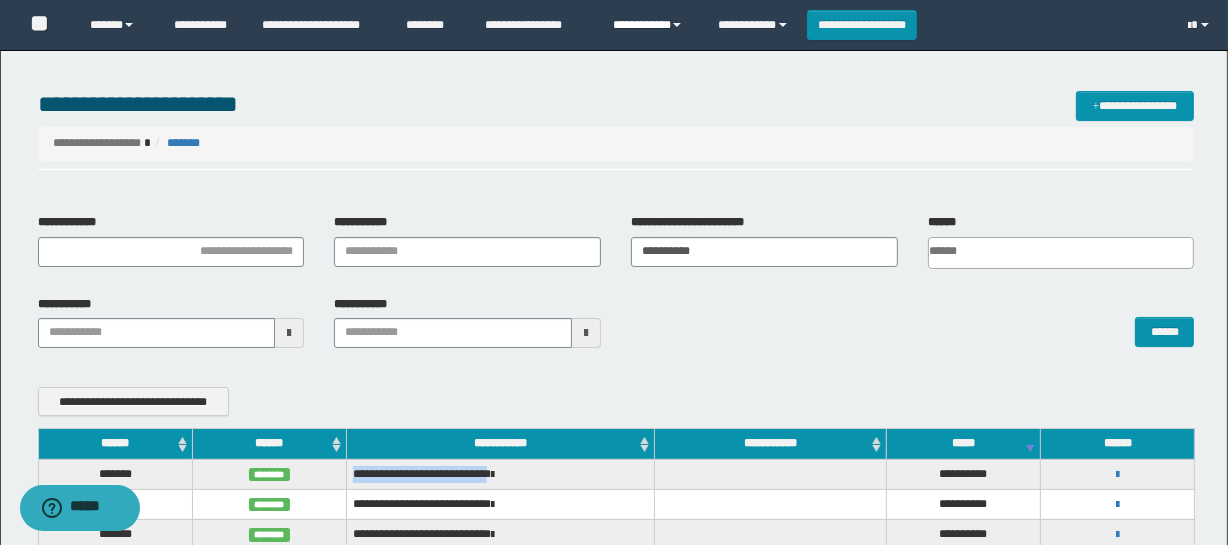 click on "**********" at bounding box center (650, 25) 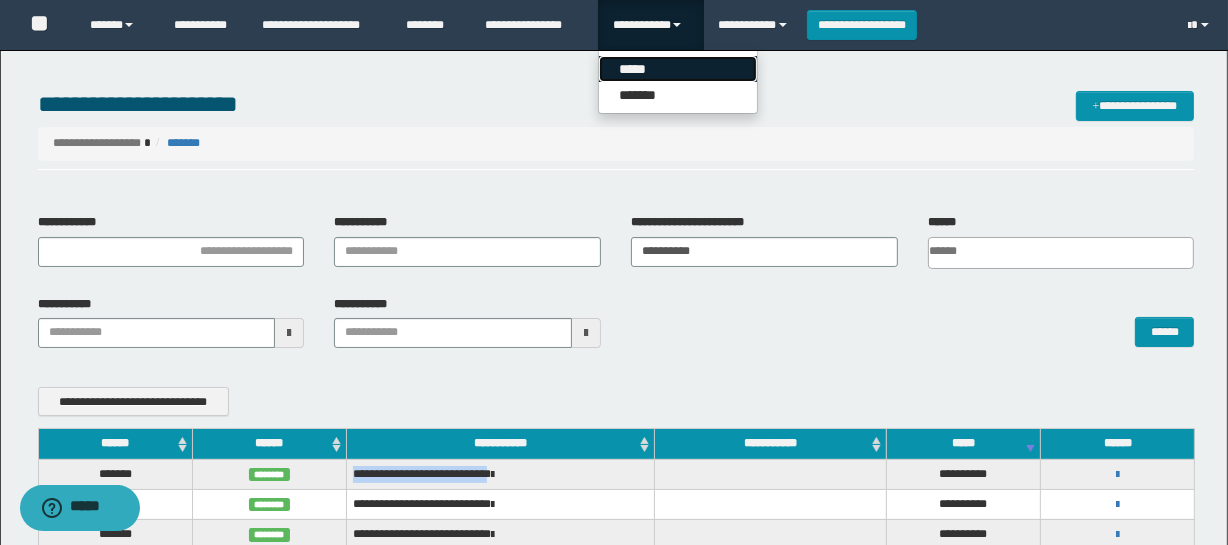 click on "*****" at bounding box center [678, 69] 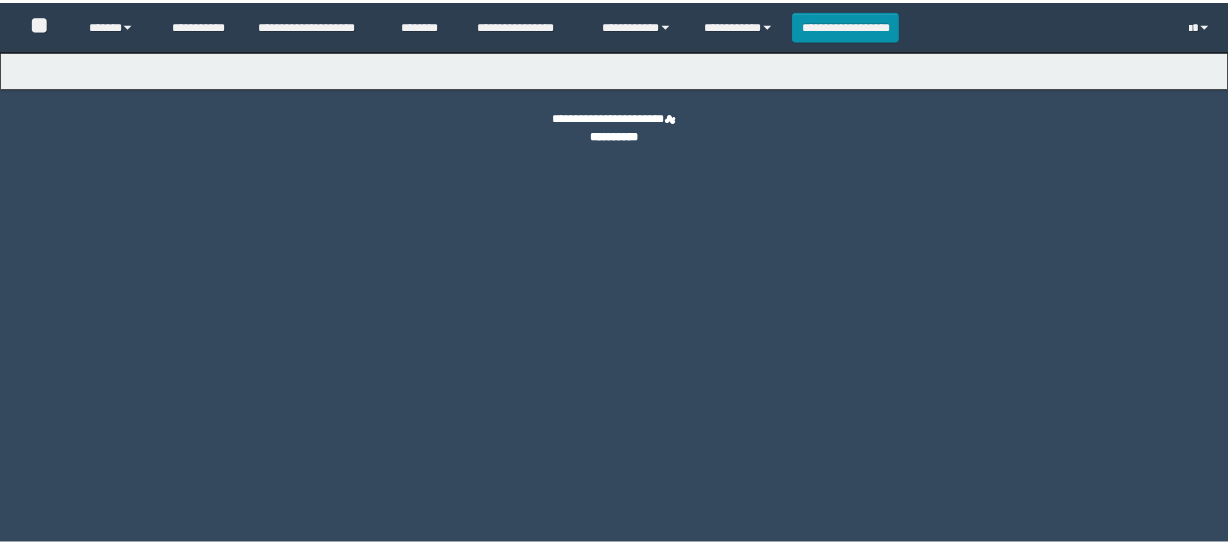 scroll, scrollTop: 0, scrollLeft: 0, axis: both 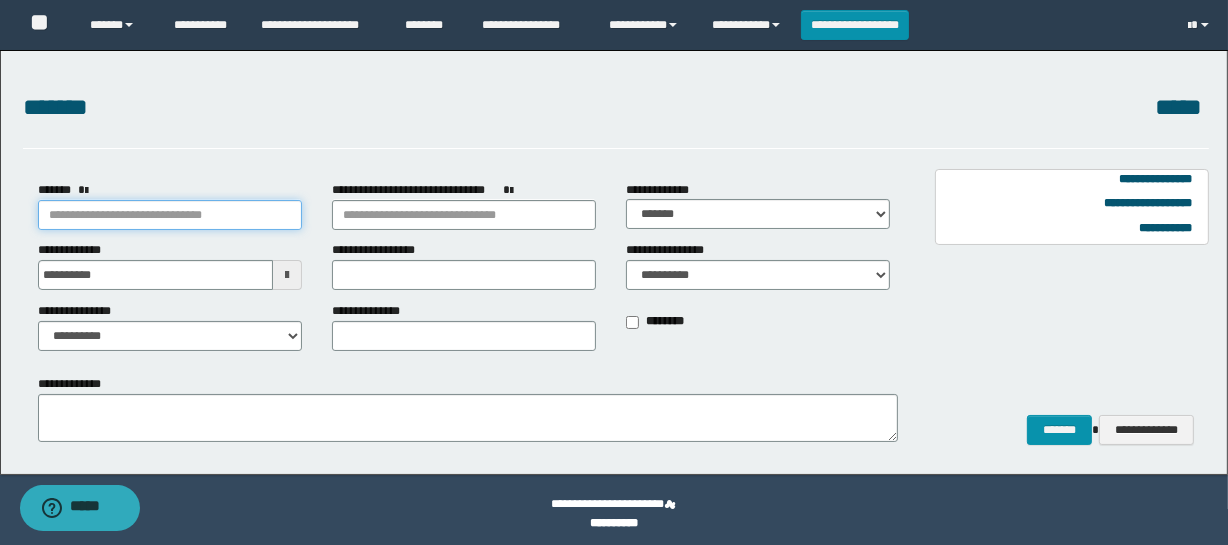 click on "*******" at bounding box center (170, 215) 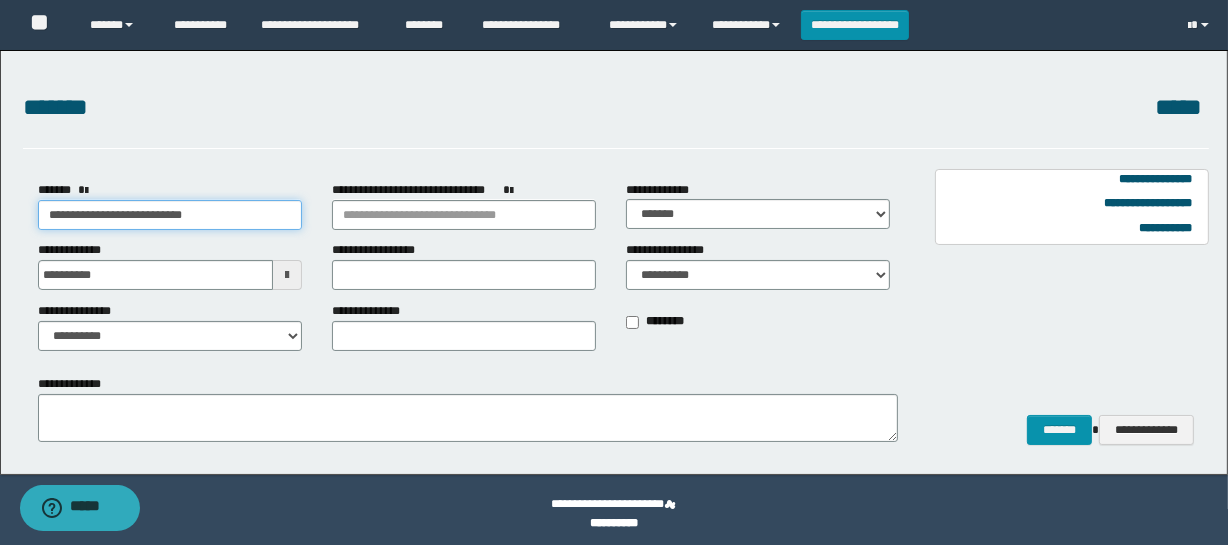 type on "**********" 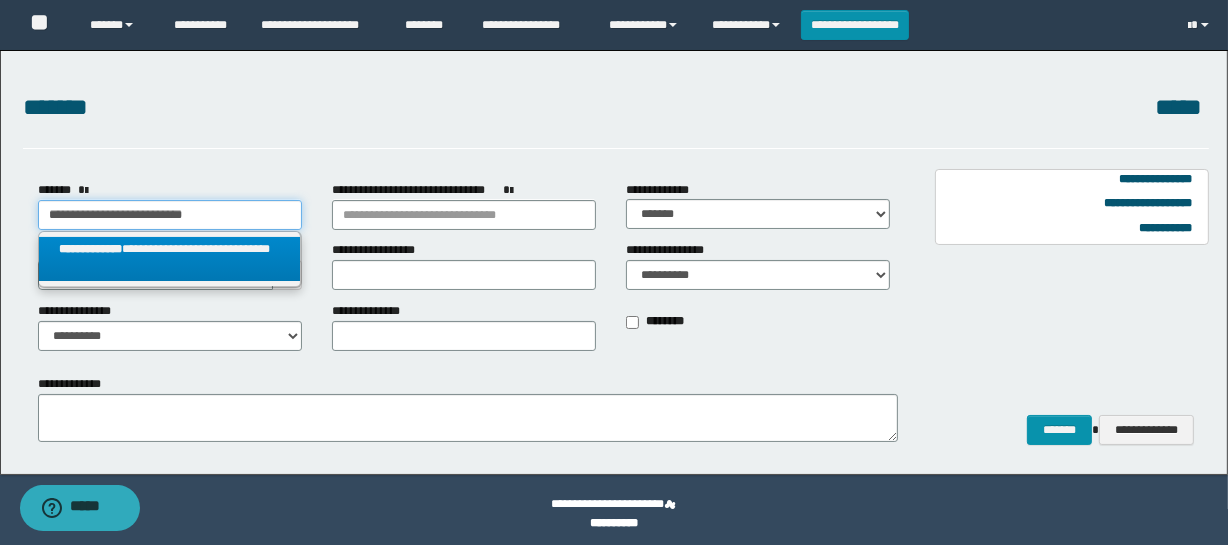 type on "**********" 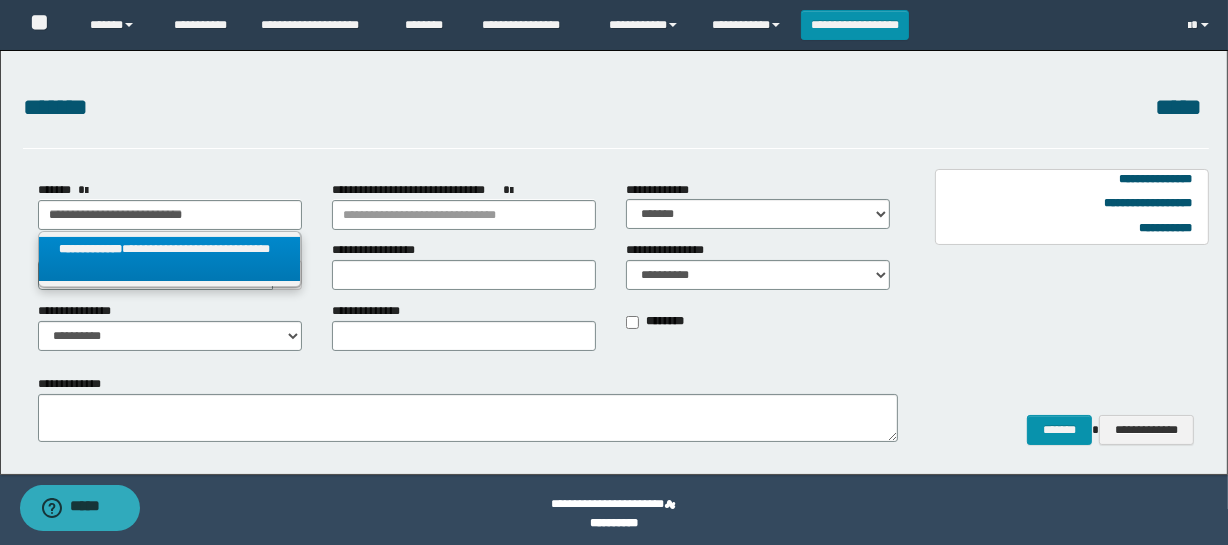 drag, startPoint x: 220, startPoint y: 242, endPoint x: 566, endPoint y: 197, distance: 348.91403 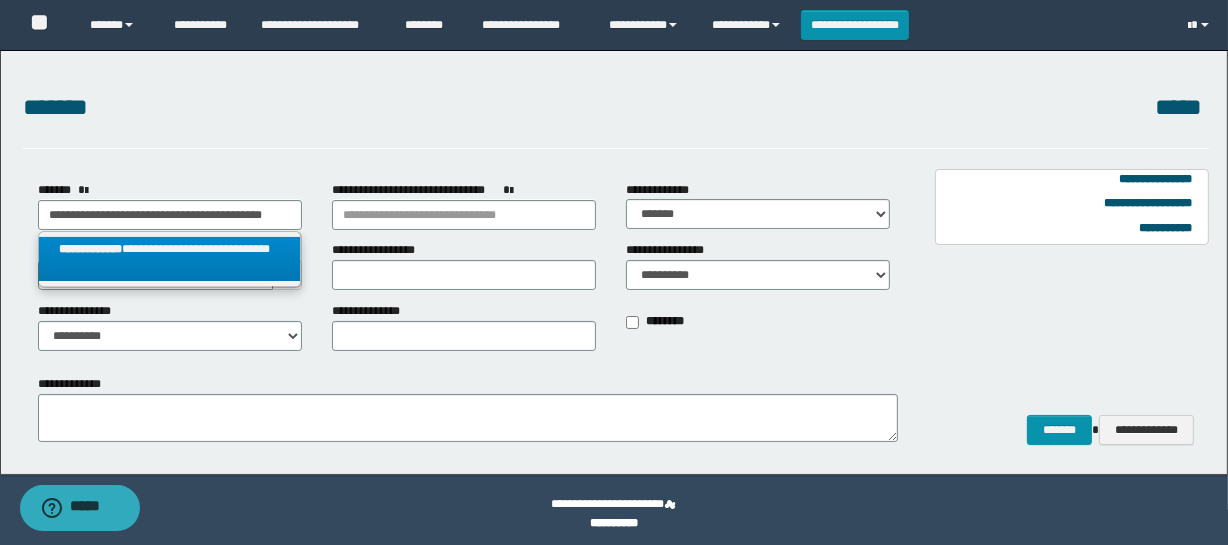 scroll, scrollTop: 0, scrollLeft: 0, axis: both 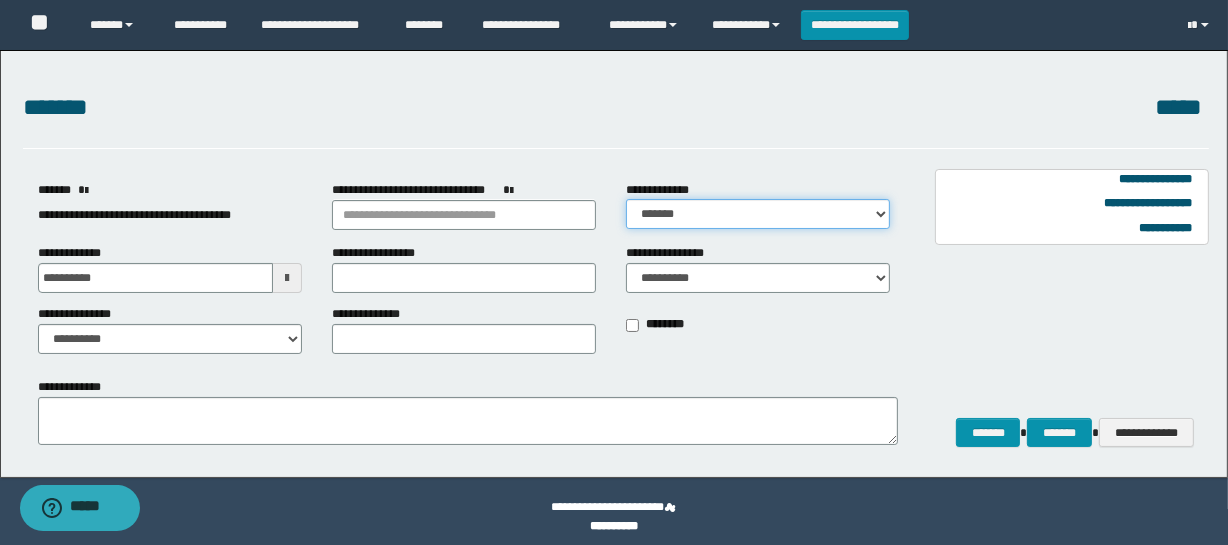 click on "**********" at bounding box center (758, 214) 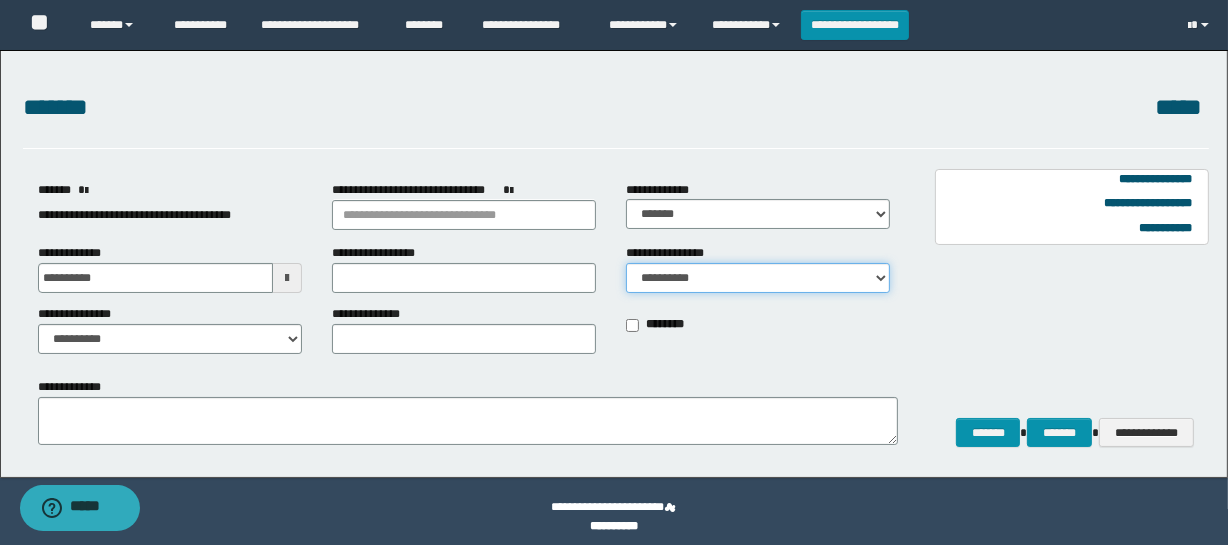 click on "**********" at bounding box center [758, 278] 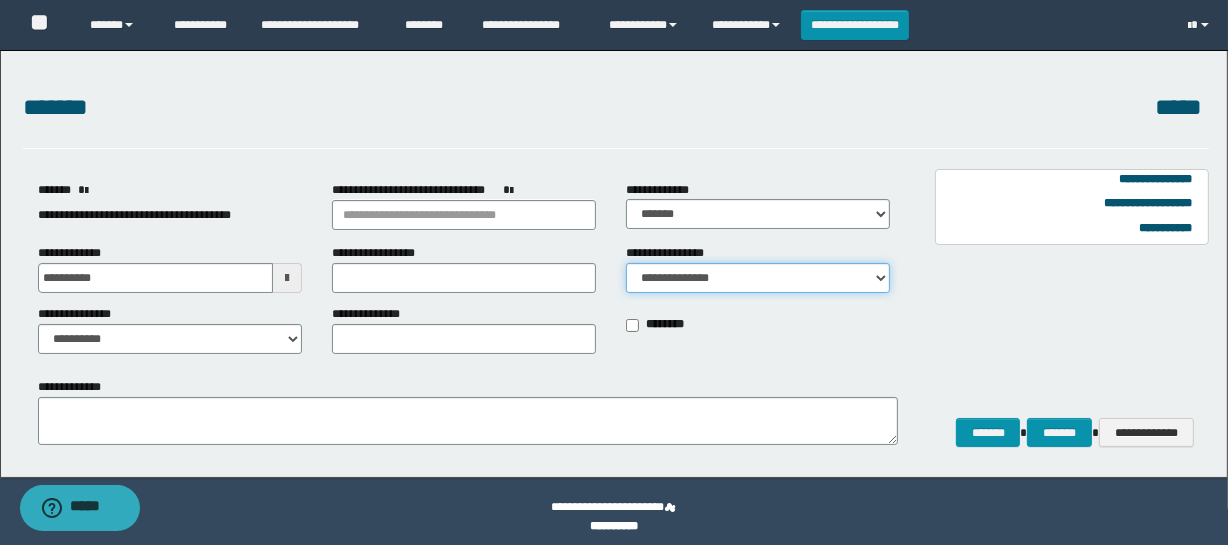 click on "**********" at bounding box center [758, 278] 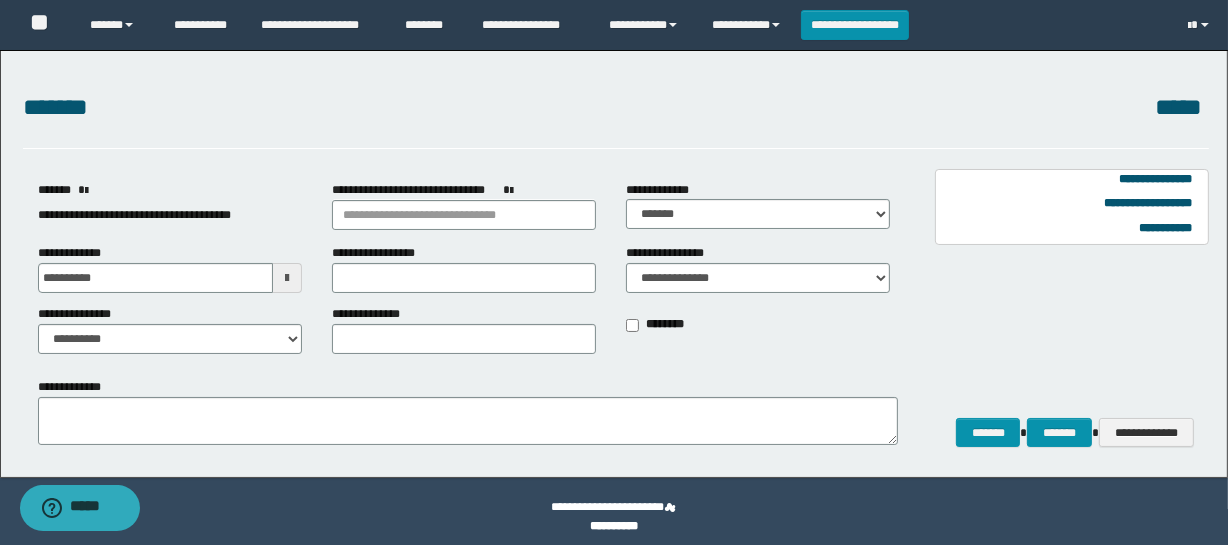 drag, startPoint x: 262, startPoint y: 360, endPoint x: 258, endPoint y: 341, distance: 19.416489 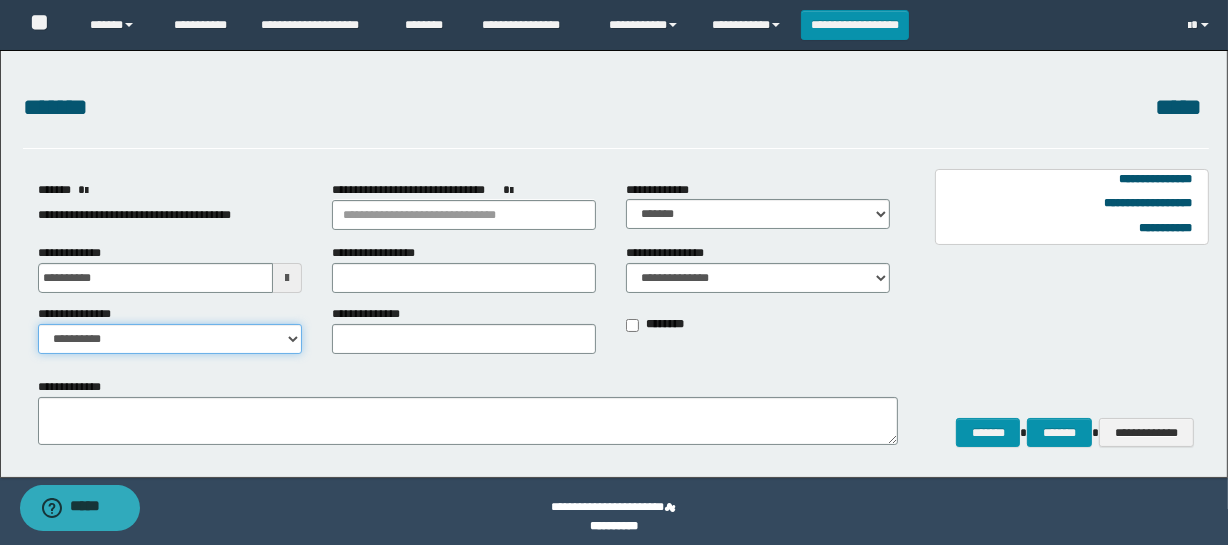 click on "**********" at bounding box center [170, 339] 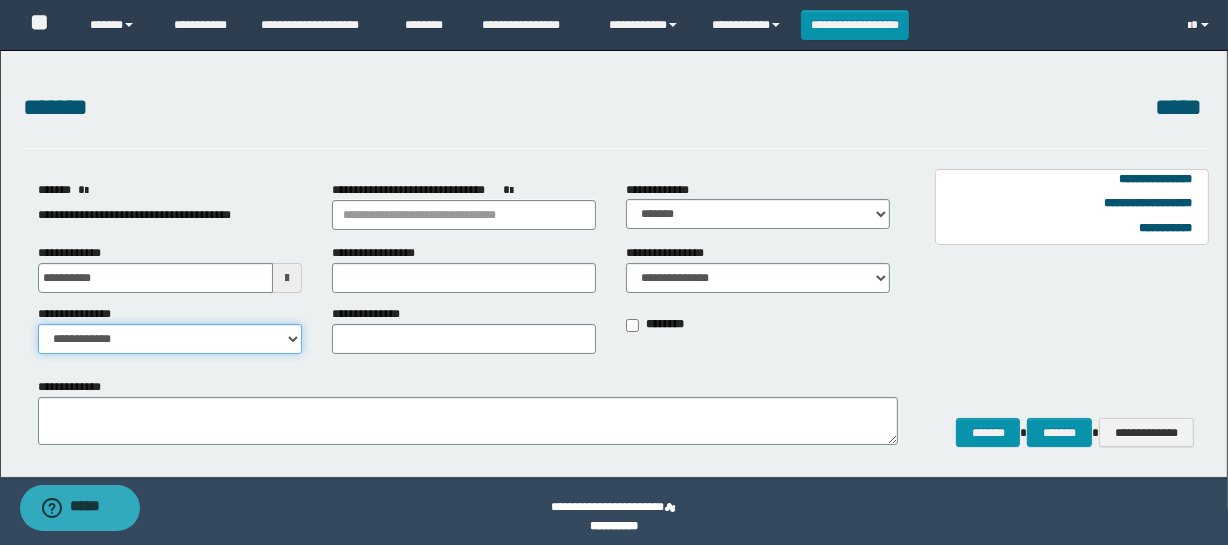 click on "**********" at bounding box center (170, 339) 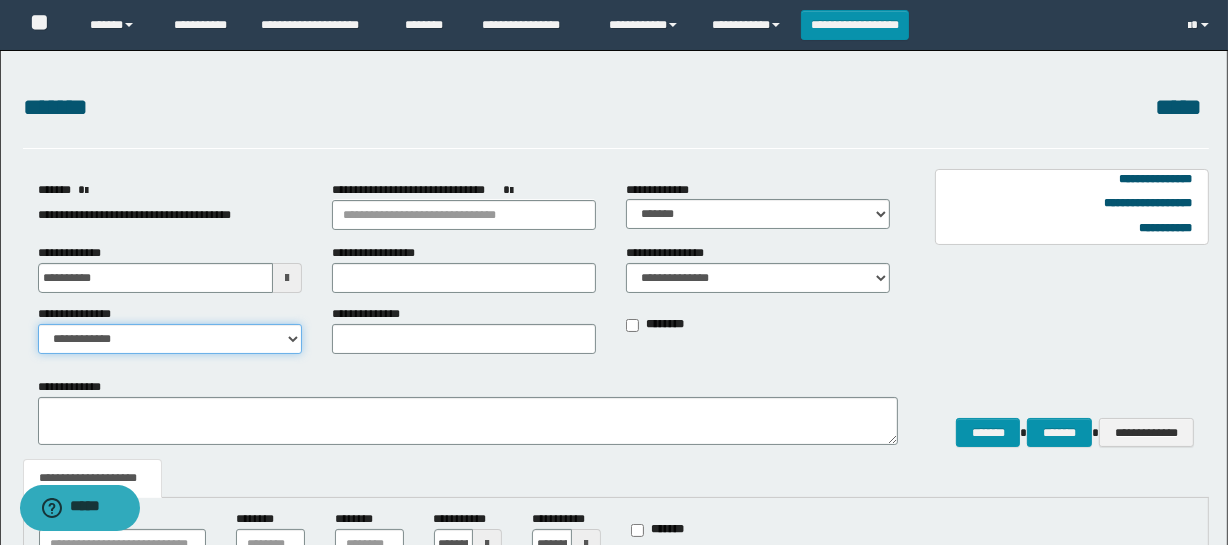 scroll, scrollTop: 272, scrollLeft: 0, axis: vertical 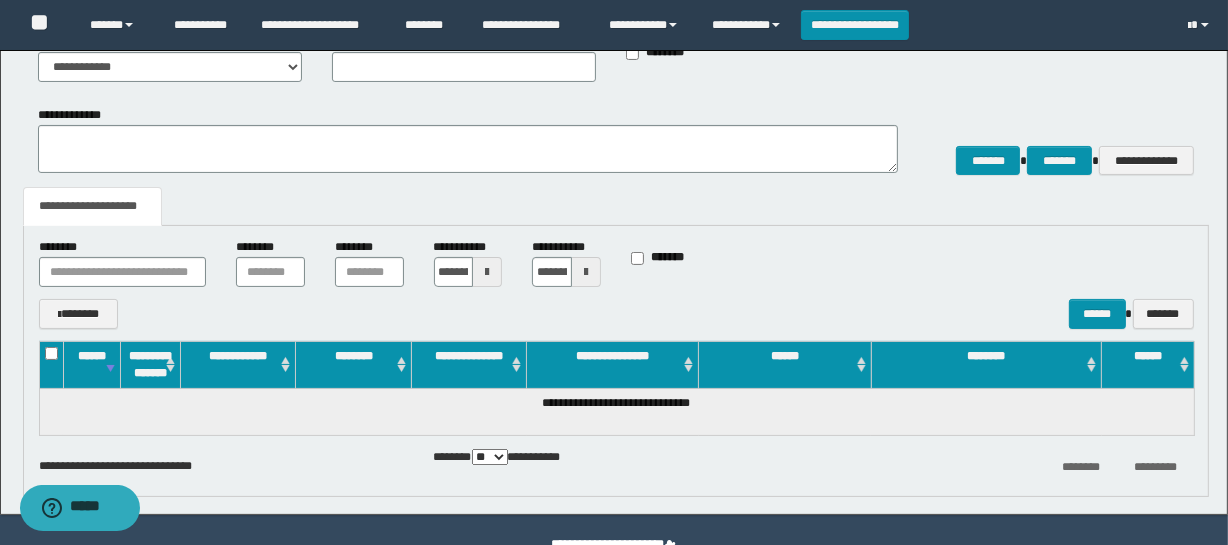click at bounding box center (487, 272) 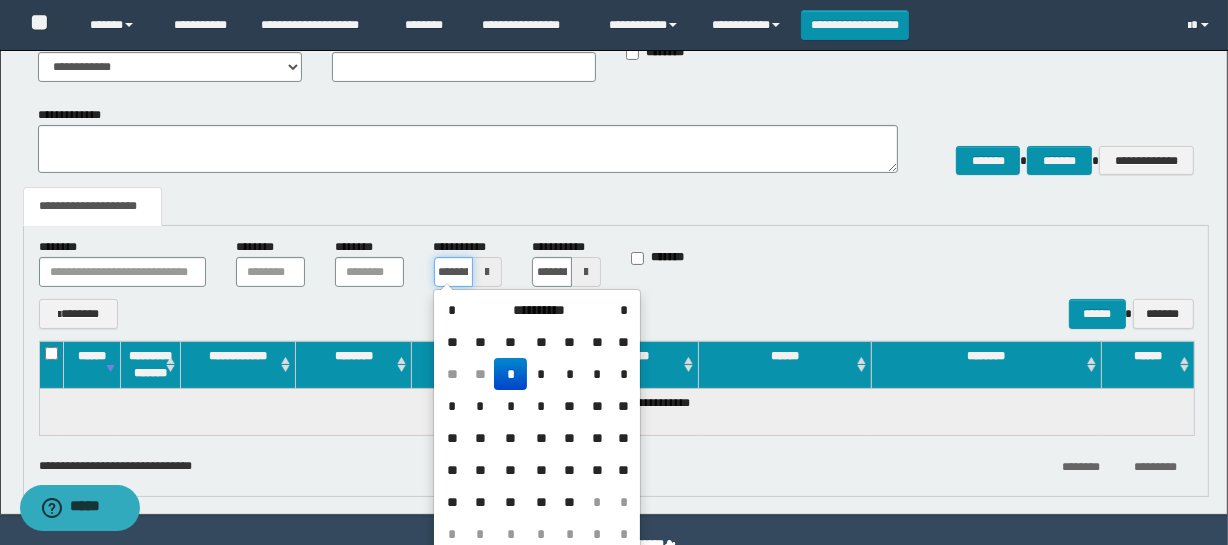 scroll, scrollTop: 0, scrollLeft: 40, axis: horizontal 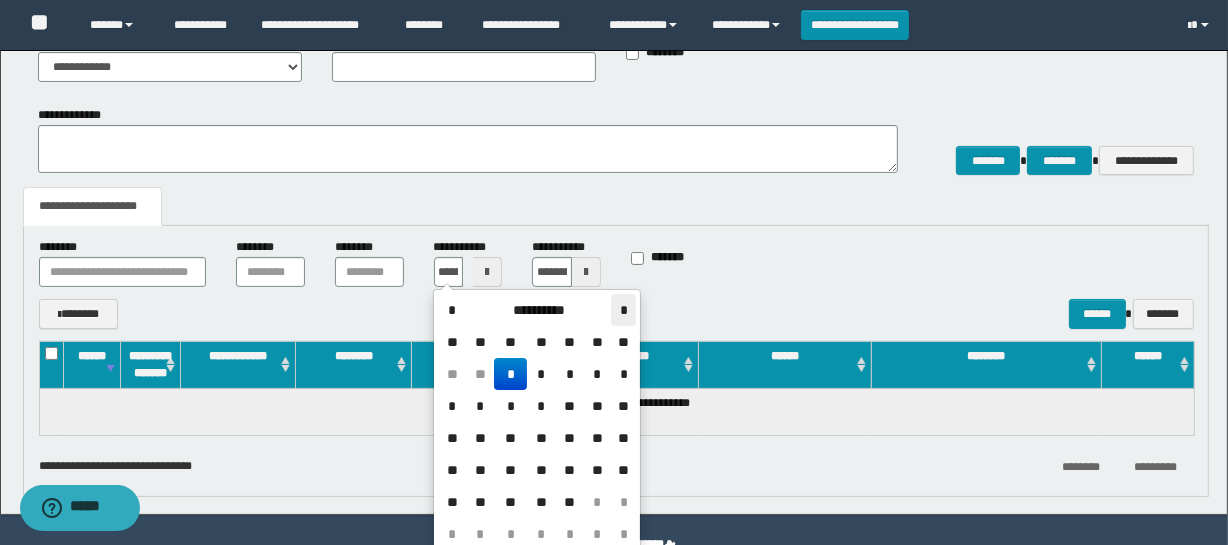click on "*" at bounding box center (623, 310) 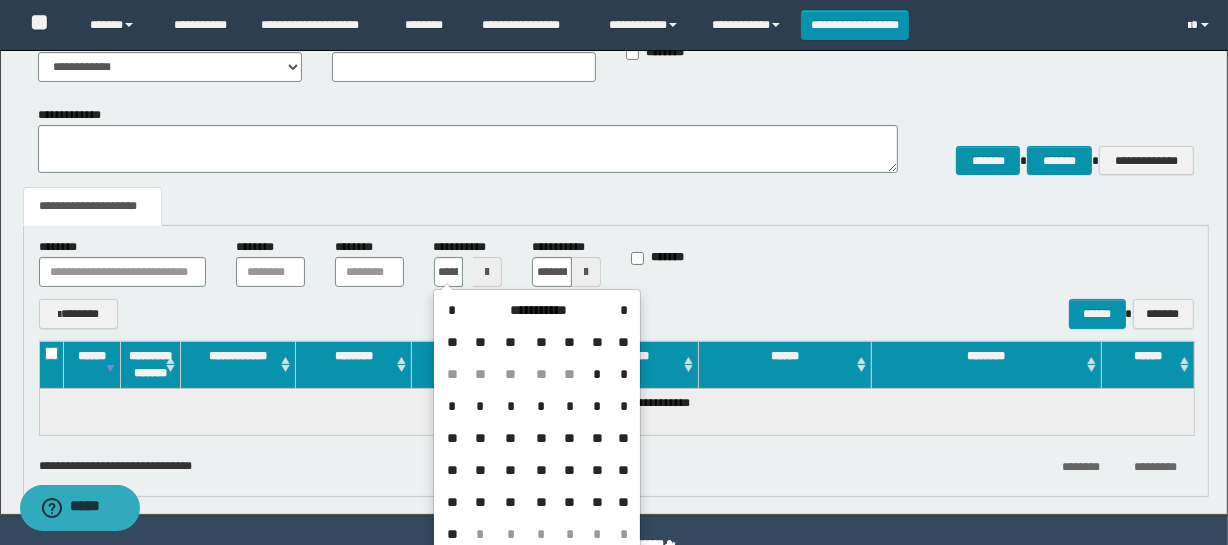 click on "*" at bounding box center (598, 374) 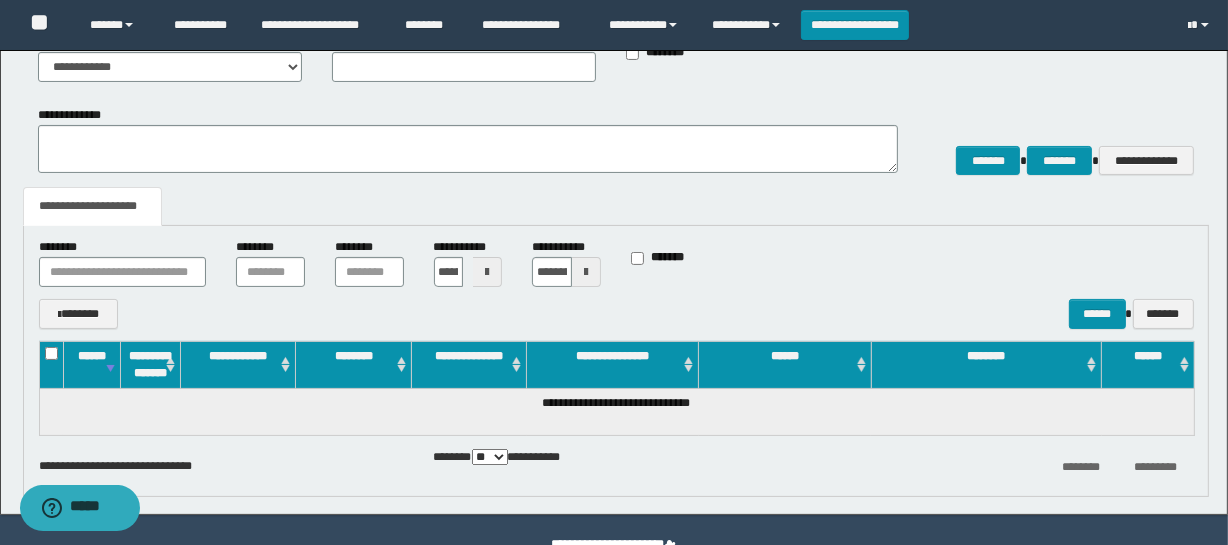 click at bounding box center (586, 272) 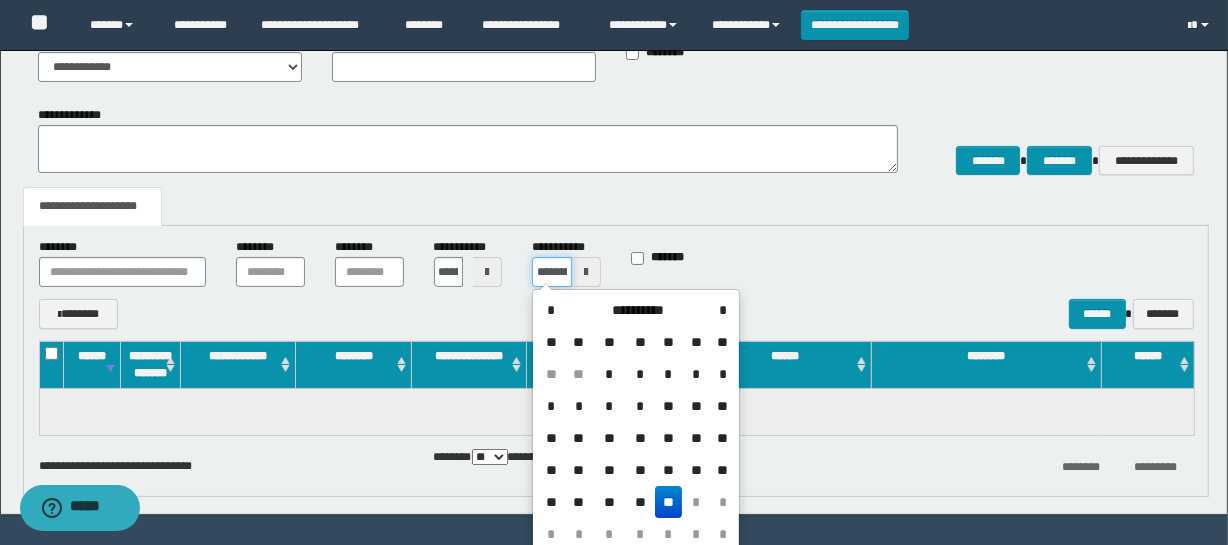 scroll, scrollTop: 0, scrollLeft: 40, axis: horizontal 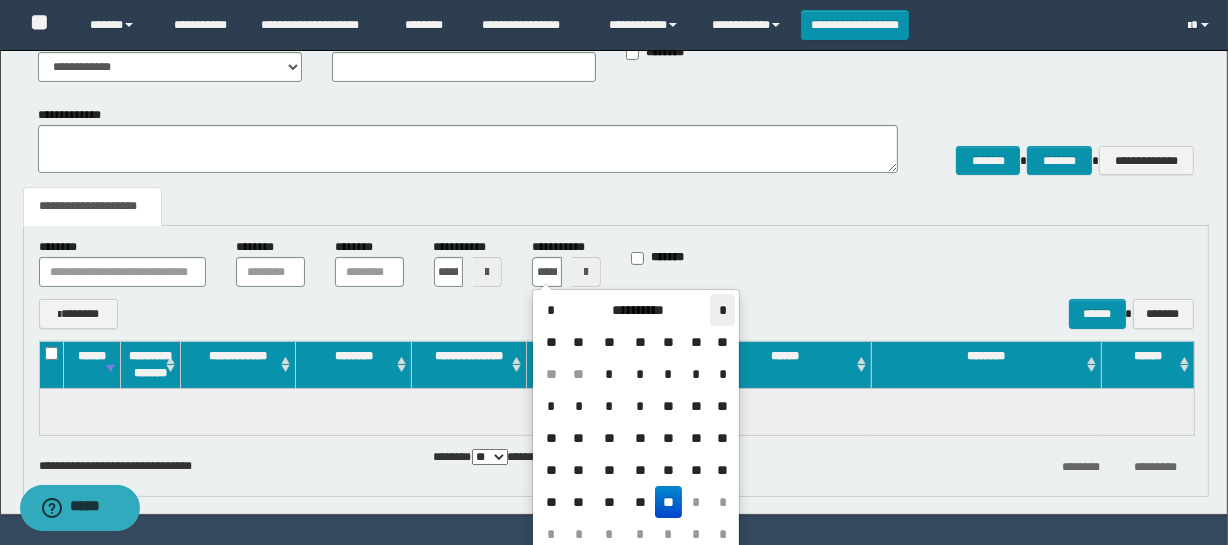 click on "*" at bounding box center [722, 310] 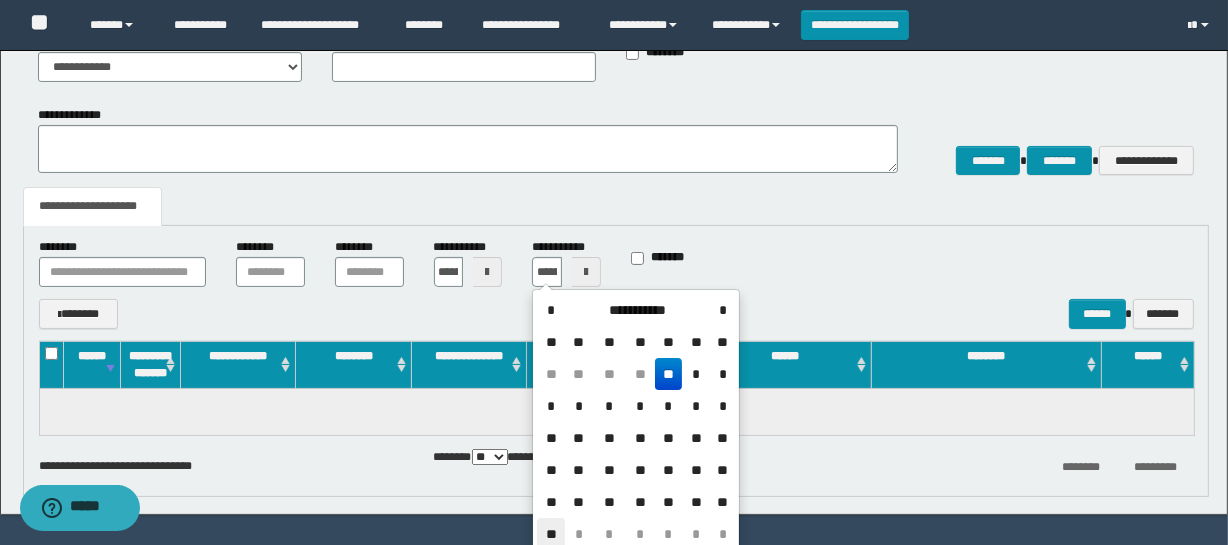 click on "**" at bounding box center (551, 534) 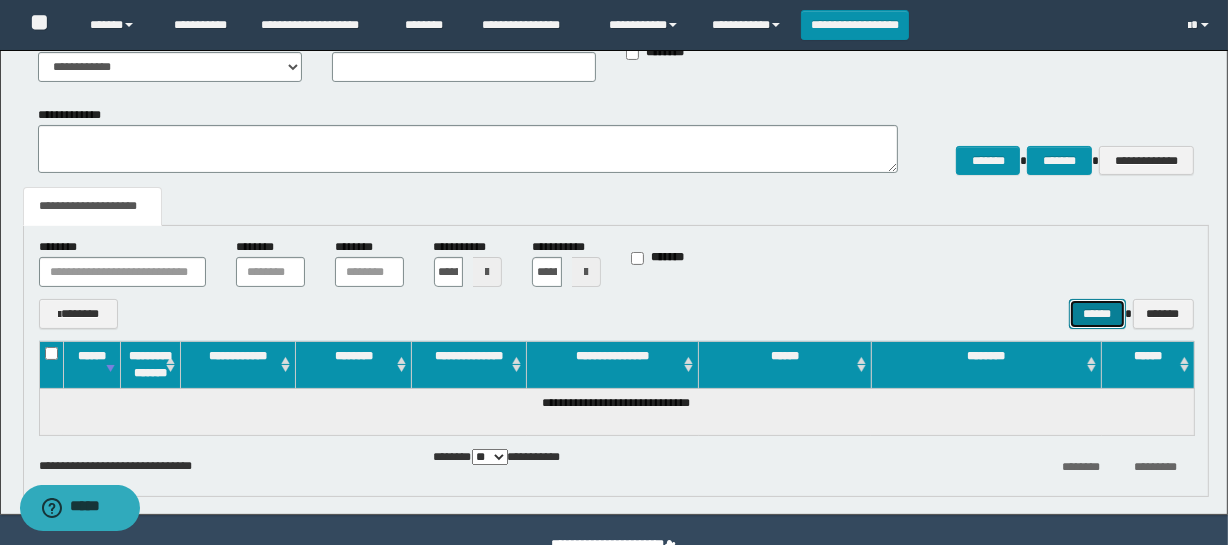 click on "******" at bounding box center (1097, 314) 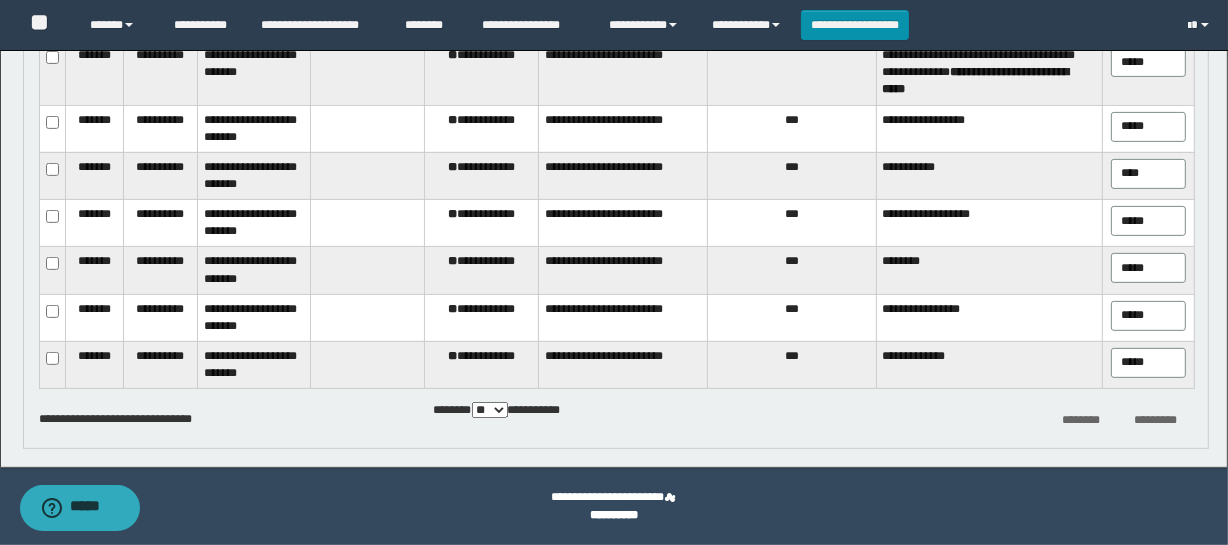 scroll, scrollTop: 348, scrollLeft: 0, axis: vertical 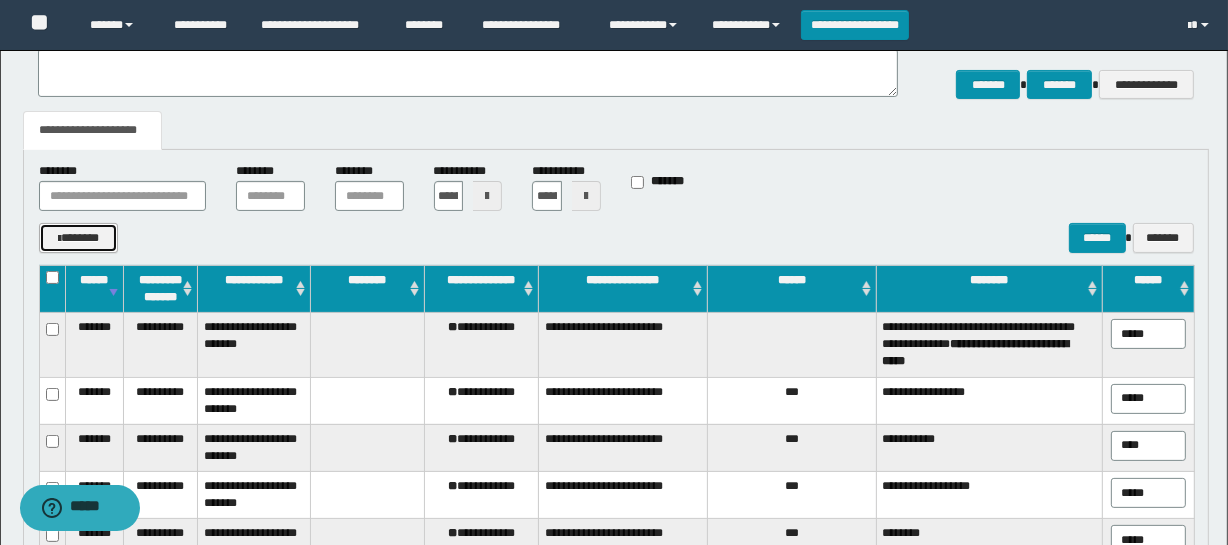 click on "*******" at bounding box center (79, 238) 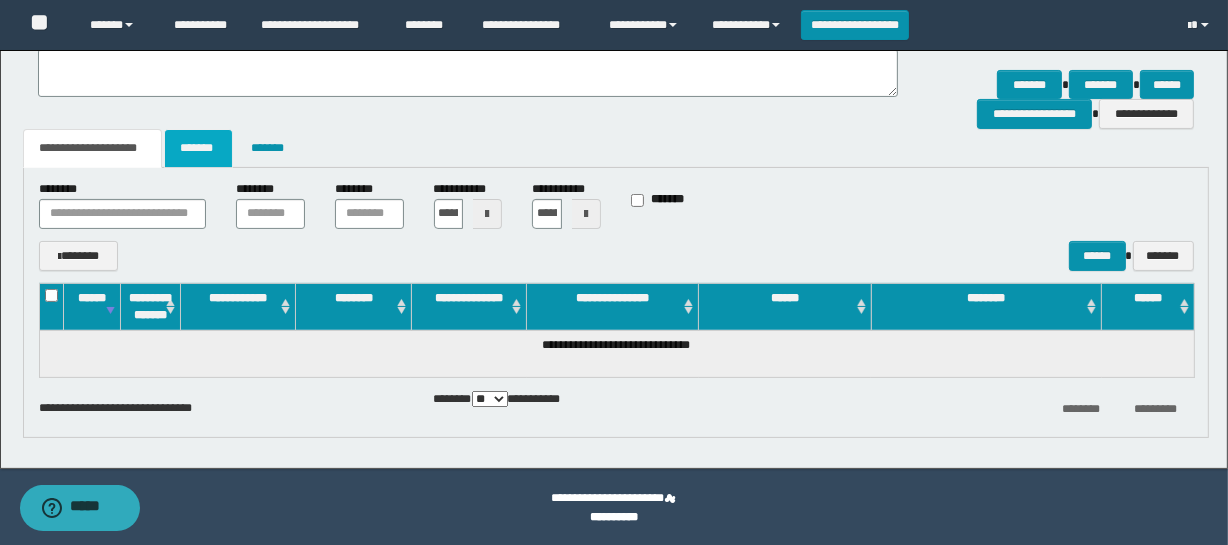 click on "*******" at bounding box center (198, 148) 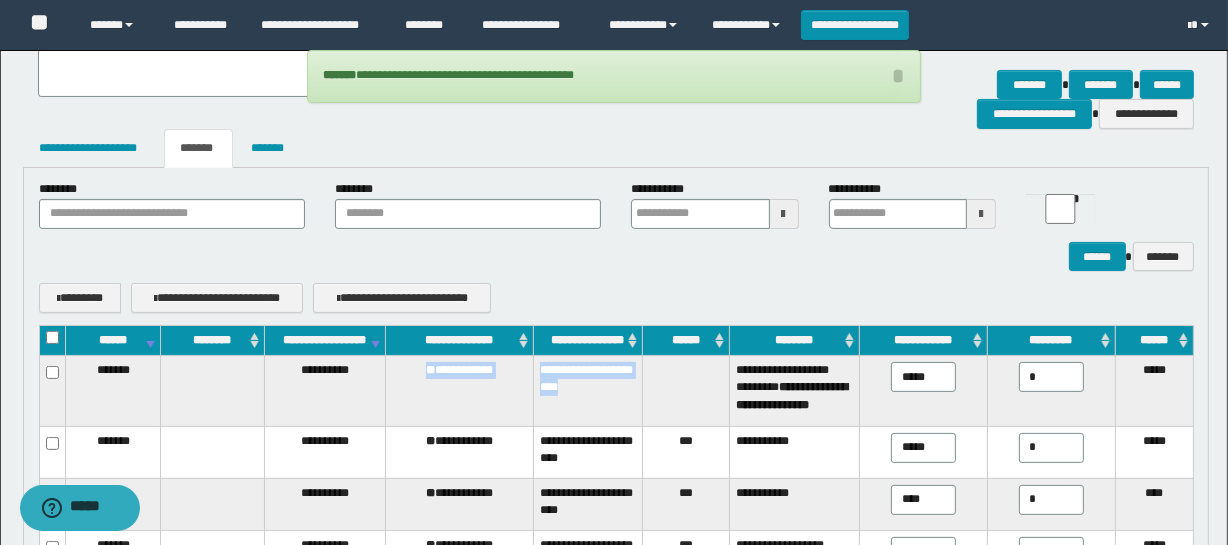 drag, startPoint x: 627, startPoint y: 420, endPoint x: 402, endPoint y: 380, distance: 228.5279 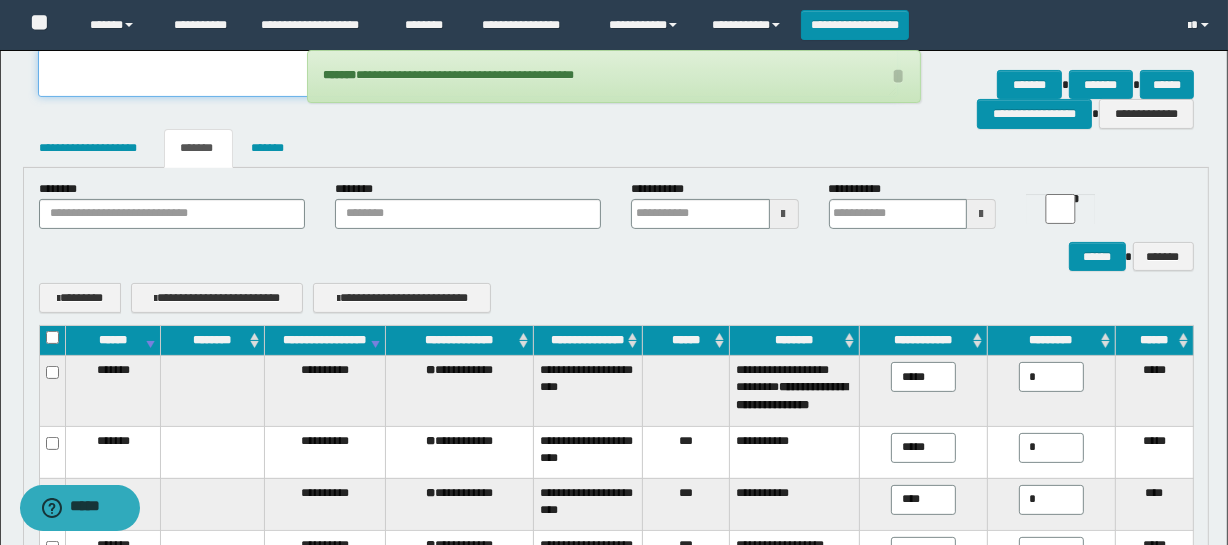 click on "**********" at bounding box center [468, 73] 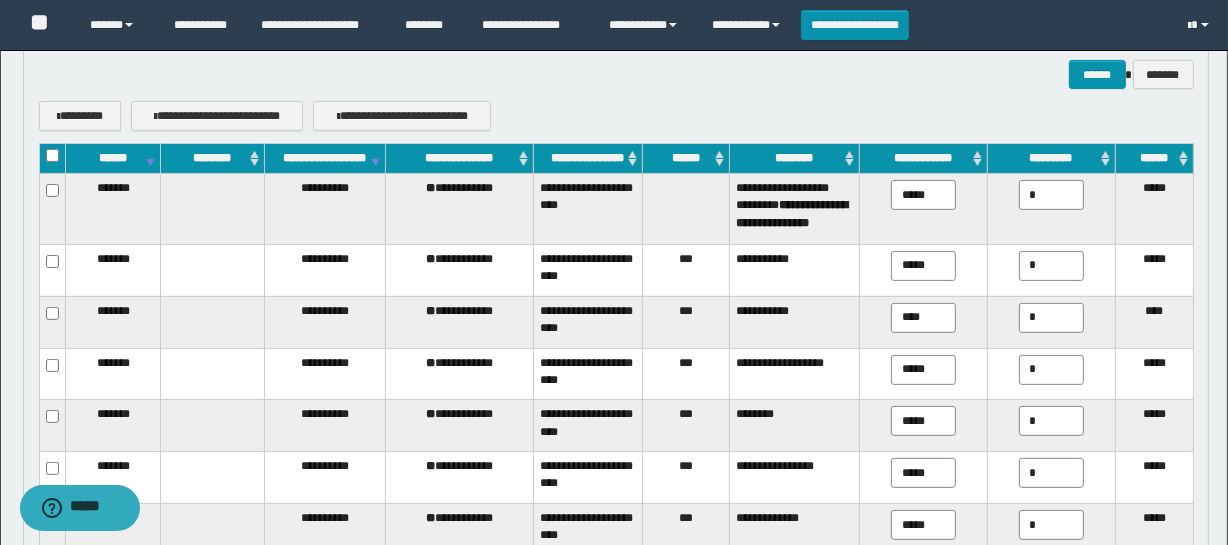 scroll, scrollTop: 75, scrollLeft: 0, axis: vertical 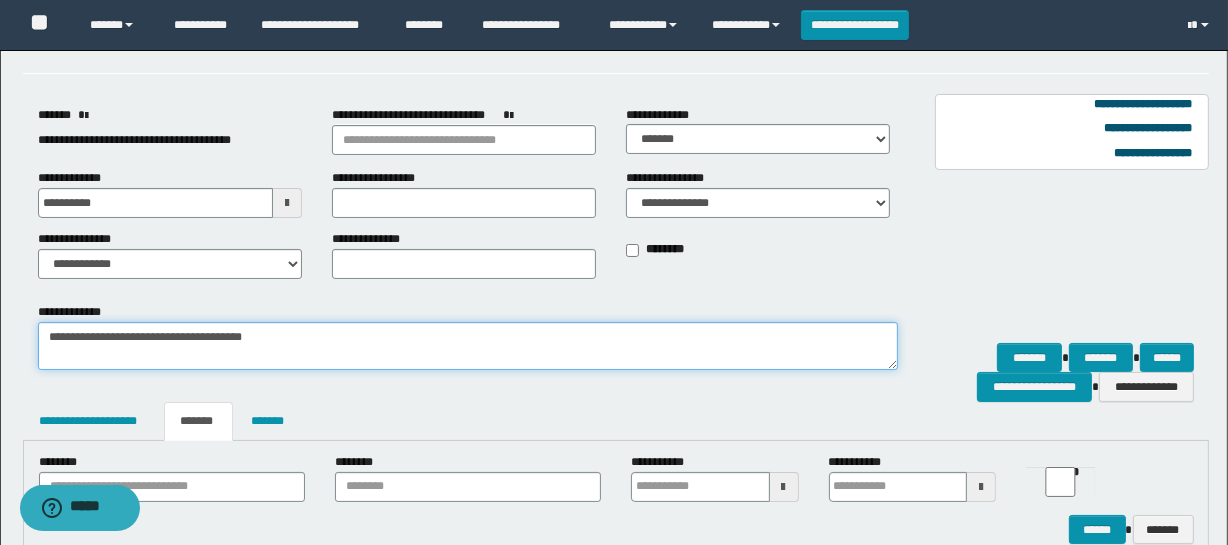 click on "**********" at bounding box center (468, 346) 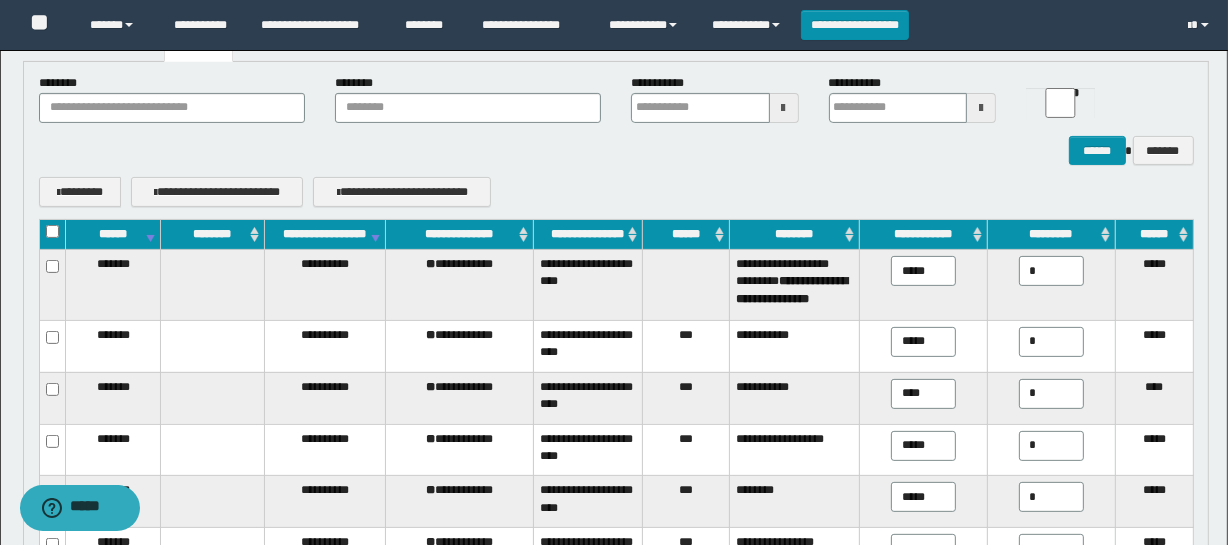 scroll, scrollTop: 181, scrollLeft: 0, axis: vertical 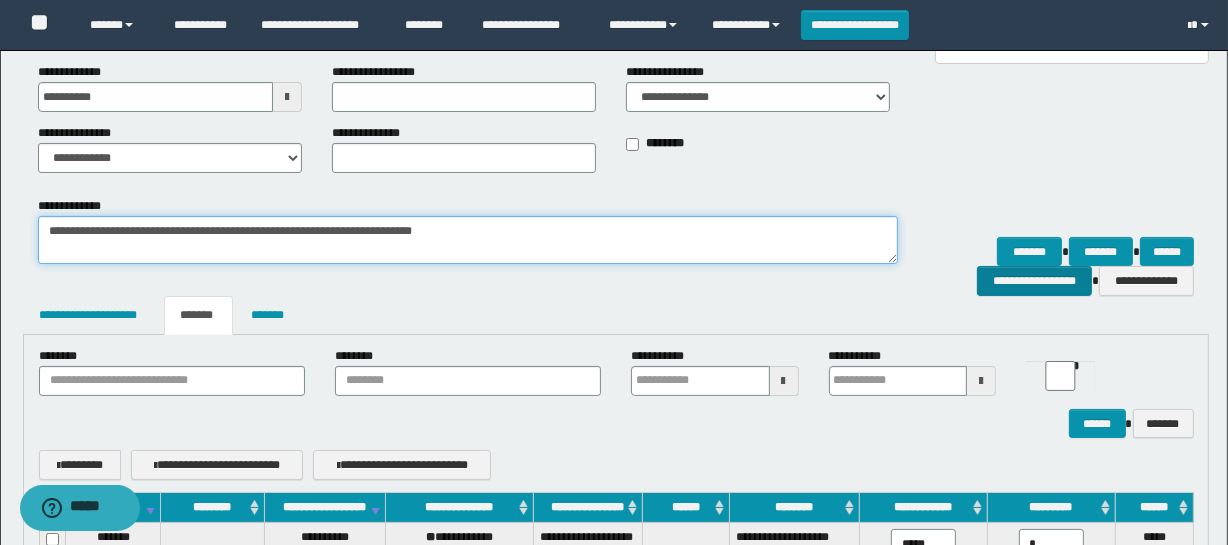type on "**********" 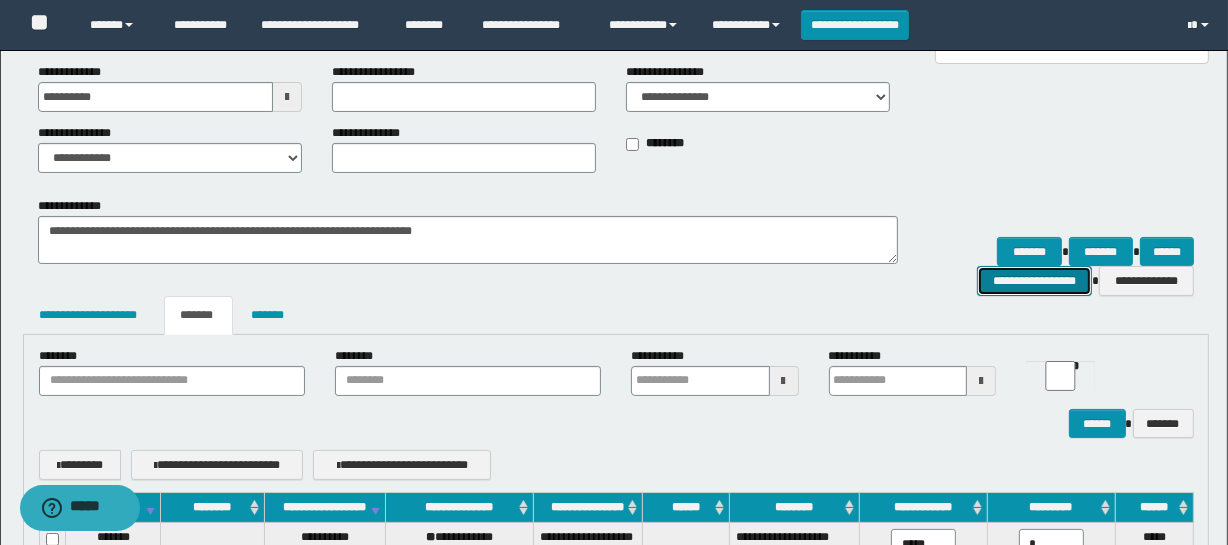 click on "**********" at bounding box center [1034, 281] 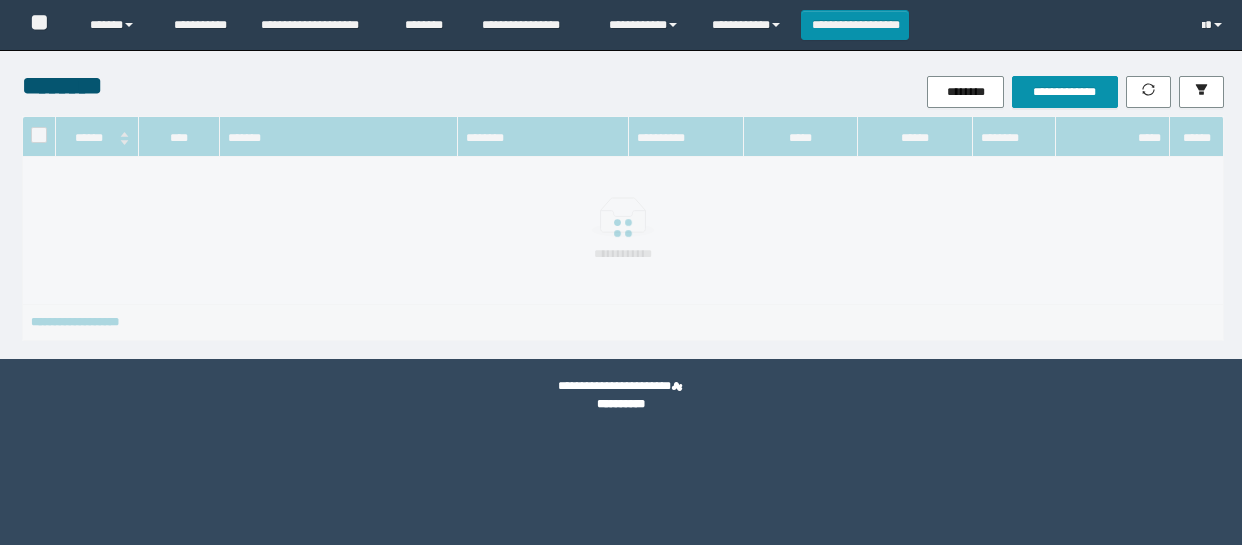 scroll, scrollTop: 0, scrollLeft: 0, axis: both 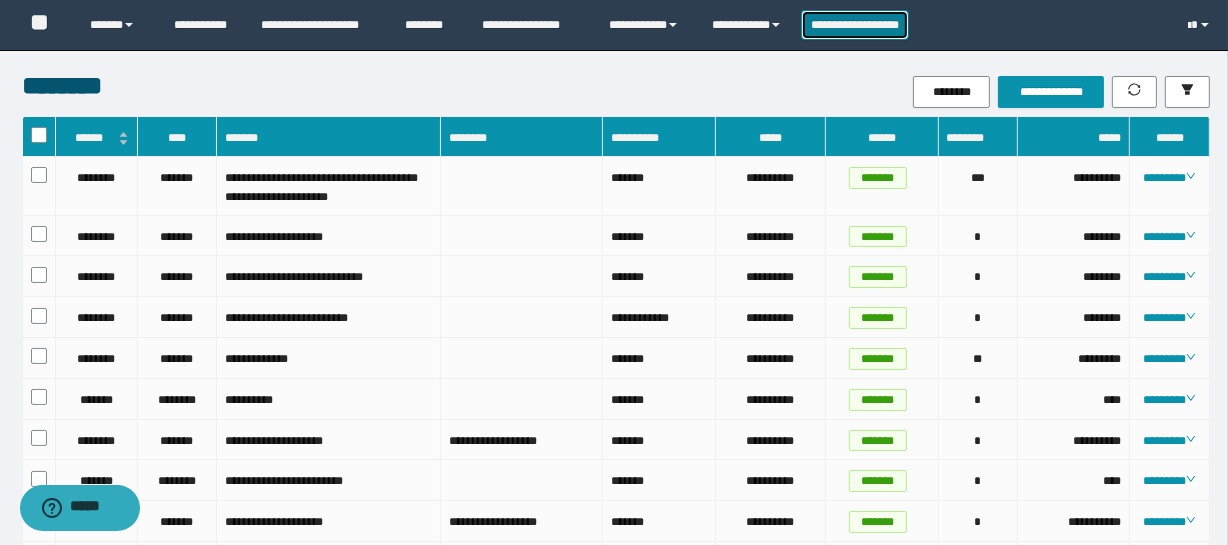 click on "**********" at bounding box center [855, 25] 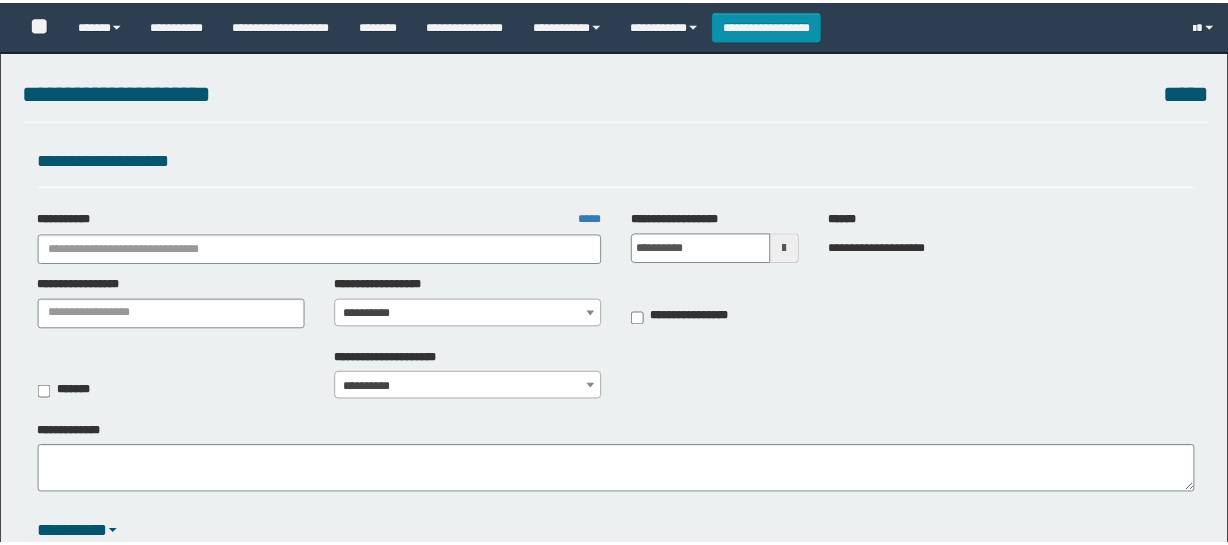 scroll, scrollTop: 0, scrollLeft: 0, axis: both 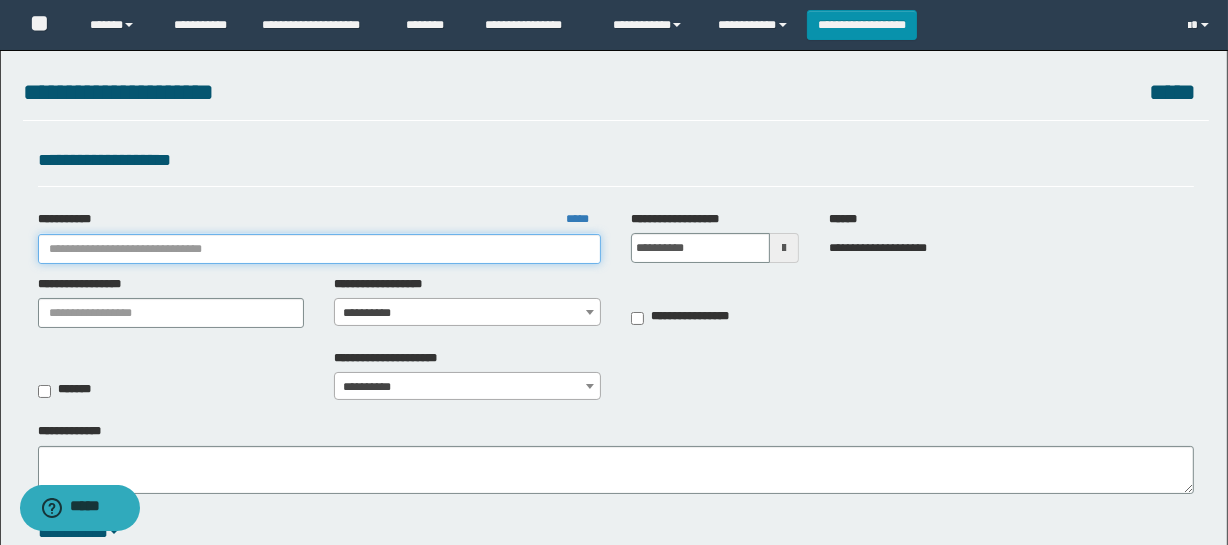 click on "**********" at bounding box center (319, 249) 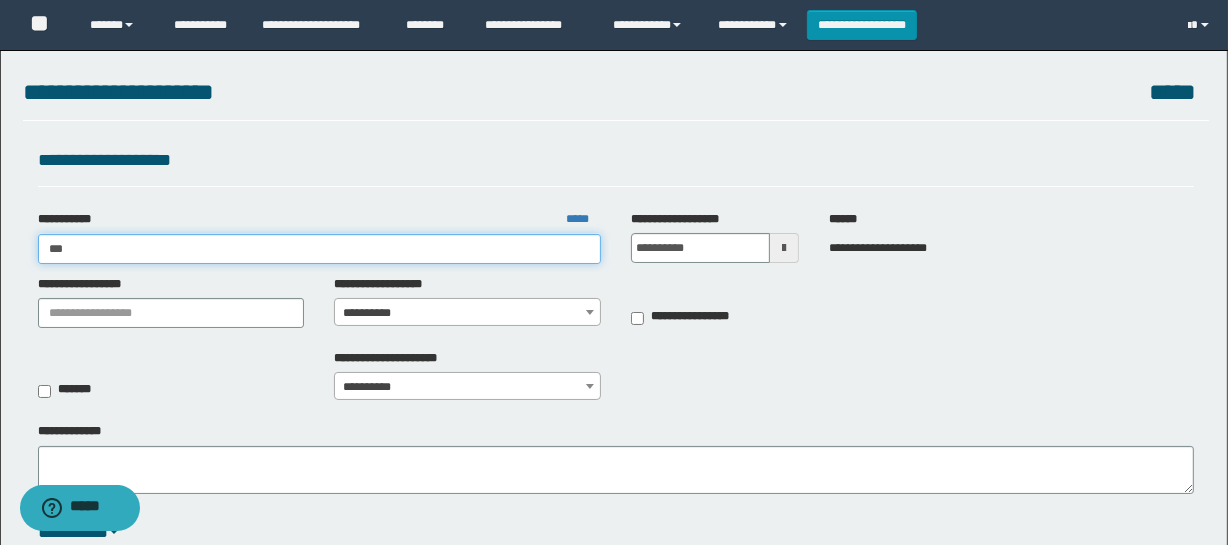 type on "****" 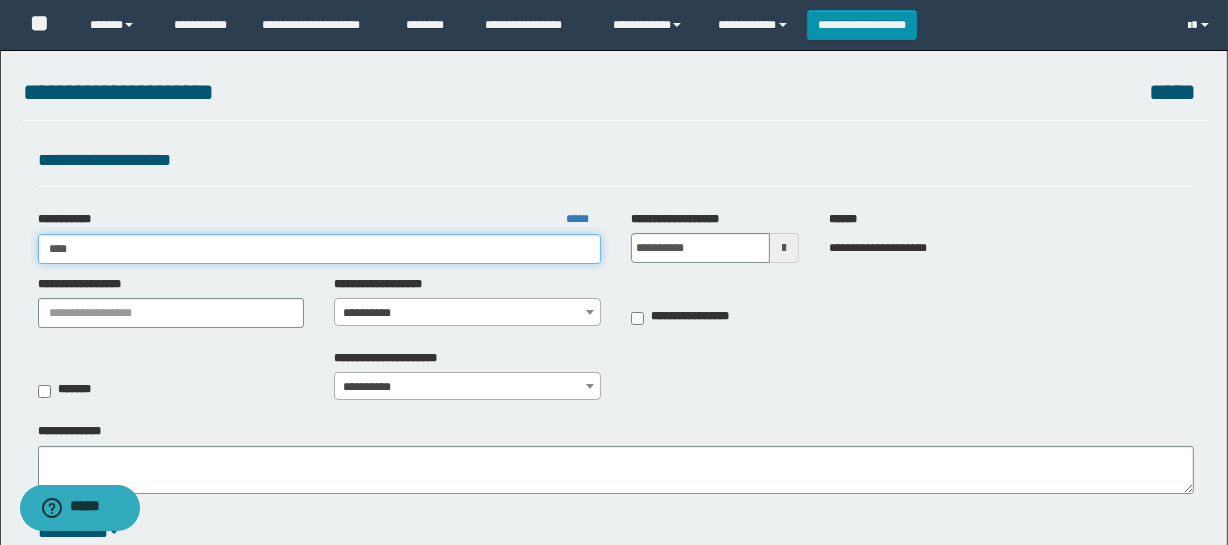 type on "****" 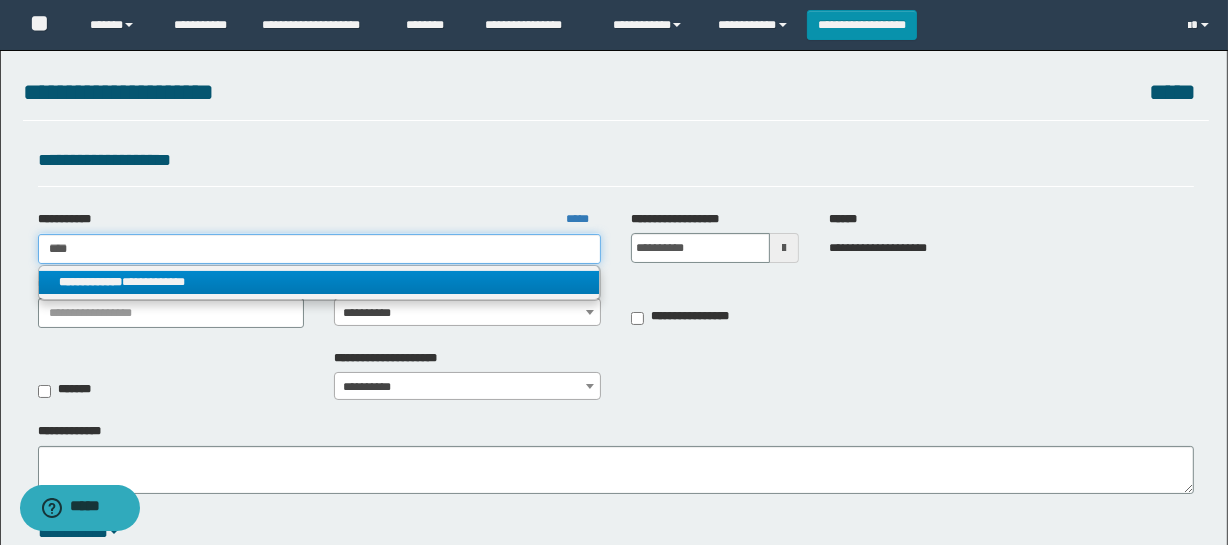 type on "****" 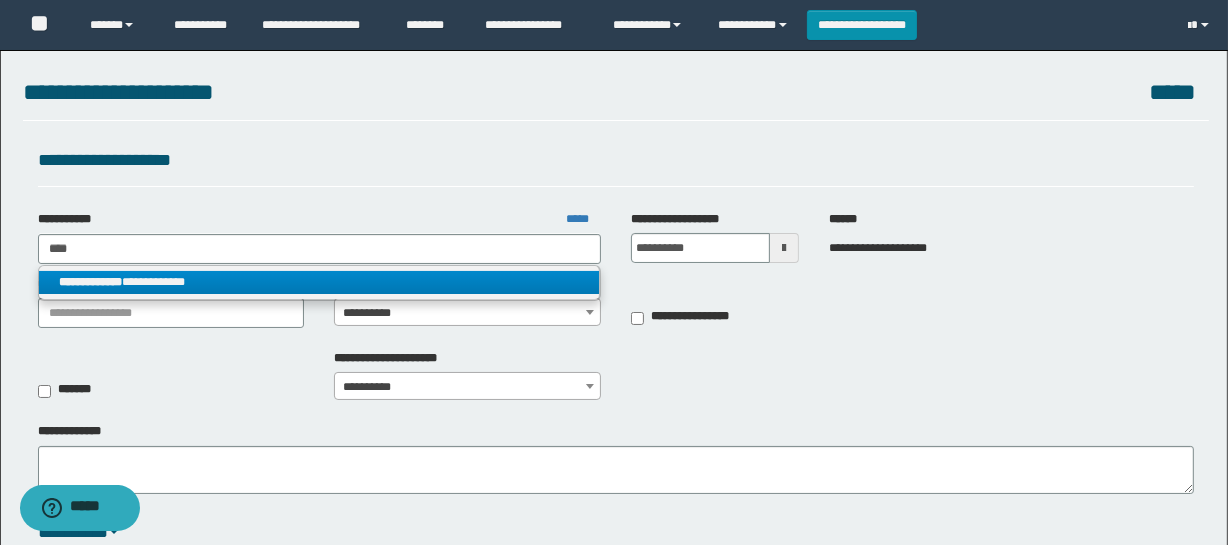 click on "**********" at bounding box center [319, 282] 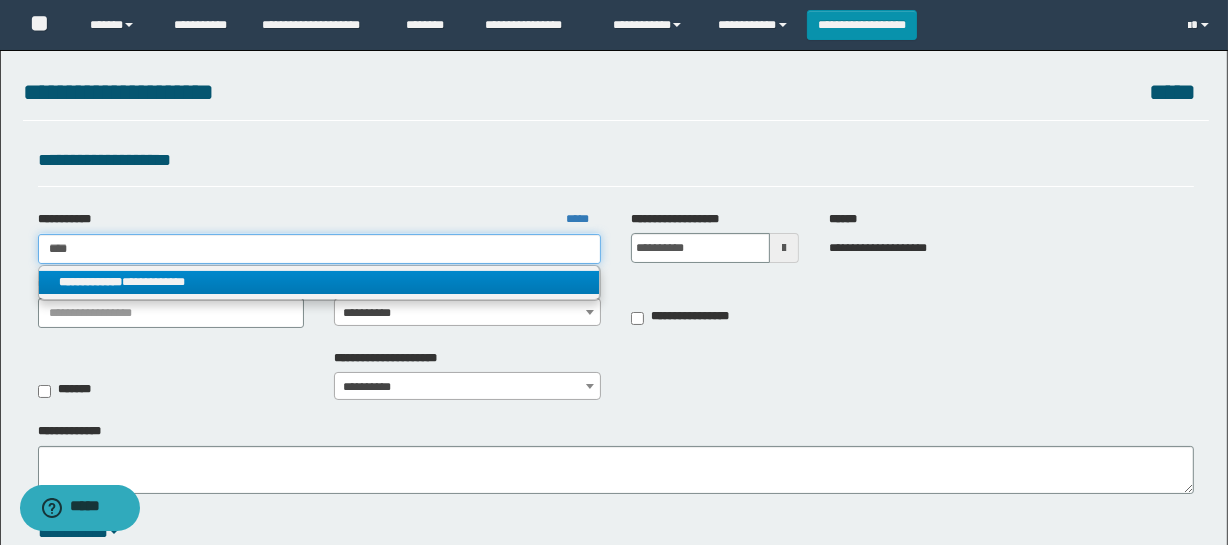 type 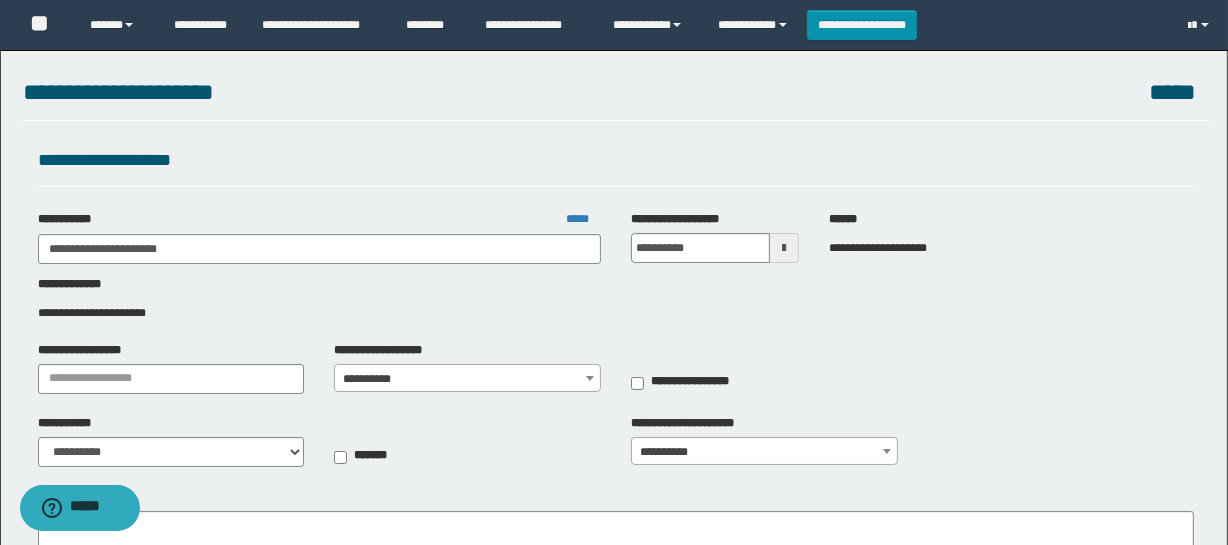 click on "**********" at bounding box center (467, 379) 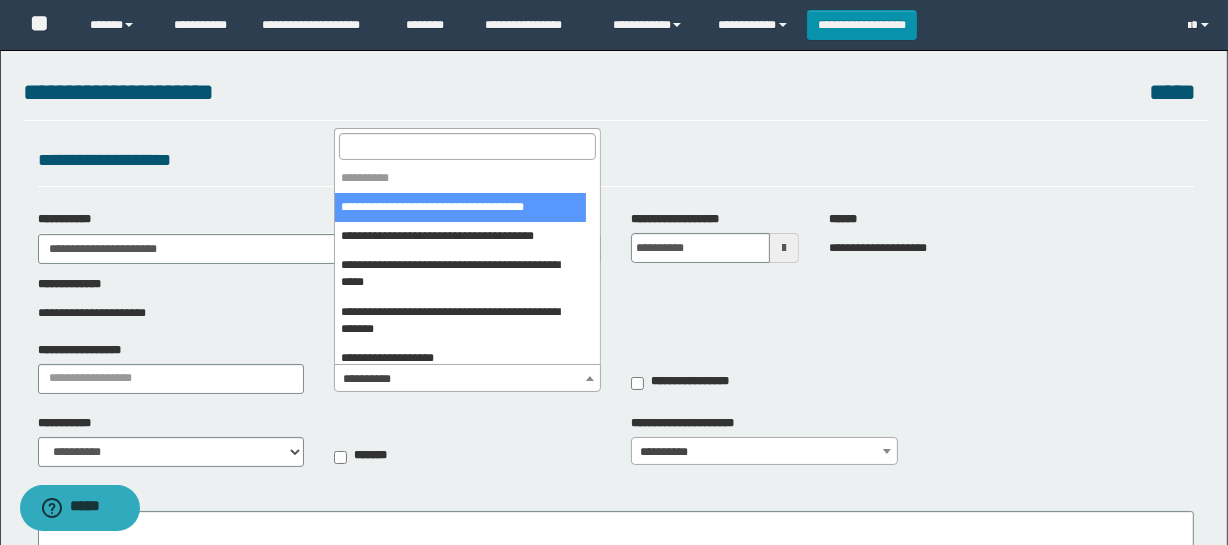 click at bounding box center [467, 146] 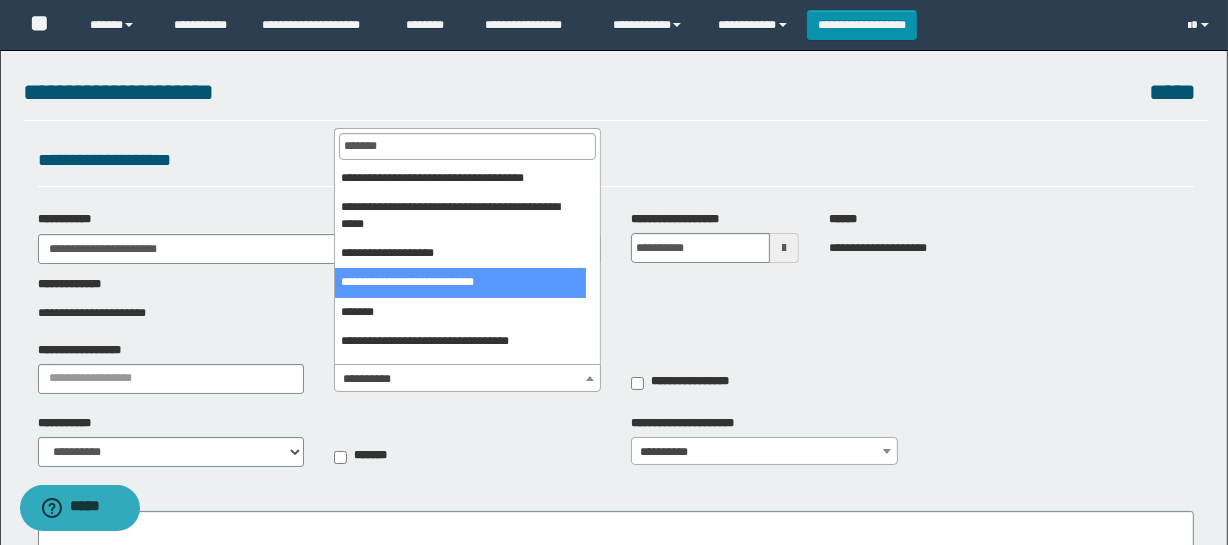 type on "*******" 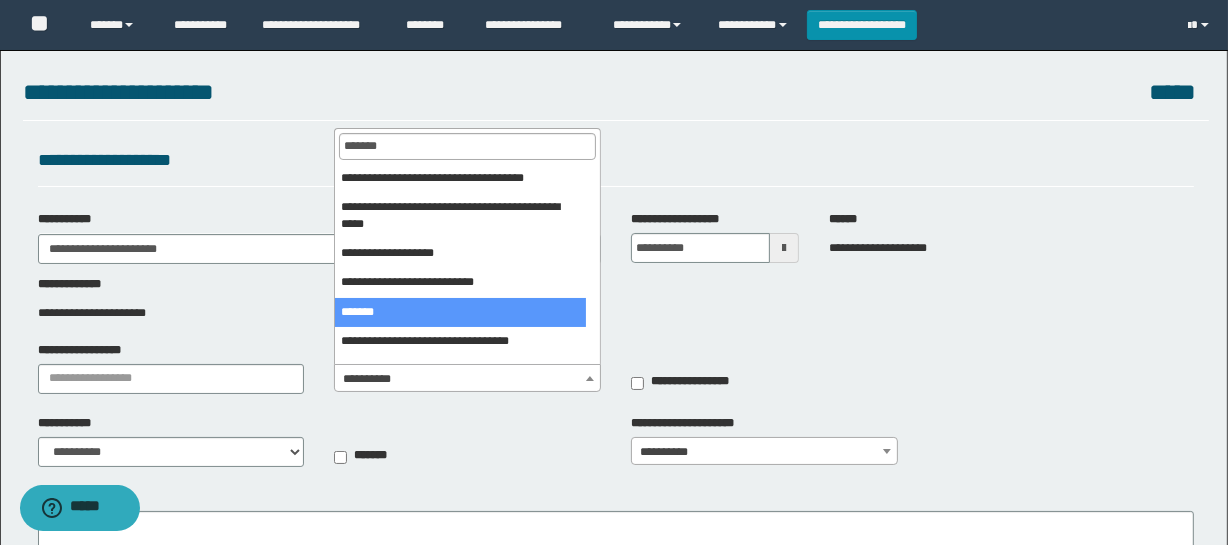 select on "***" 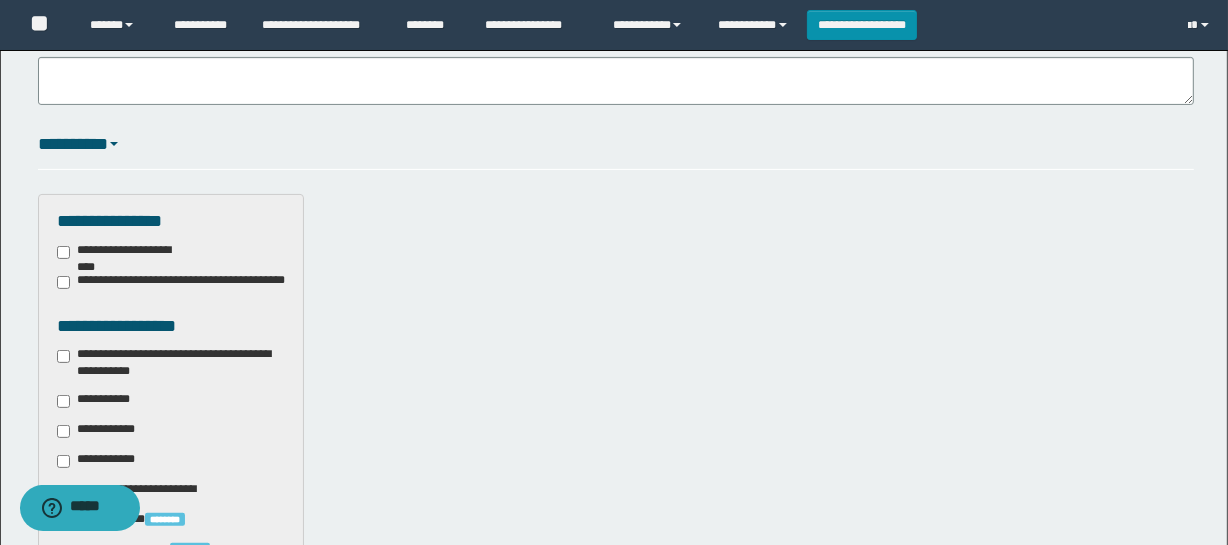 click on "**********" at bounding box center (171, 363) 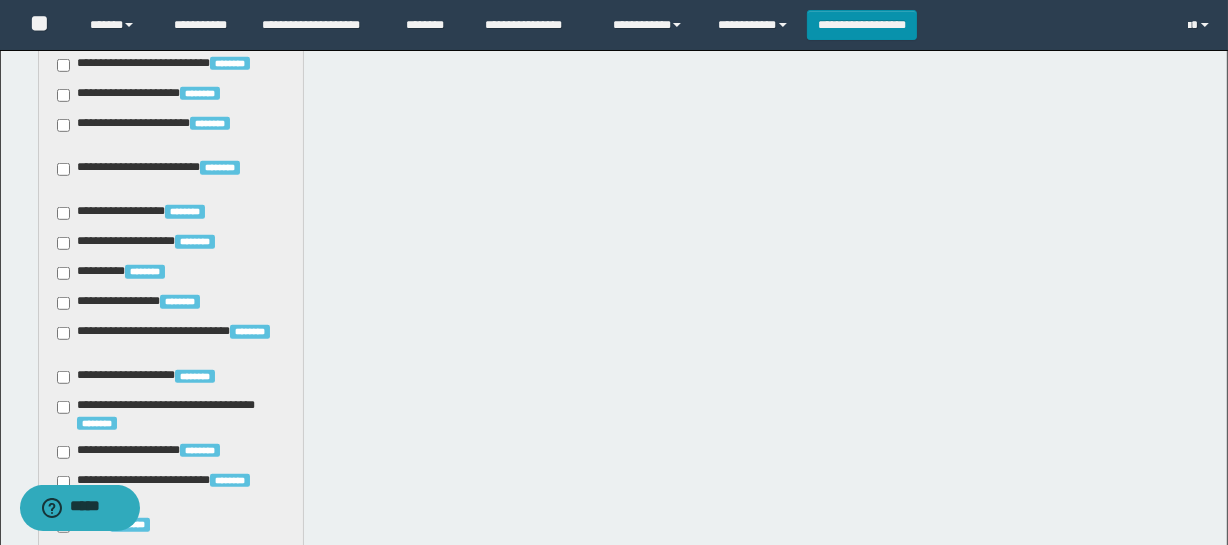scroll, scrollTop: 1272, scrollLeft: 0, axis: vertical 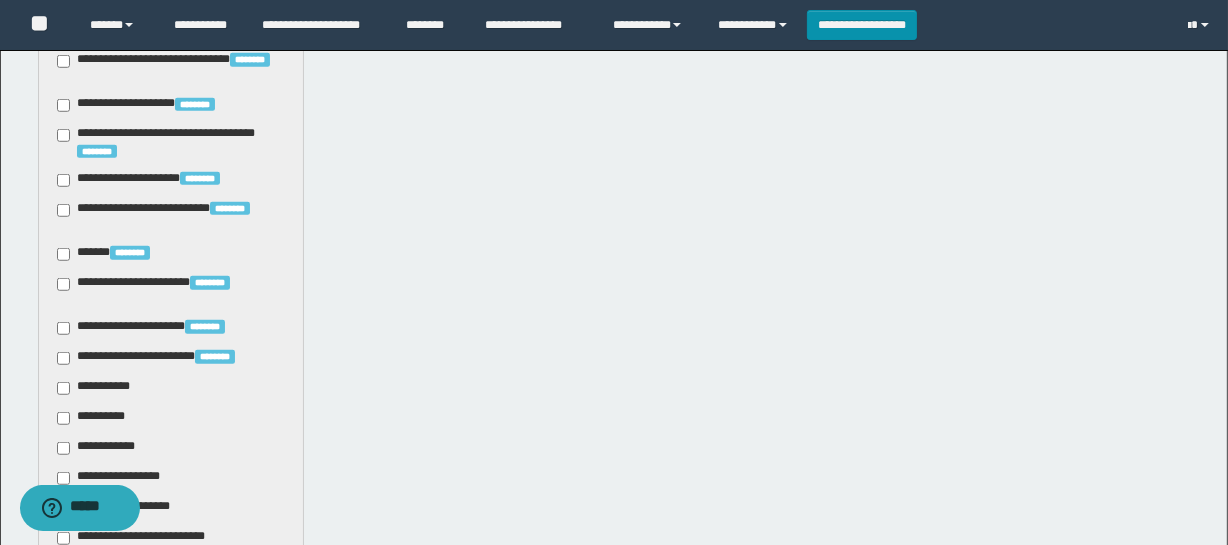 click on "**********" at bounding box center (97, 388) 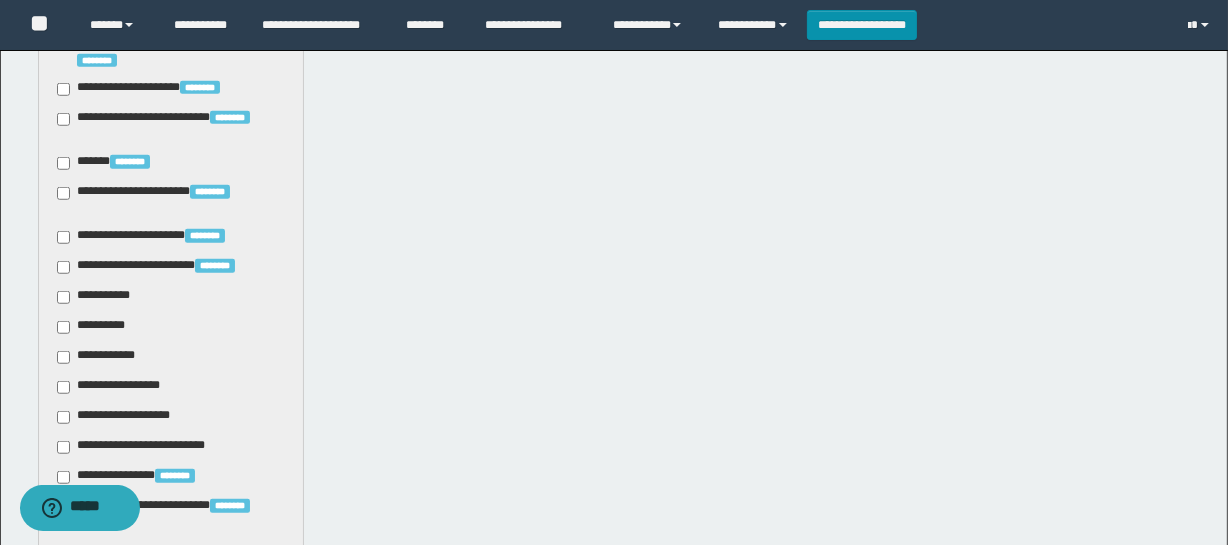 click on "**********" at bounding box center (136, 477) 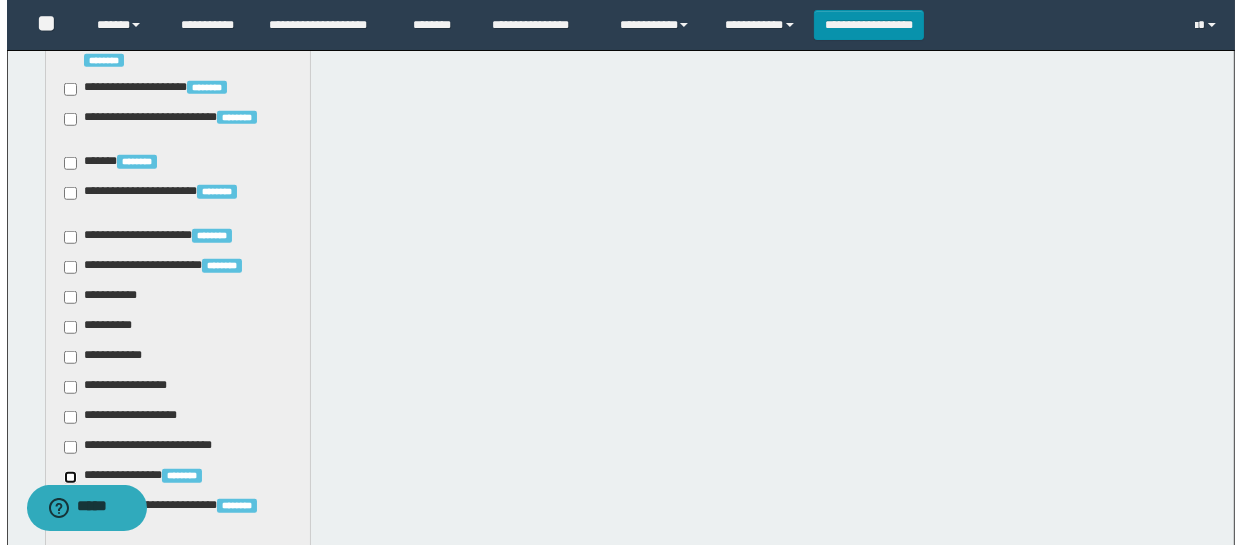 scroll, scrollTop: 1727, scrollLeft: 0, axis: vertical 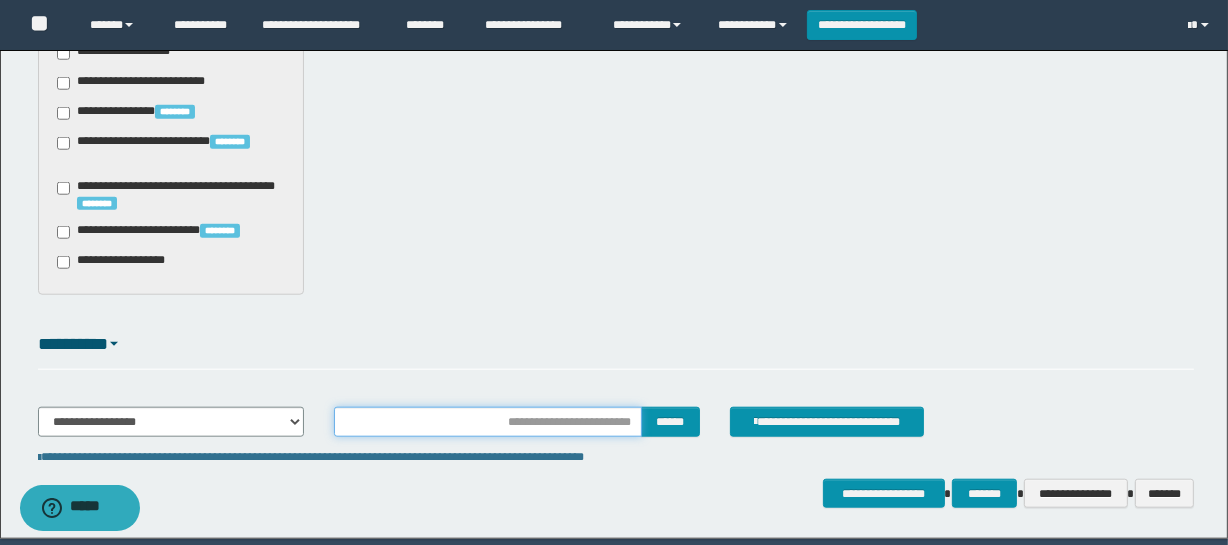 click at bounding box center (487, 422) 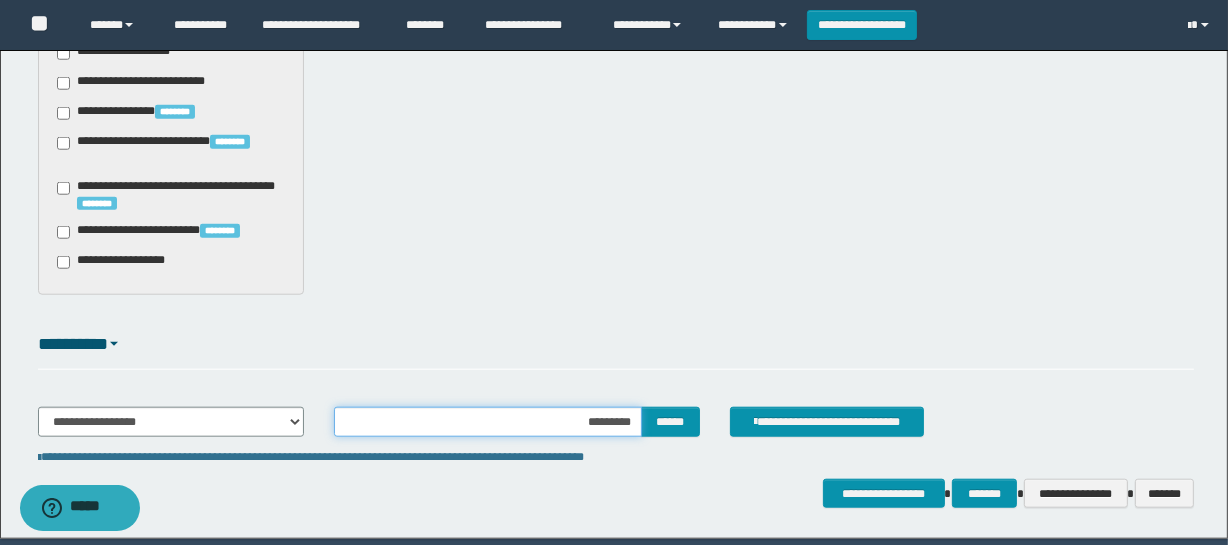 type on "**********" 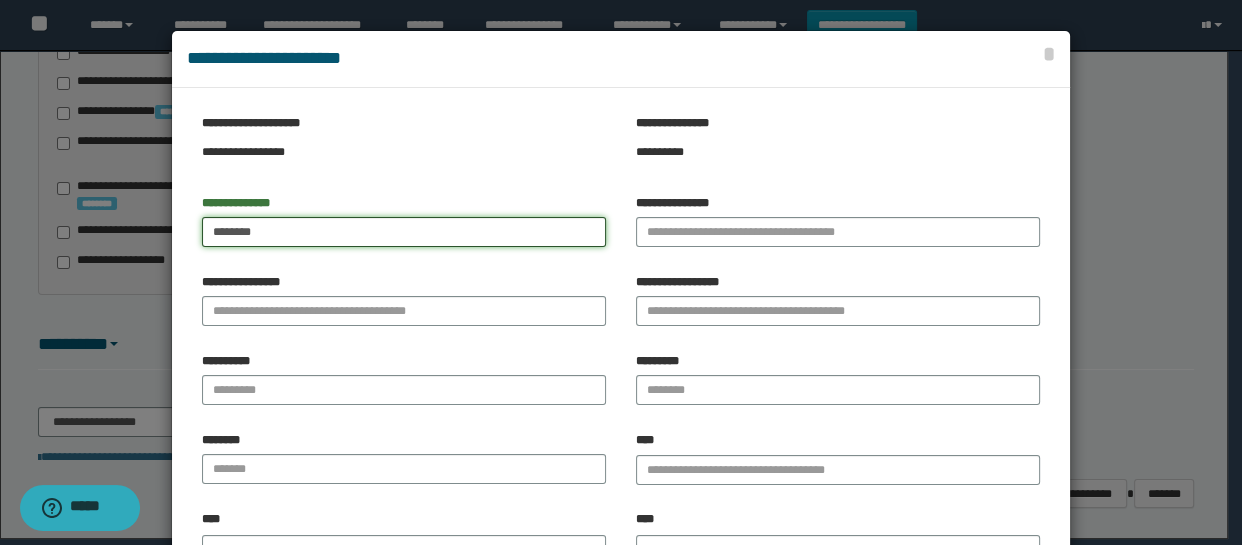 type on "********" 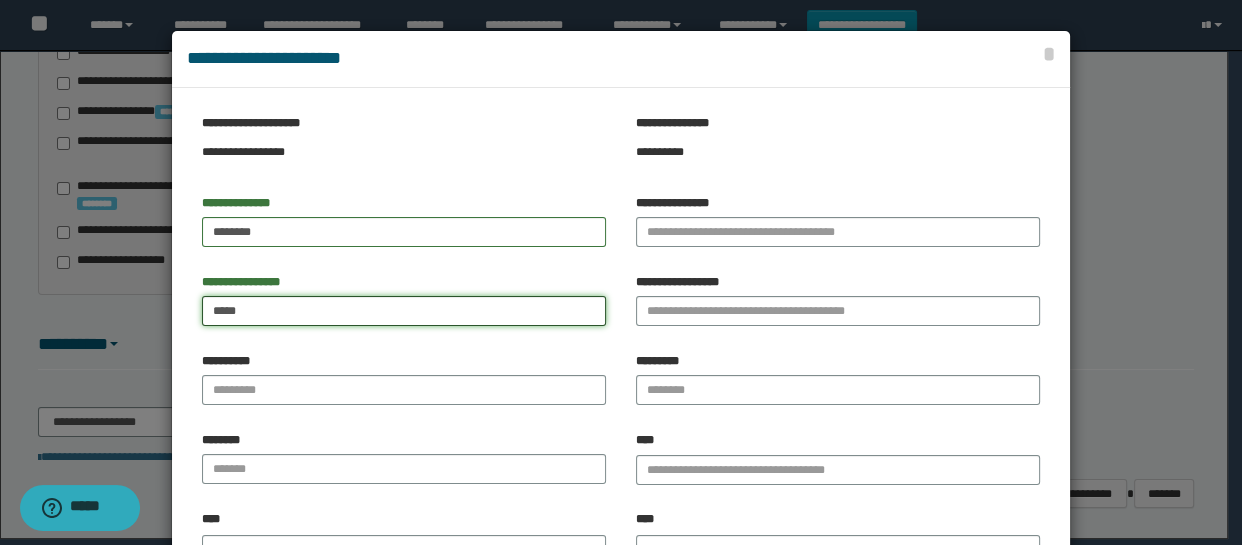 type on "*****" 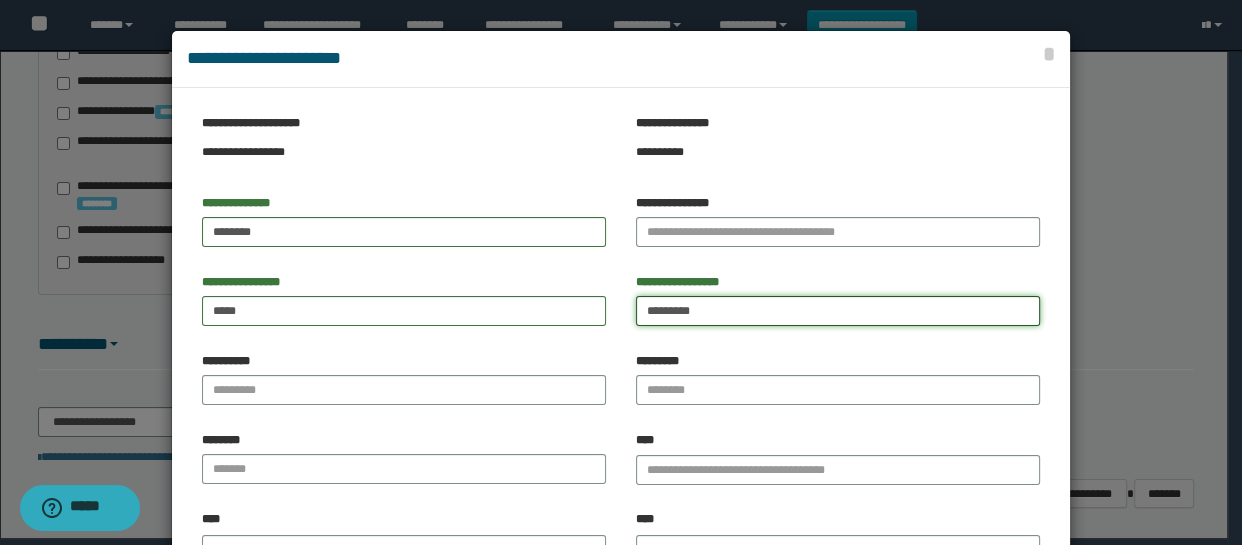 scroll, scrollTop: 181, scrollLeft: 0, axis: vertical 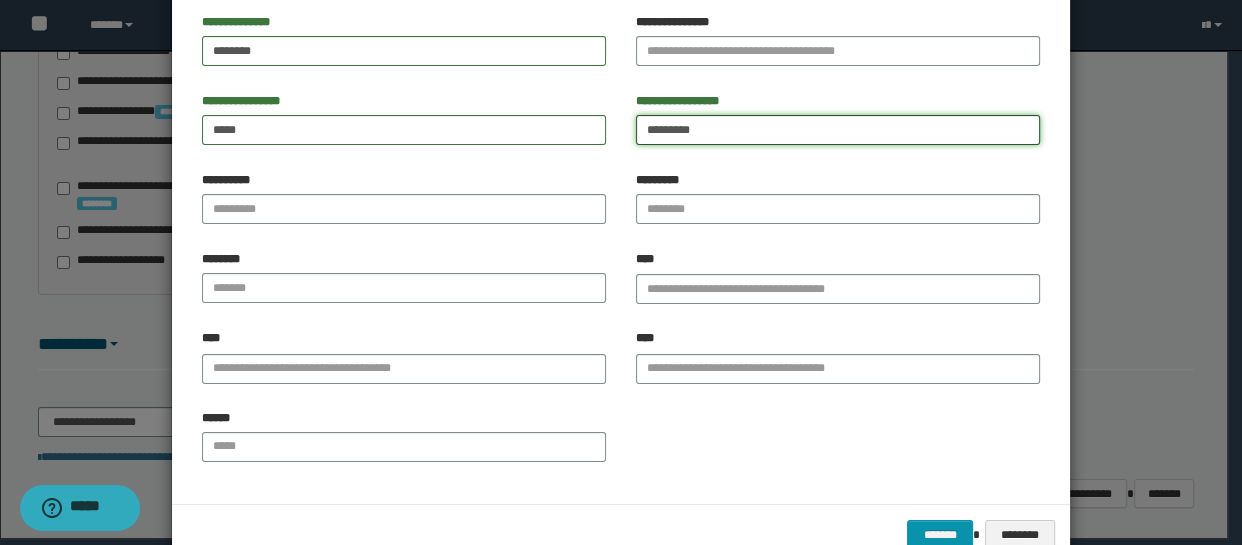 type on "*********" 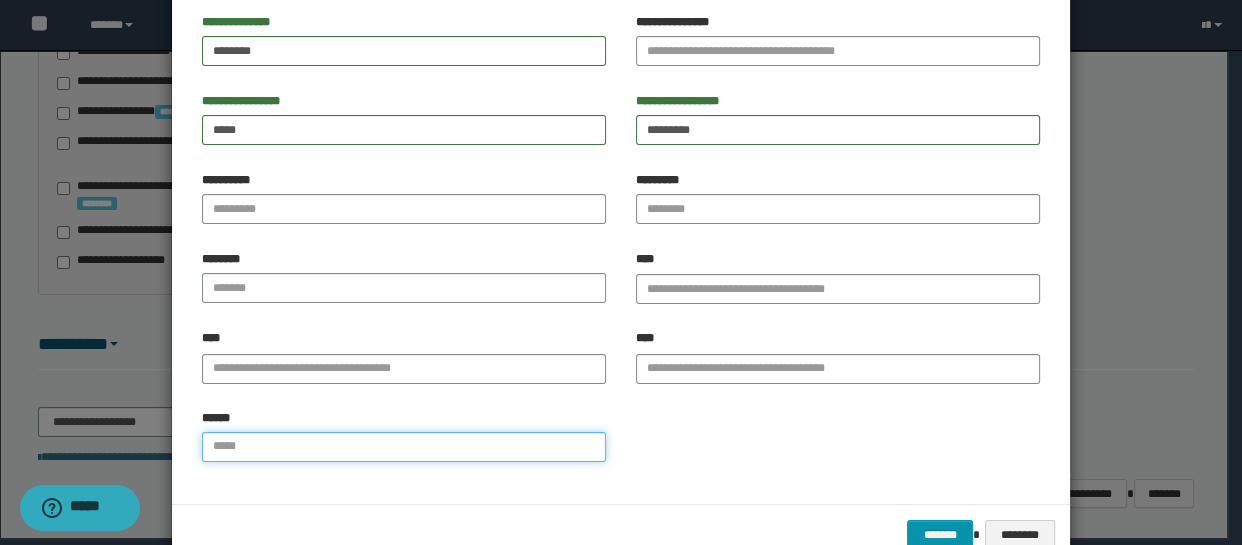 click on "******" at bounding box center (404, 447) 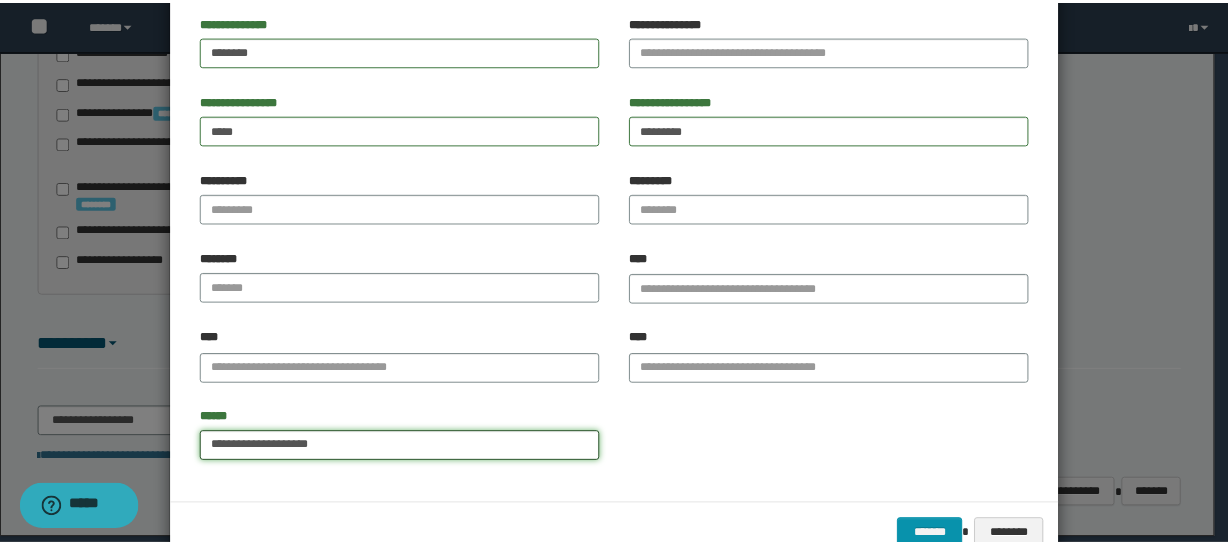 scroll, scrollTop: 231, scrollLeft: 0, axis: vertical 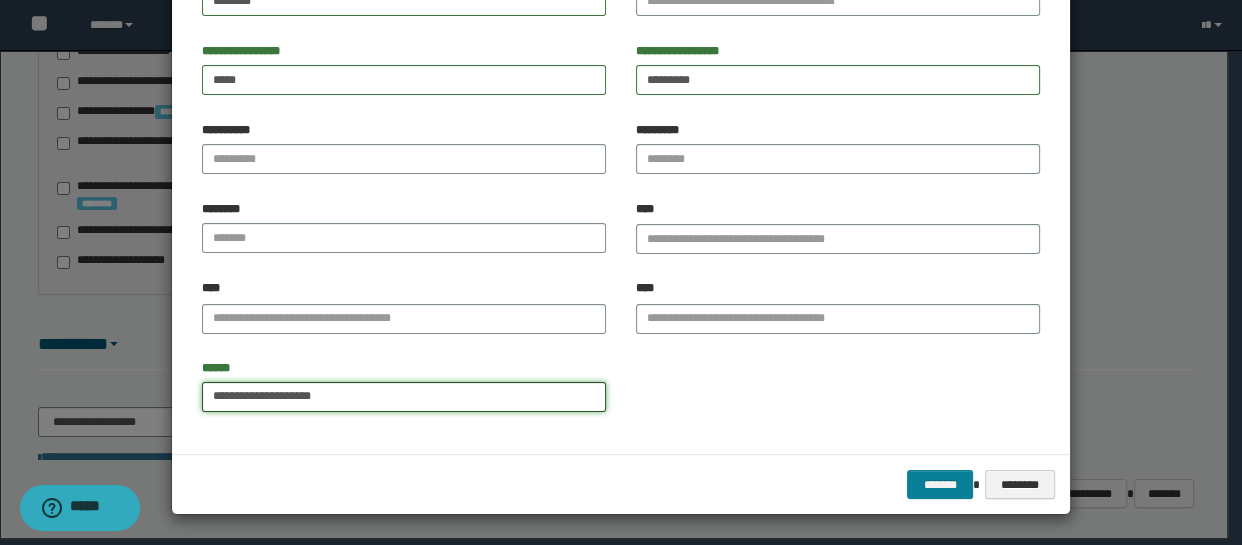 type on "**********" 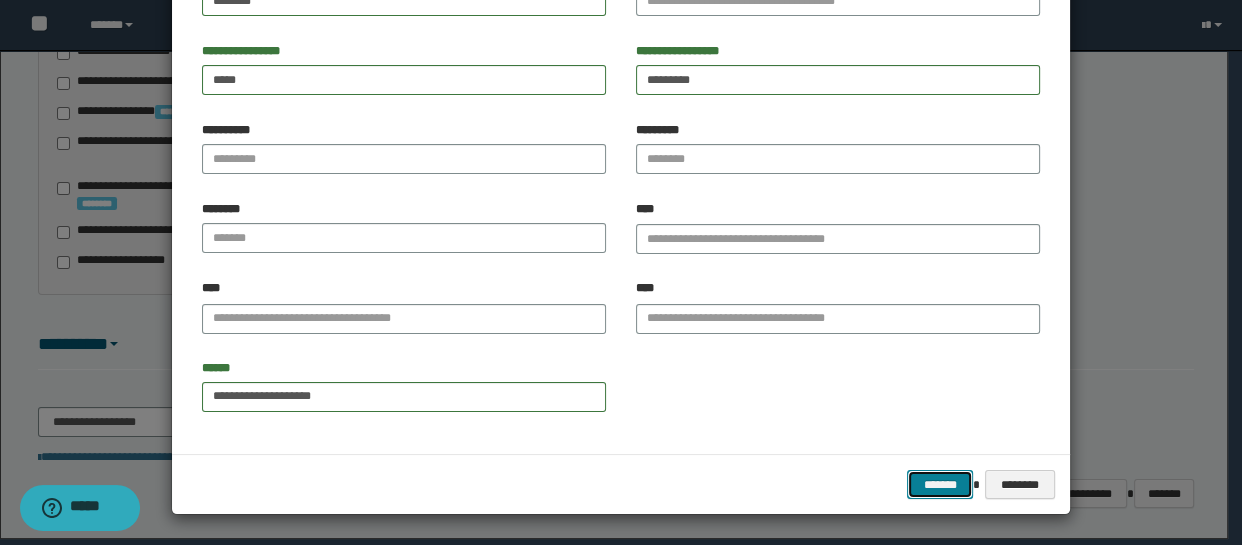 click on "*******" at bounding box center [940, 485] 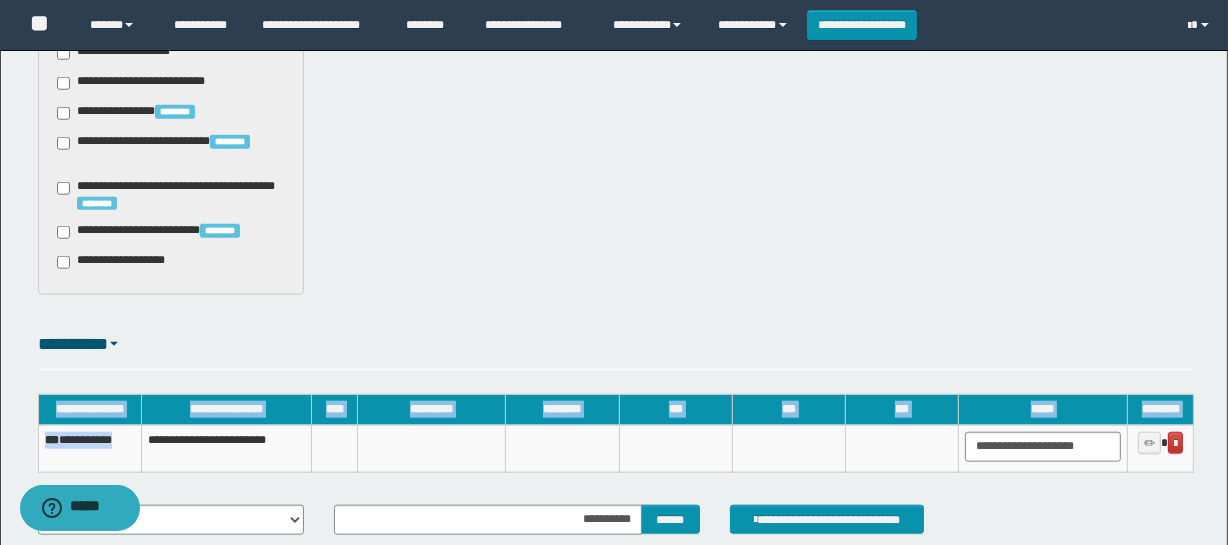 drag, startPoint x: 100, startPoint y: 458, endPoint x: 34, endPoint y: 458, distance: 66 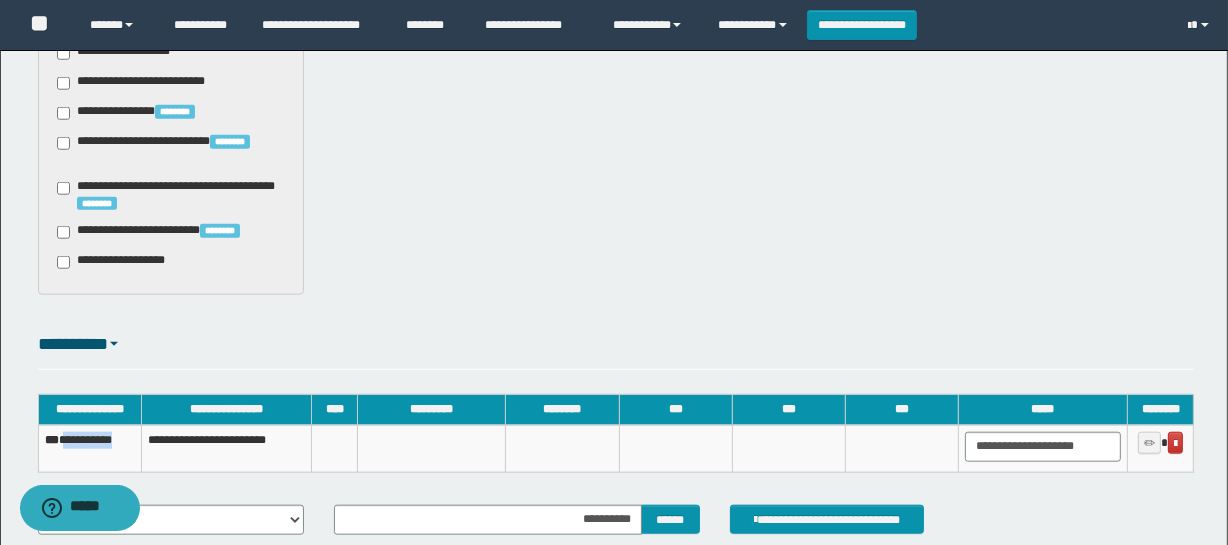 drag, startPoint x: 109, startPoint y: 458, endPoint x: 41, endPoint y: 462, distance: 68.117546 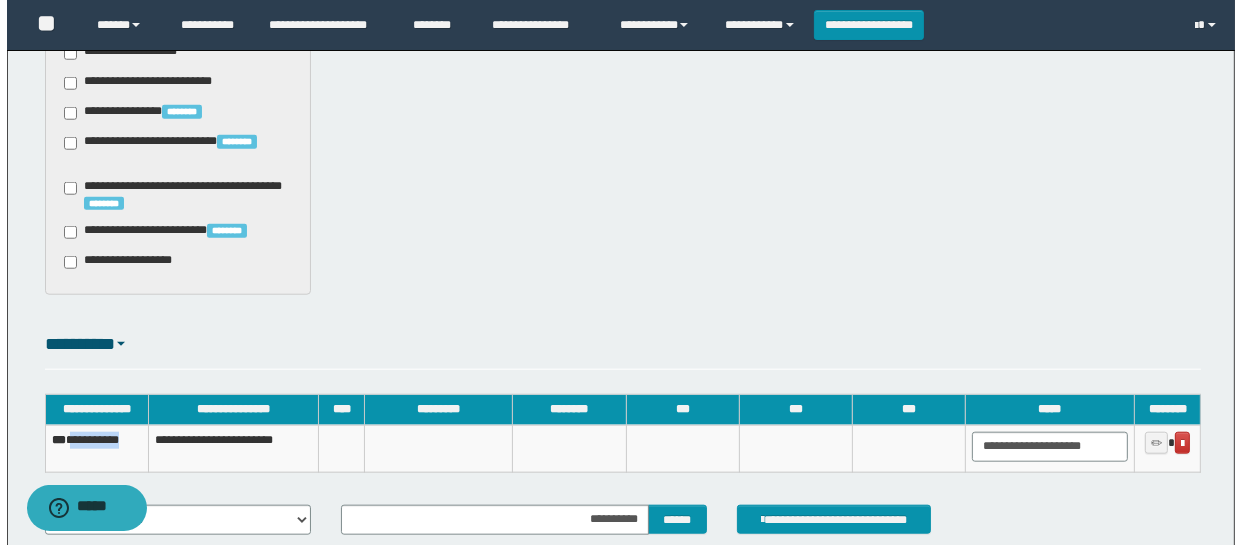 scroll, scrollTop: 1892, scrollLeft: 0, axis: vertical 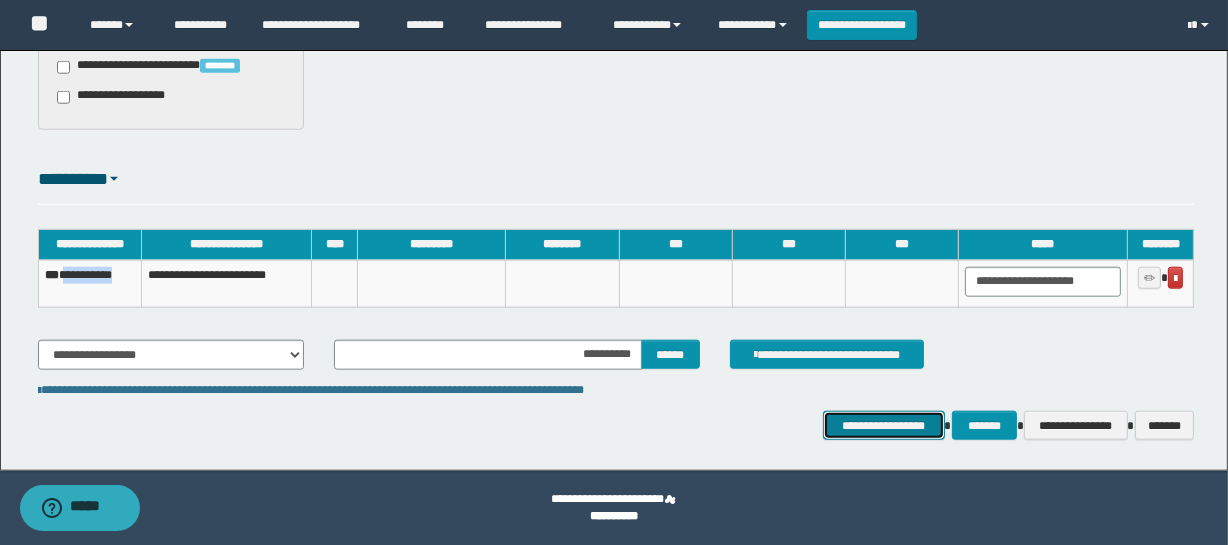 drag, startPoint x: 894, startPoint y: 431, endPoint x: 884, endPoint y: 432, distance: 10.049875 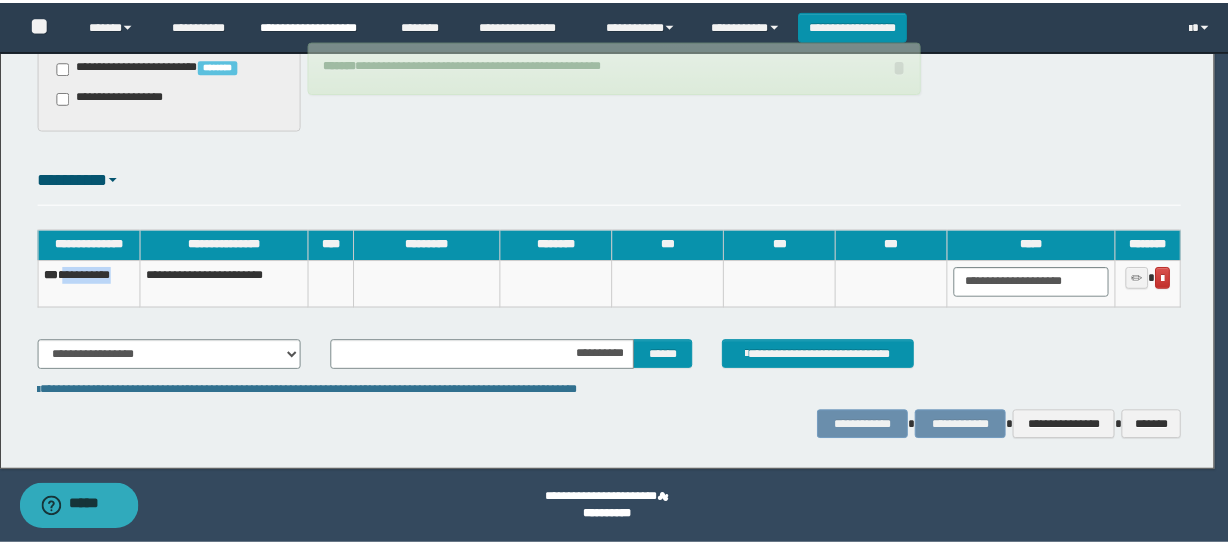scroll, scrollTop: 1874, scrollLeft: 0, axis: vertical 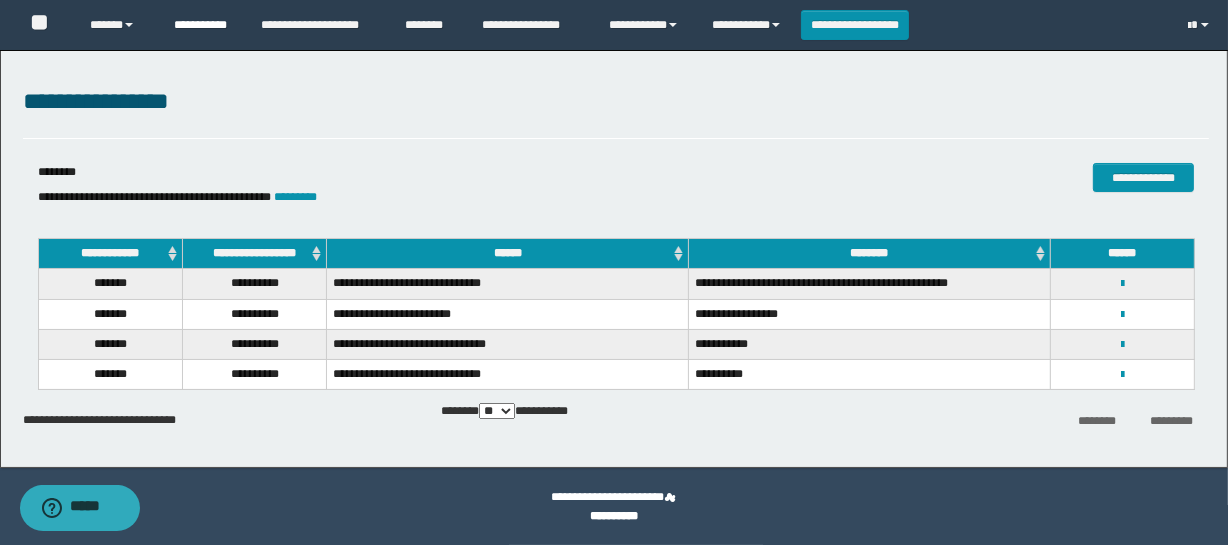 click on "**********" at bounding box center (202, 25) 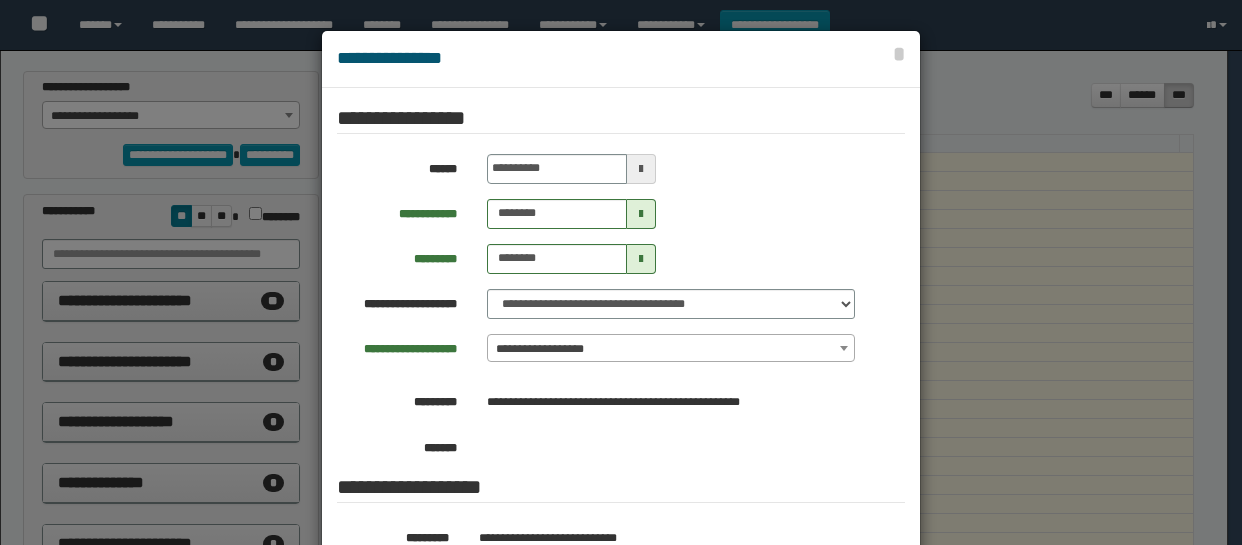 select on "****" 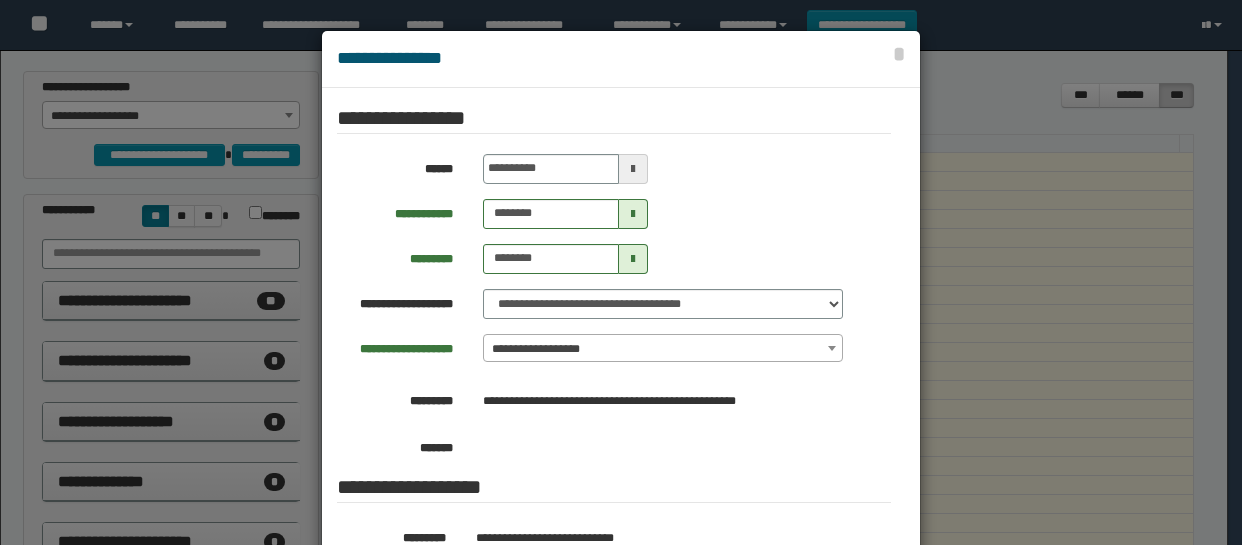click at bounding box center [621, 329] 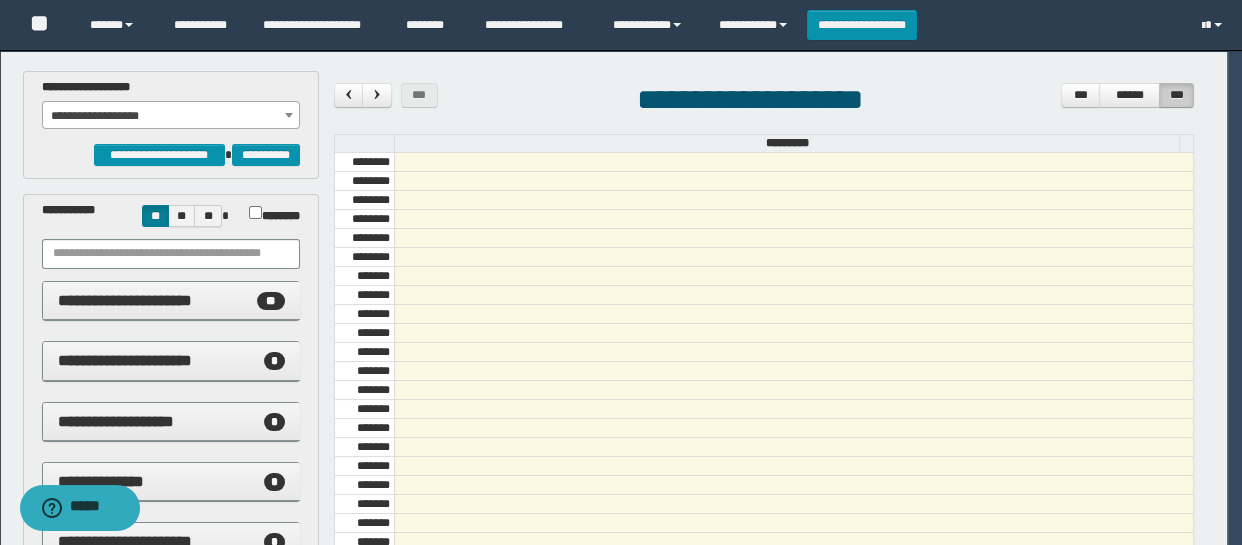 click on "**********" at bounding box center [614, 458] 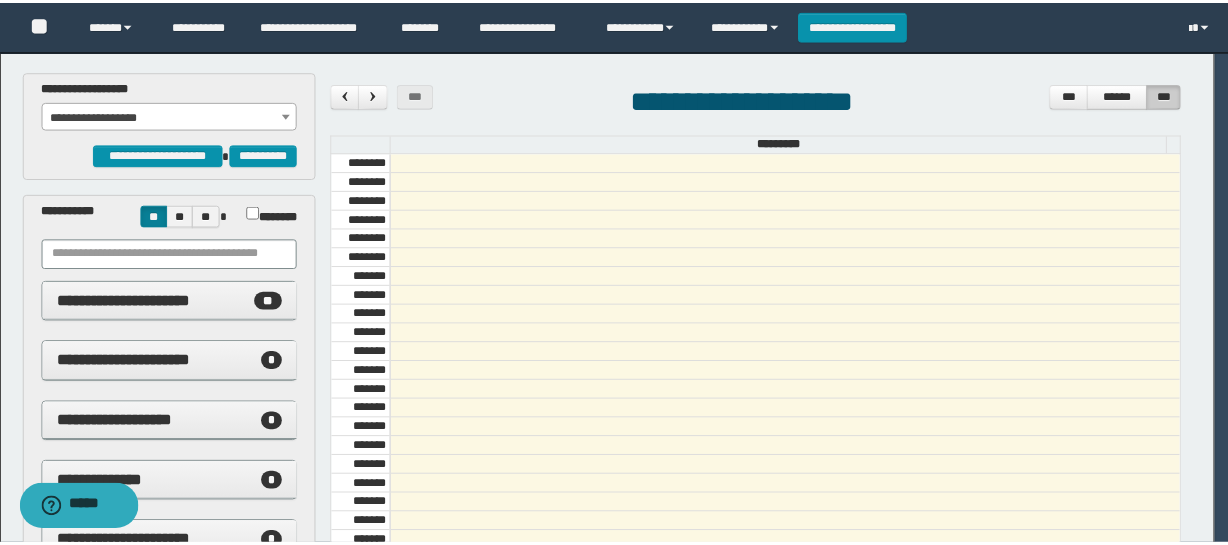 scroll, scrollTop: 1136, scrollLeft: 0, axis: vertical 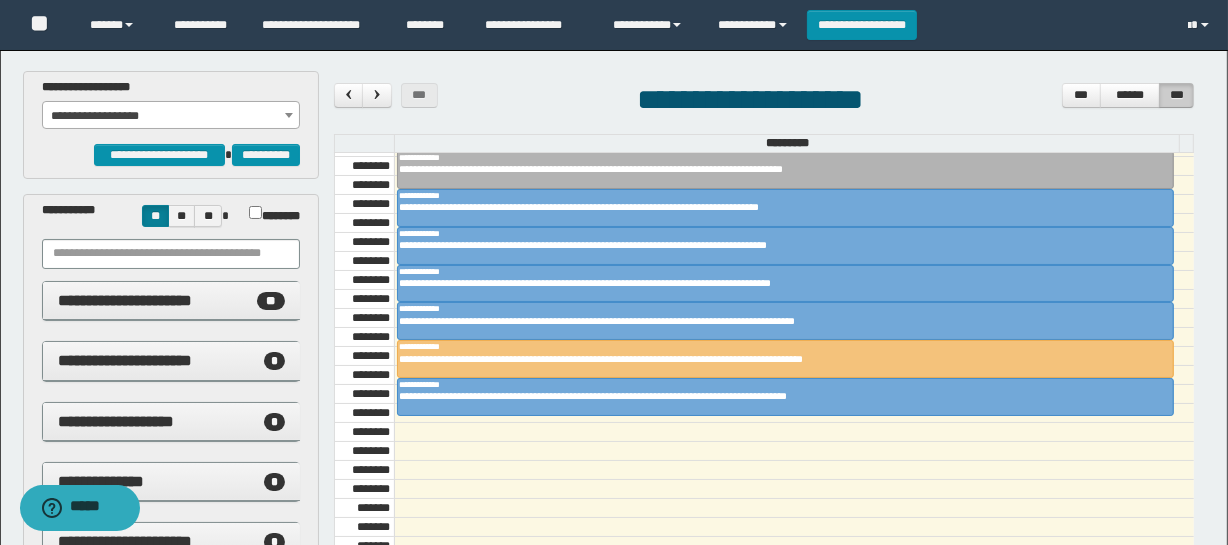 click on "**********" at bounding box center [764, 102] 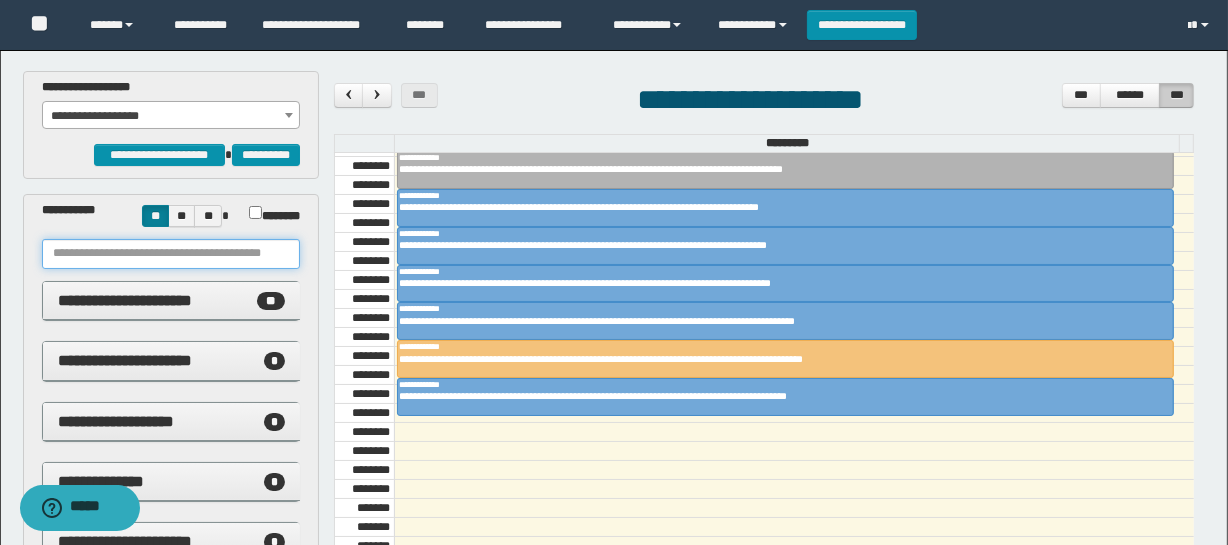 click at bounding box center (171, 254) 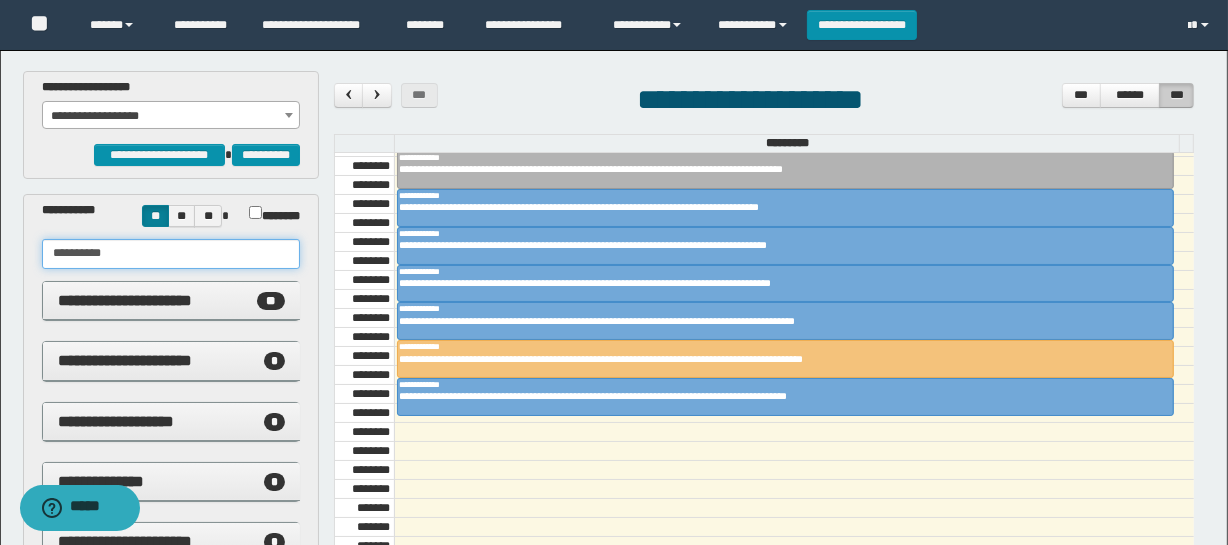 type on "**********" 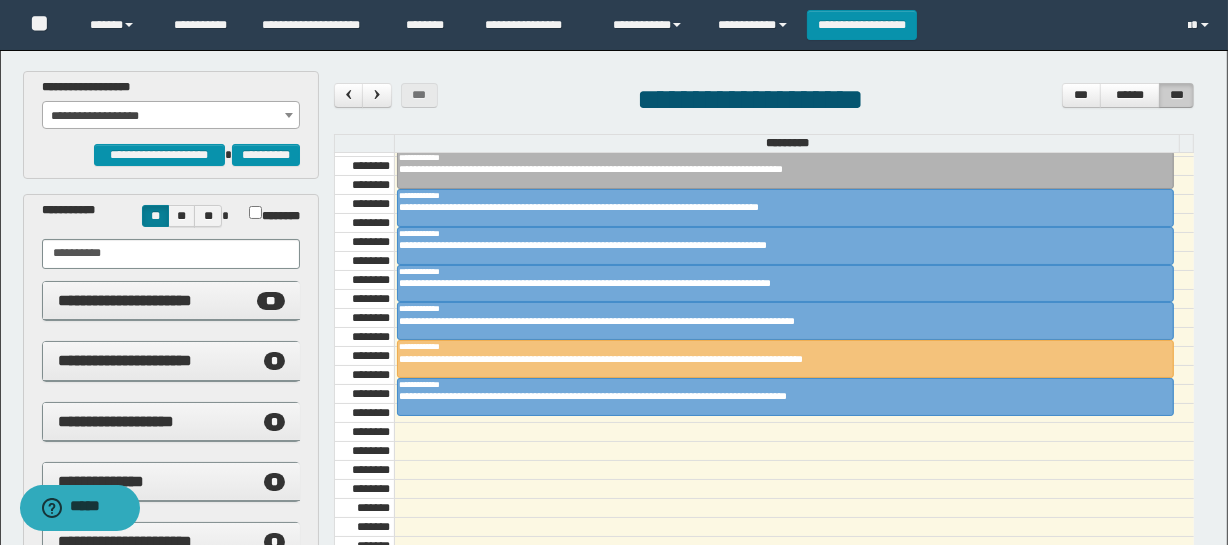 click on "********* ******** ******** ******** ******** ******** ******** ******* ******* ******* ******* ******* ******* ******* ******* ******* ******* ******* ******* ******* ******* ******* ******* ******* ******* ******* ******* ******* ******* ******* ******* ******* ******* ******* ******* ******* ******* ******* ******* ******* ******* ******* ******* ******* ******* ******* ******* ******* ******* ******* ******* ******* ******* ******* ******* ******* ******* ******* ******* ******* ******* ******** ******** ******** ******** ******** ******** ******** ******** ******** ******** ******** ******** ******** ******** ******** ******** ******** ******** ******* ******* ******* ******* ******* ******* ******* ******* ******* ******* ******* ******* ******* ******* ******* ******* ******* ******* ******* ******* ******* ******* ******* ******* ******* ******* ******* ******* ******* ******* ******* ******* ******* ******* ******* ******* ******* ******* ******* ******* ******* ******* ******* ******* *******" at bounding box center [764, 456] 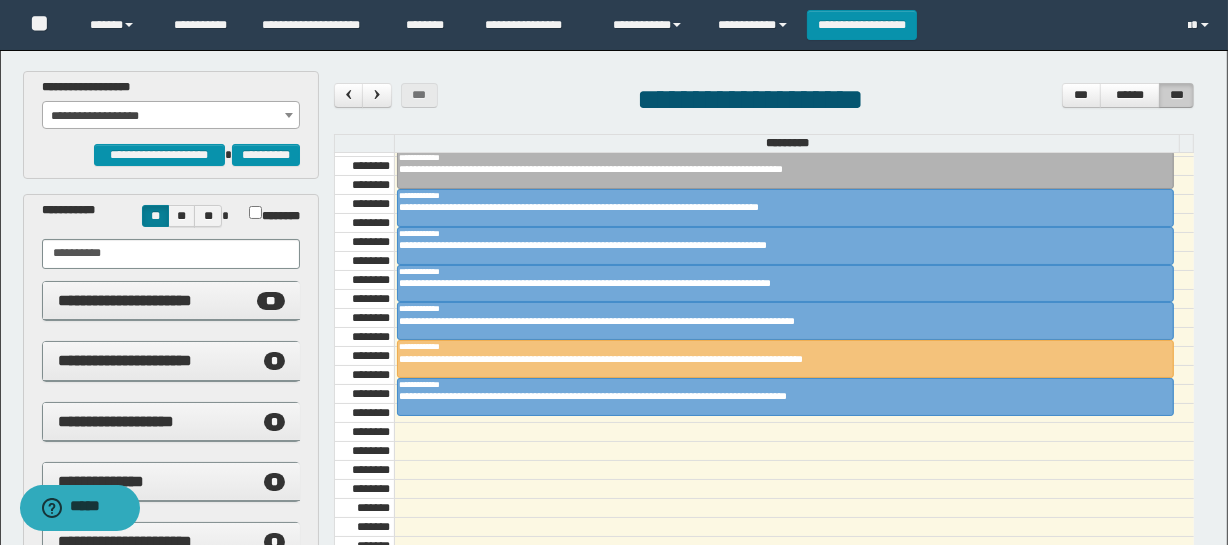 click on "**********" at bounding box center (764, 102) 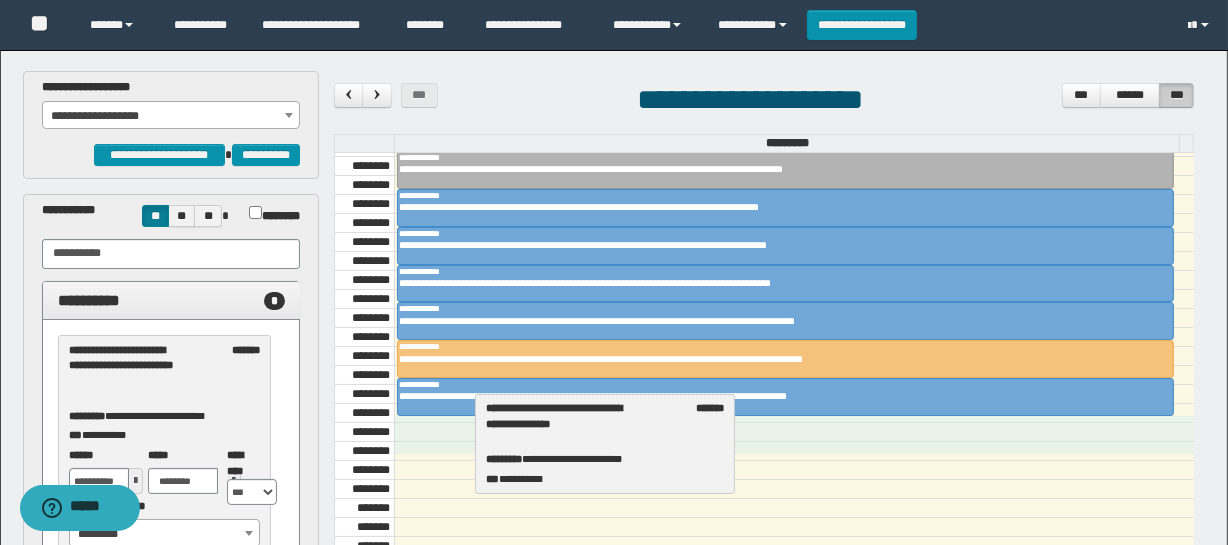drag, startPoint x: 160, startPoint y: 358, endPoint x: 578, endPoint y: 417, distance: 422.14334 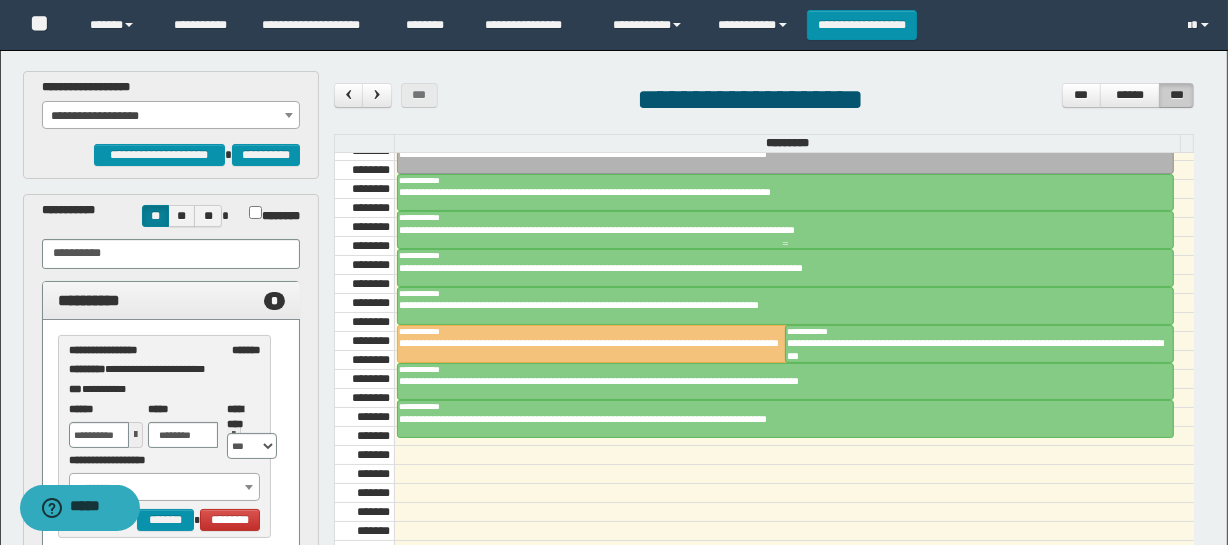 scroll, scrollTop: 1318, scrollLeft: 0, axis: vertical 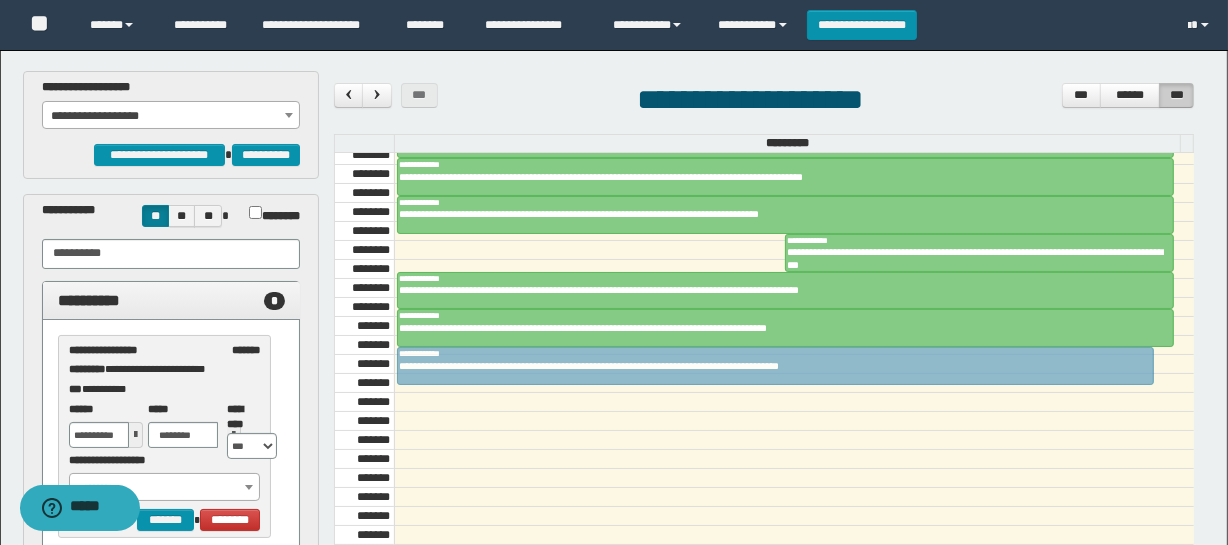 drag, startPoint x: 588, startPoint y: 249, endPoint x: 589, endPoint y: 370, distance: 121.004135 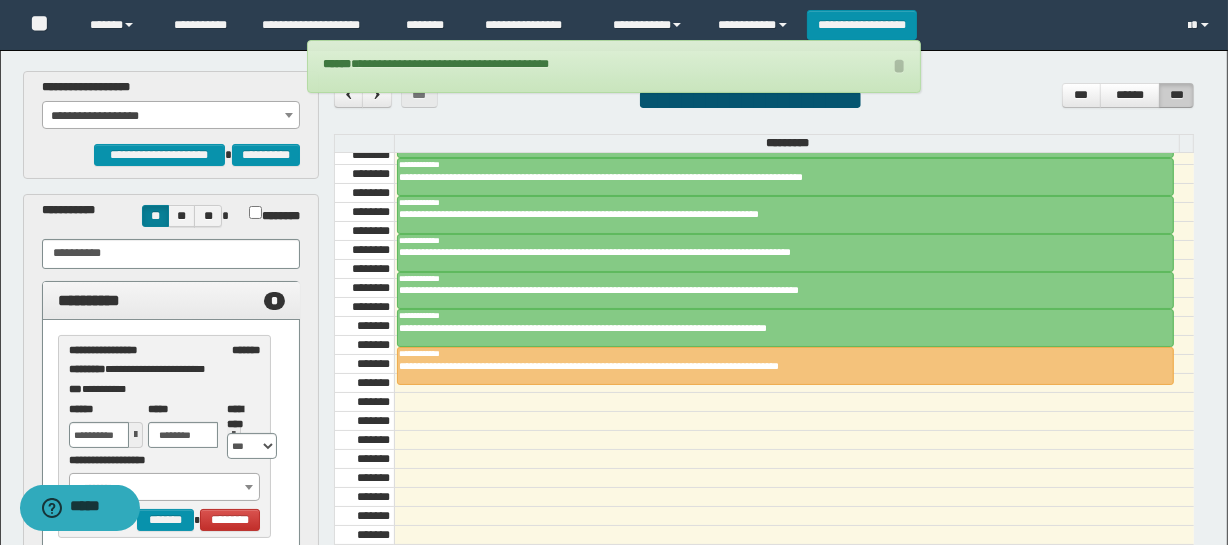 click on "**********" at bounding box center [614, 272] 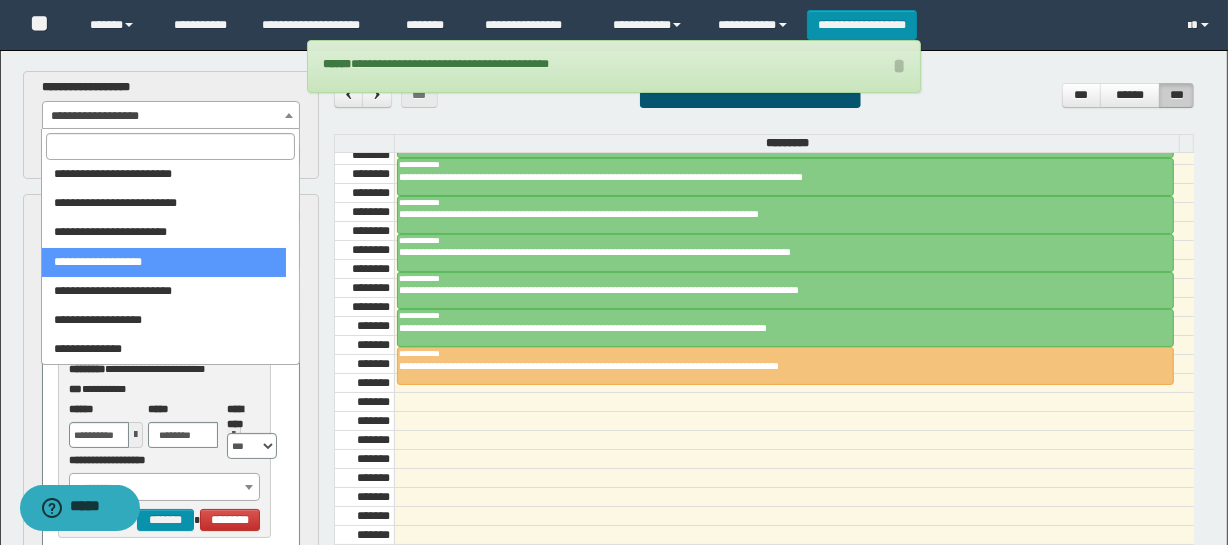 drag, startPoint x: 172, startPoint y: 128, endPoint x: 173, endPoint y: 140, distance: 12.0415945 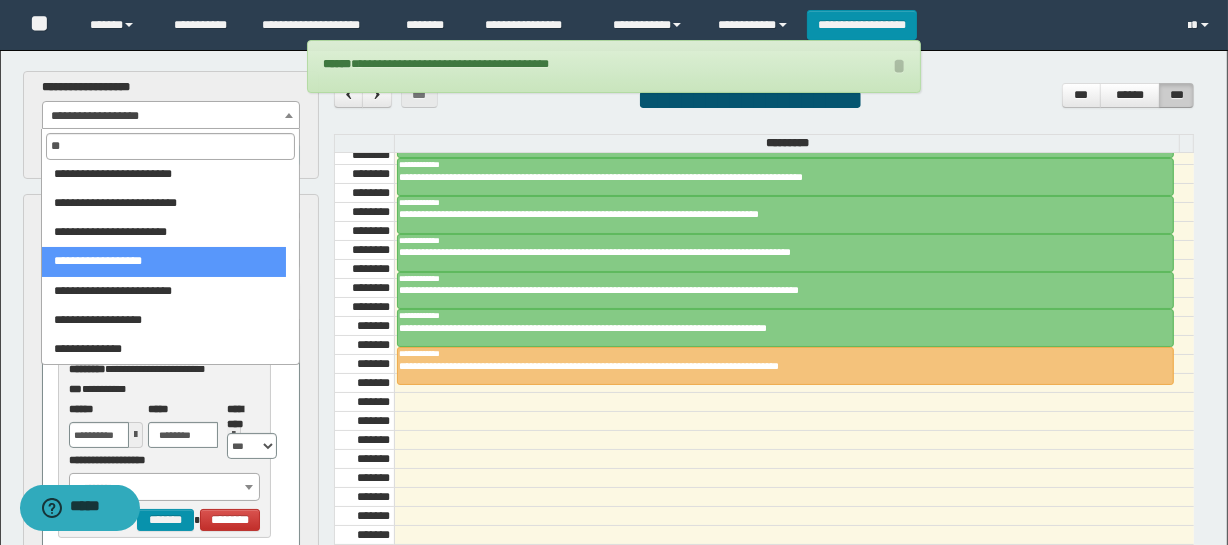 scroll, scrollTop: 0, scrollLeft: 0, axis: both 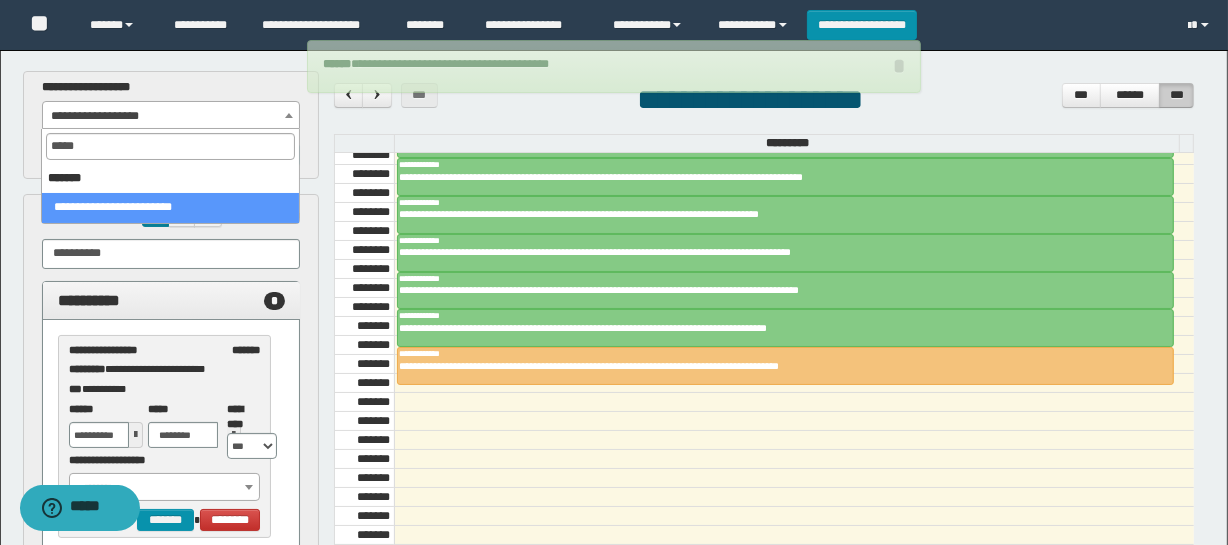 type on "******" 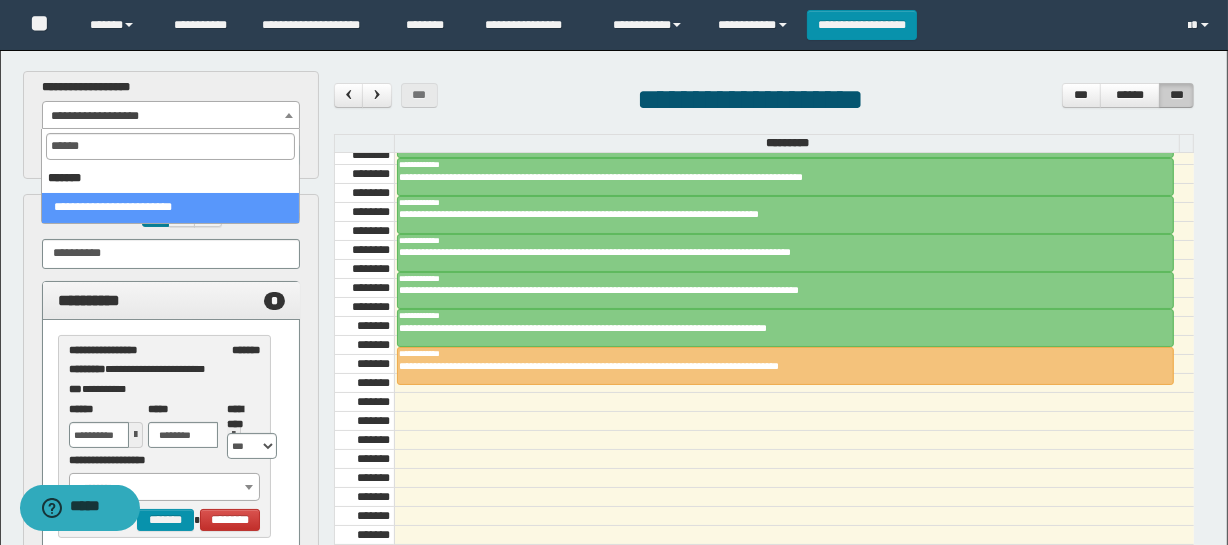 select on "******" 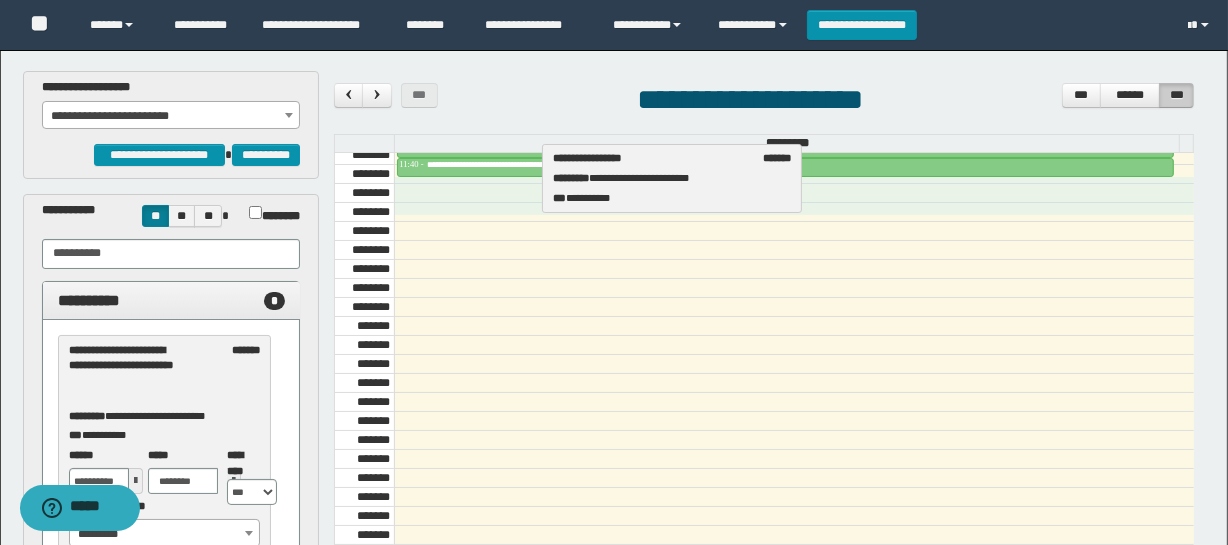 drag, startPoint x: 120, startPoint y: 383, endPoint x: 609, endPoint y: 190, distance: 525.70905 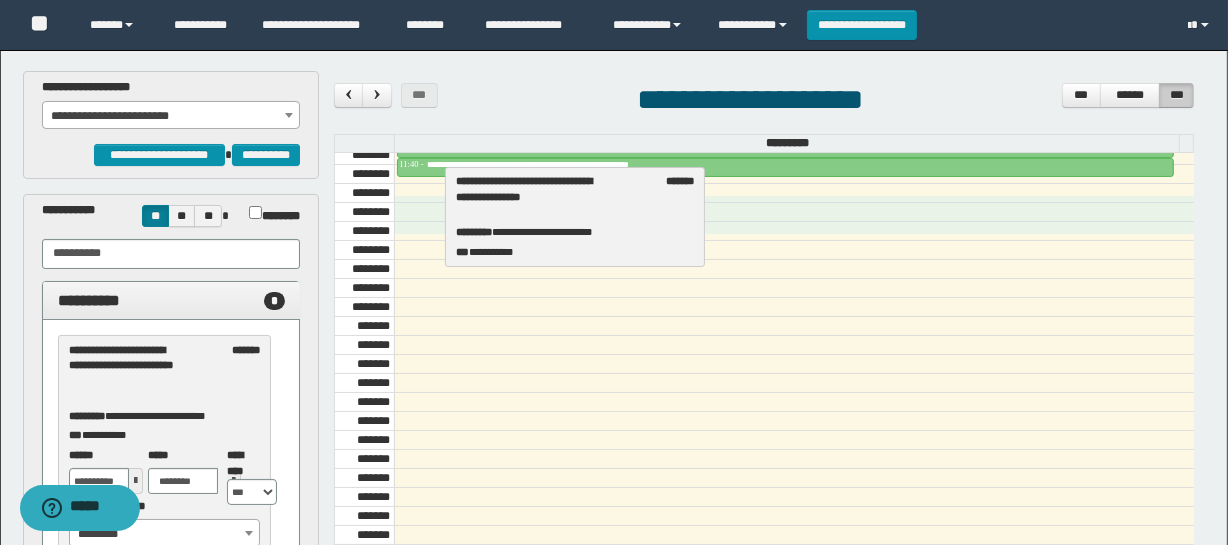 drag, startPoint x: 184, startPoint y: 371, endPoint x: 572, endPoint y: 201, distance: 423.6083 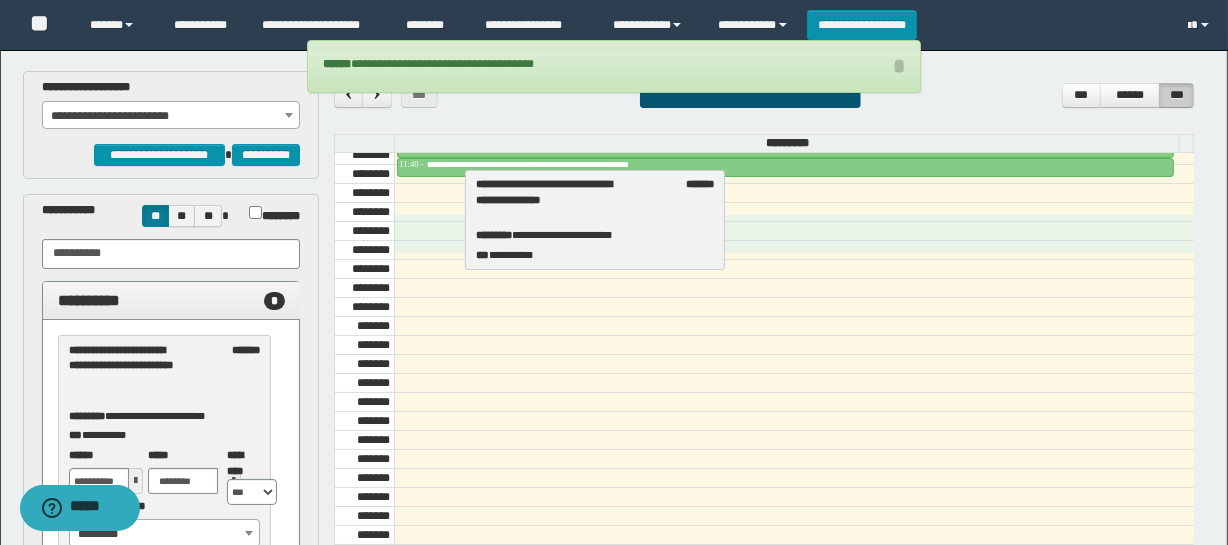 drag, startPoint x: 187, startPoint y: 392, endPoint x: 602, endPoint y: 209, distance: 453.55707 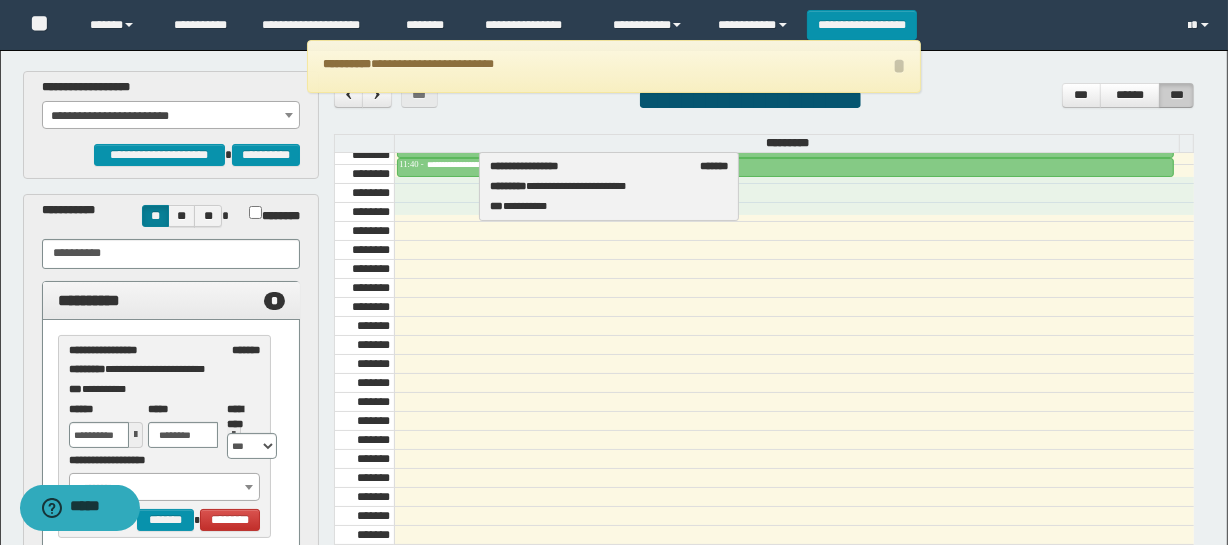 drag, startPoint x: 160, startPoint y: 373, endPoint x: 574, endPoint y: 190, distance: 452.64224 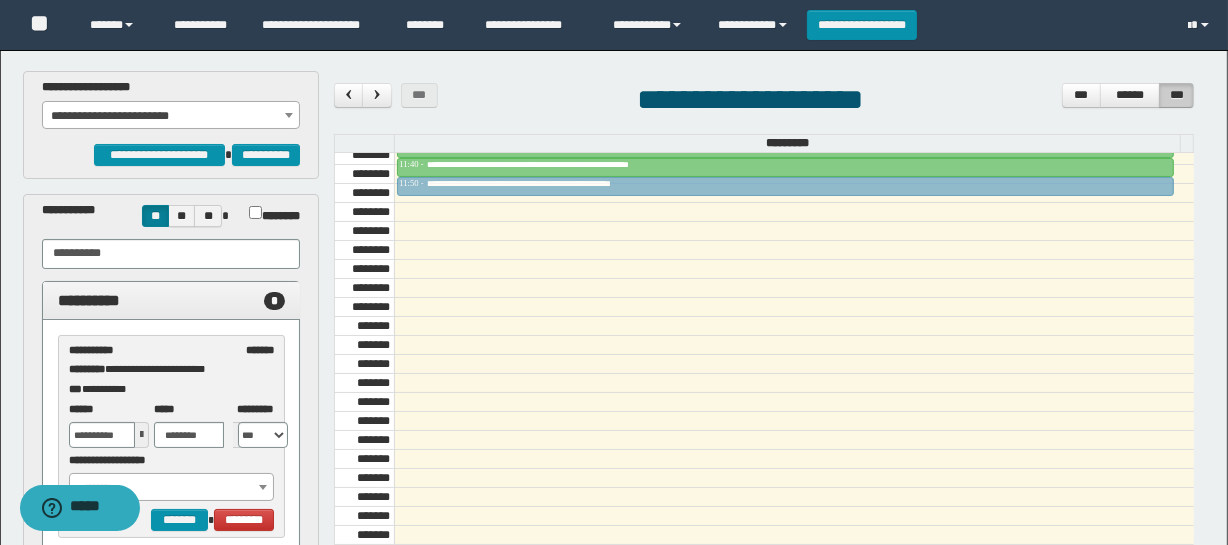 drag, startPoint x: 507, startPoint y: 200, endPoint x: 507, endPoint y: 183, distance: 17 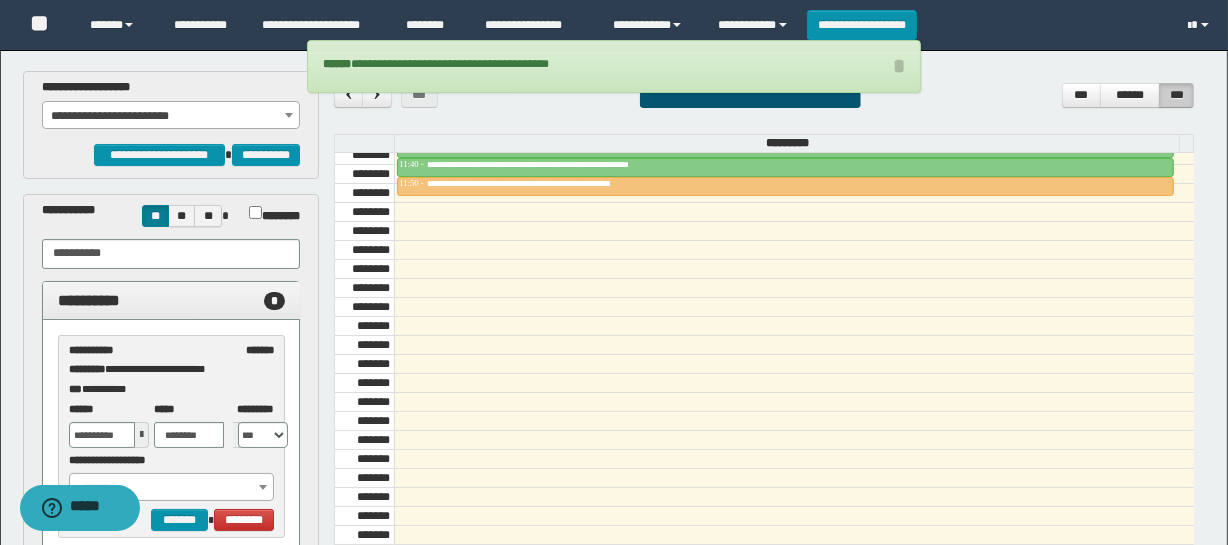 click on "**********" at bounding box center (614, 272) 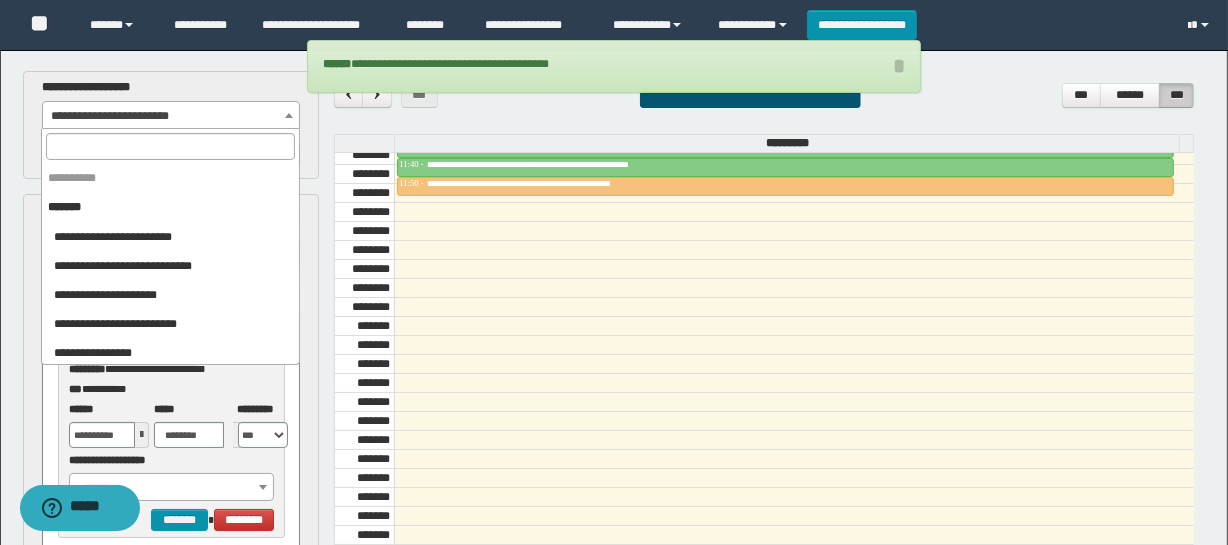 scroll, scrollTop: 697, scrollLeft: 0, axis: vertical 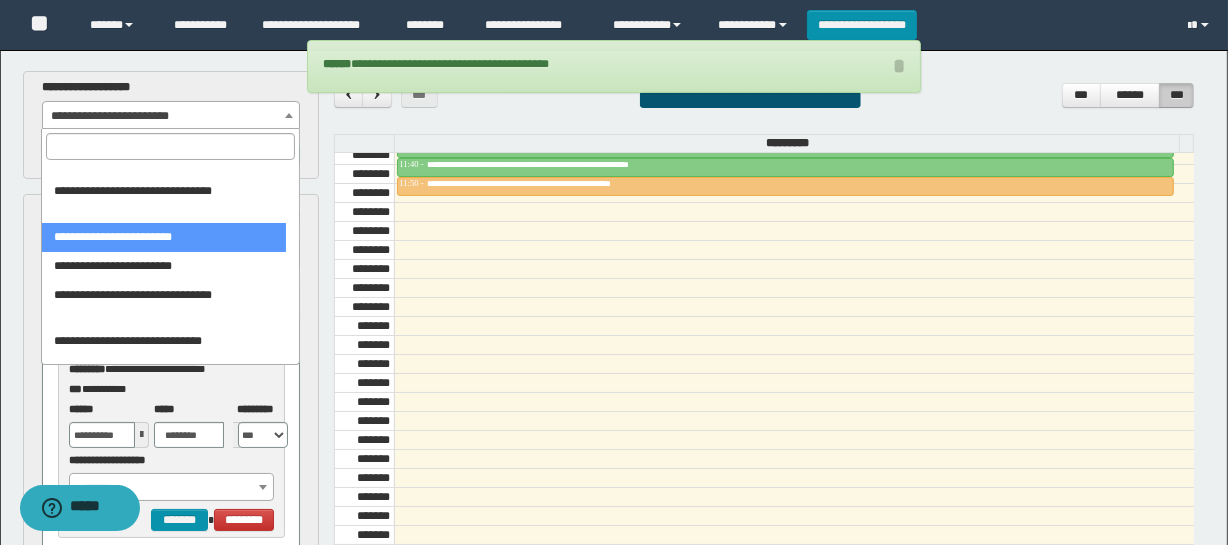 drag, startPoint x: 198, startPoint y: 147, endPoint x: 198, endPoint y: 159, distance: 12 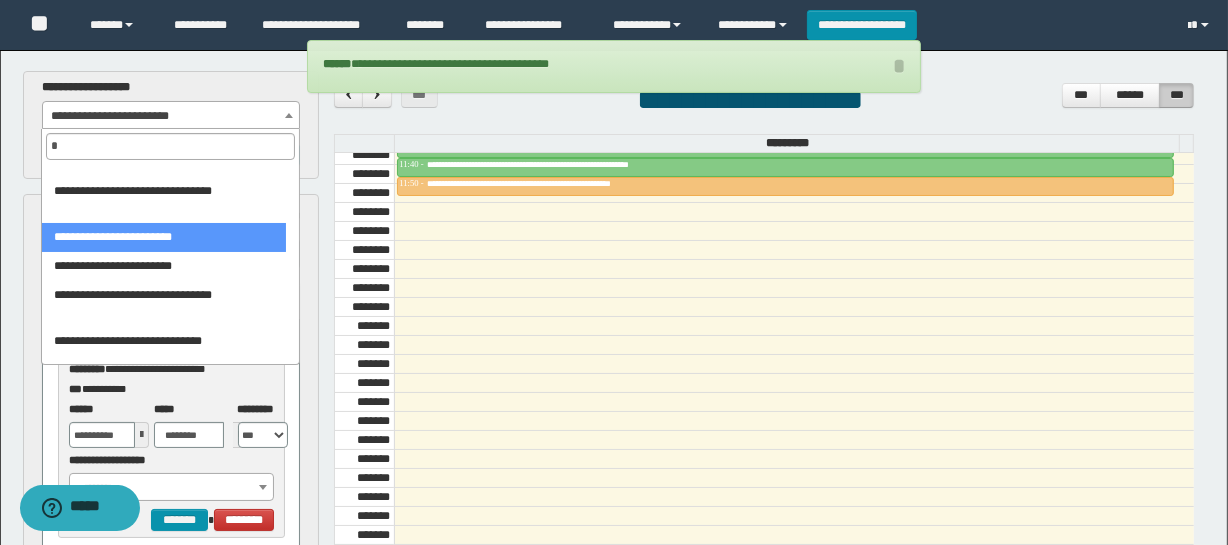 scroll, scrollTop: 0, scrollLeft: 0, axis: both 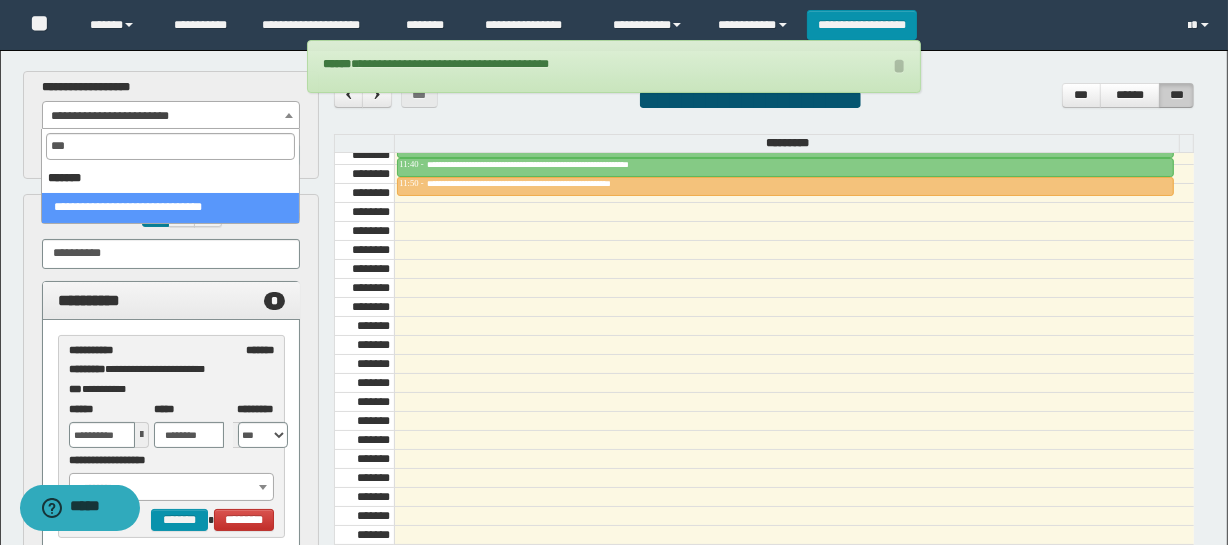 type on "****" 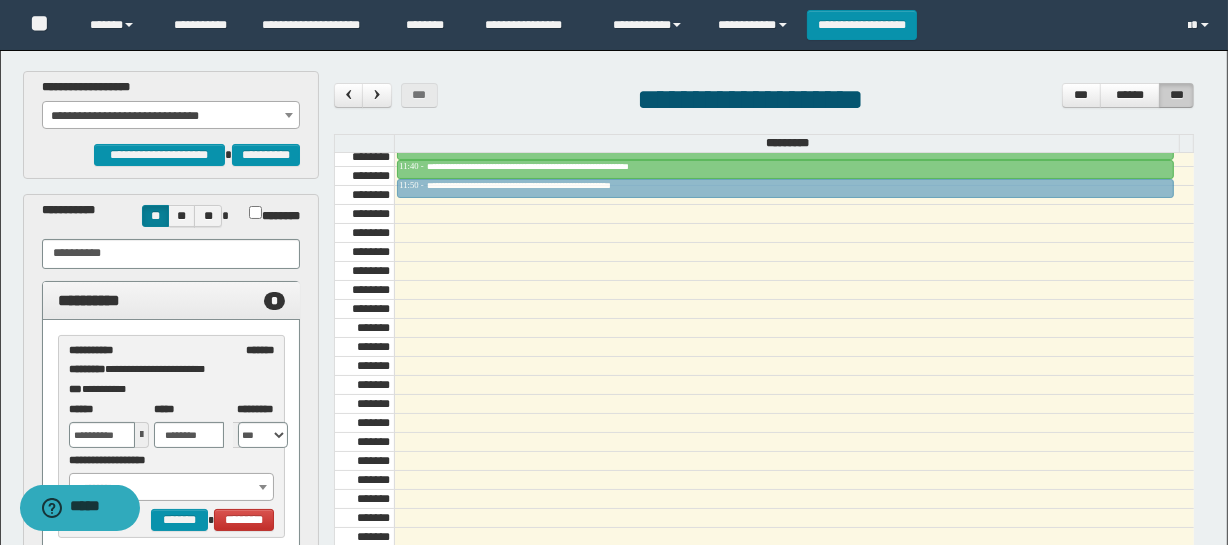 drag, startPoint x: 469, startPoint y: 200, endPoint x: 470, endPoint y: 188, distance: 12.0415945 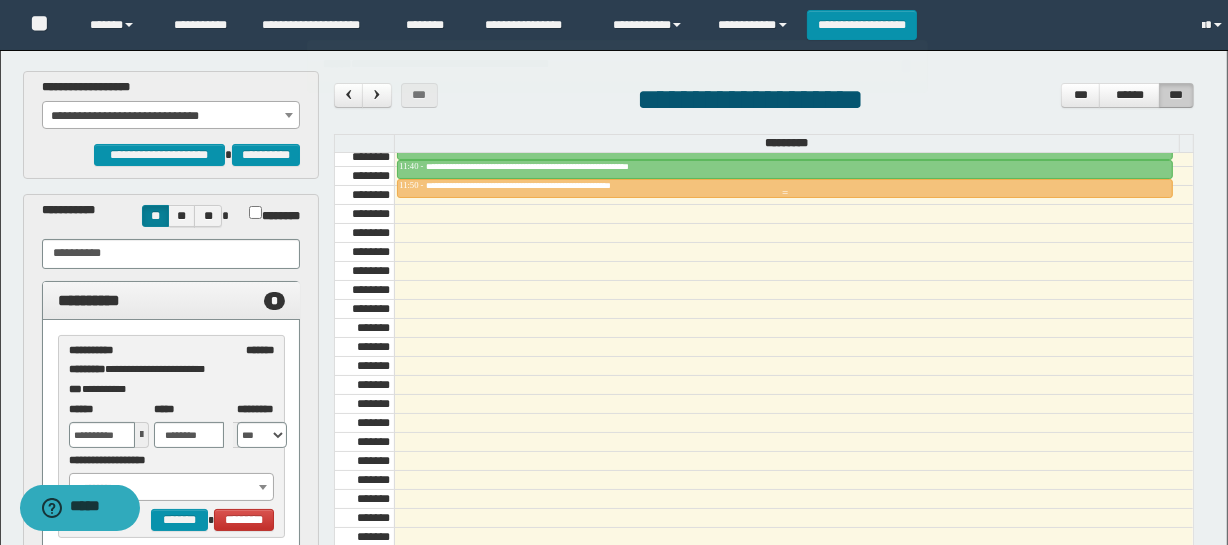 scroll, scrollTop: 1314, scrollLeft: 0, axis: vertical 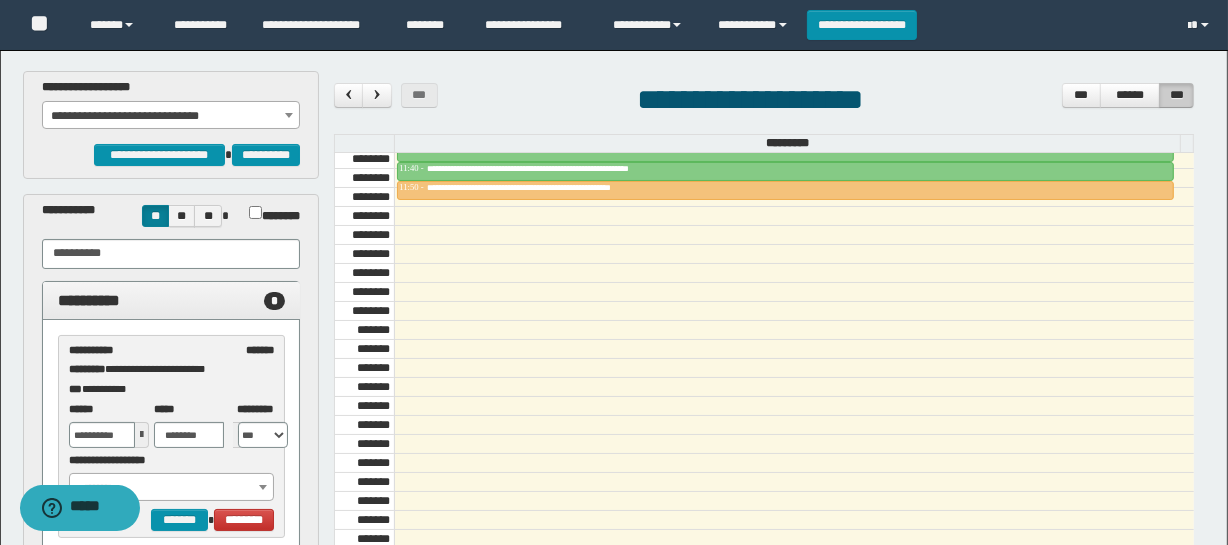 click on "**********" at bounding box center (171, 116) 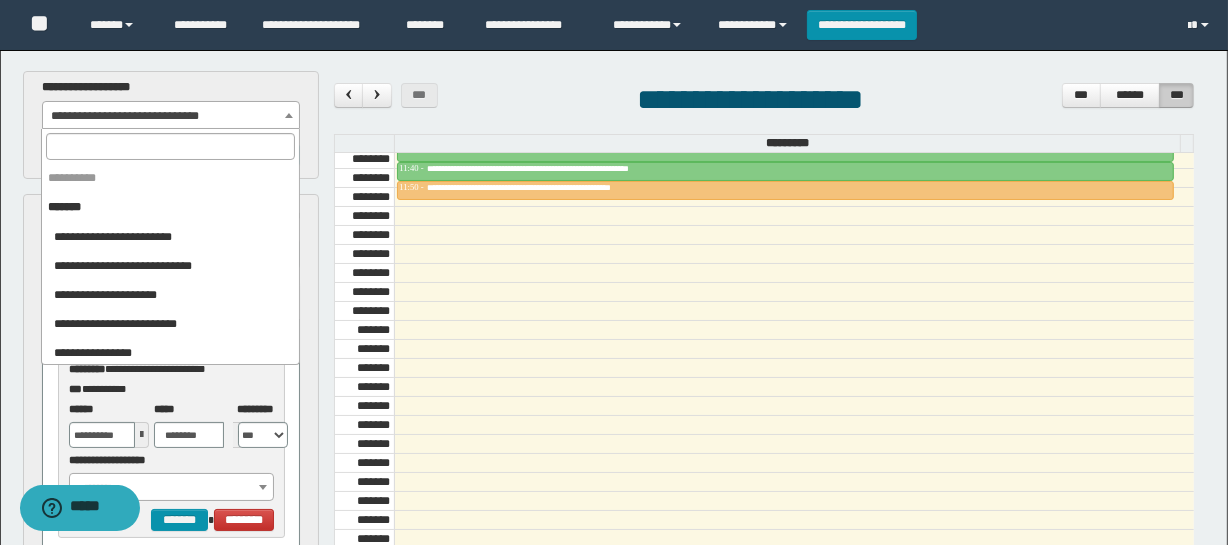 scroll, scrollTop: 470, scrollLeft: 0, axis: vertical 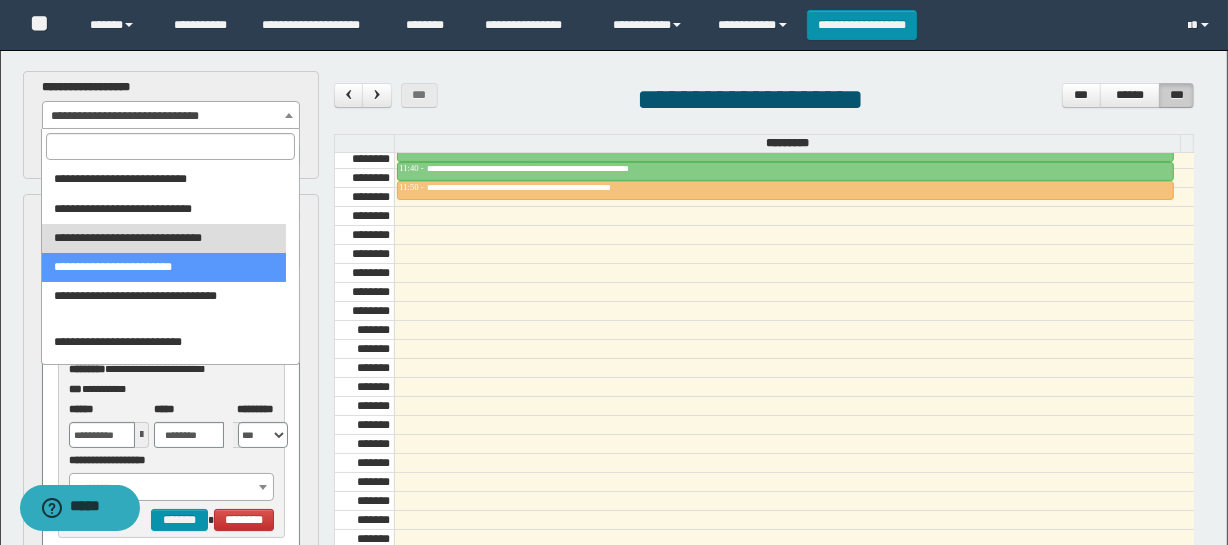 select on "******" 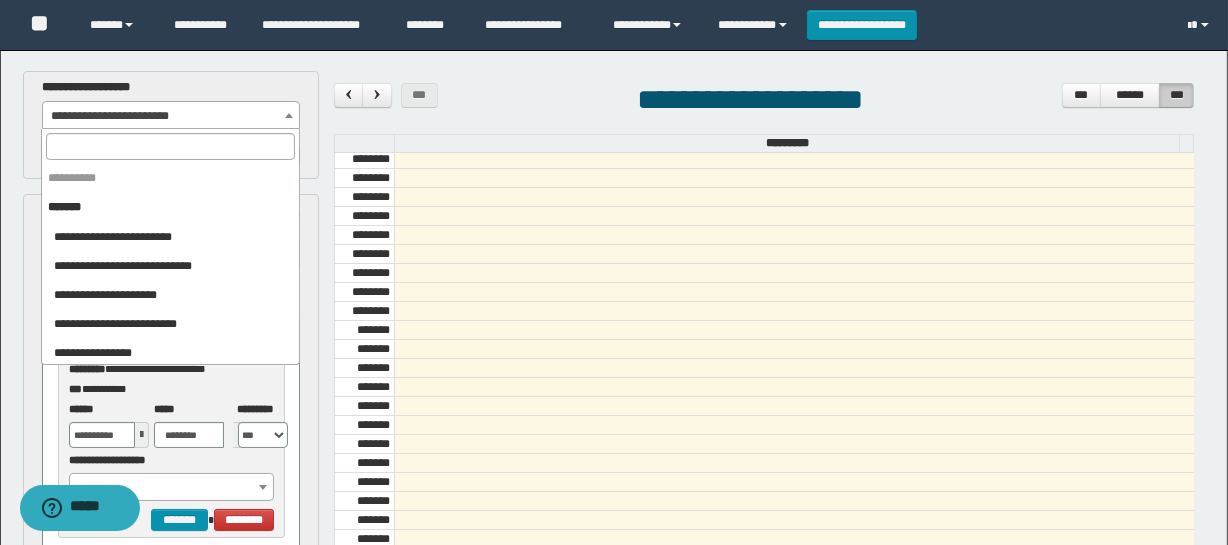 drag, startPoint x: 149, startPoint y: 114, endPoint x: 149, endPoint y: 140, distance: 26 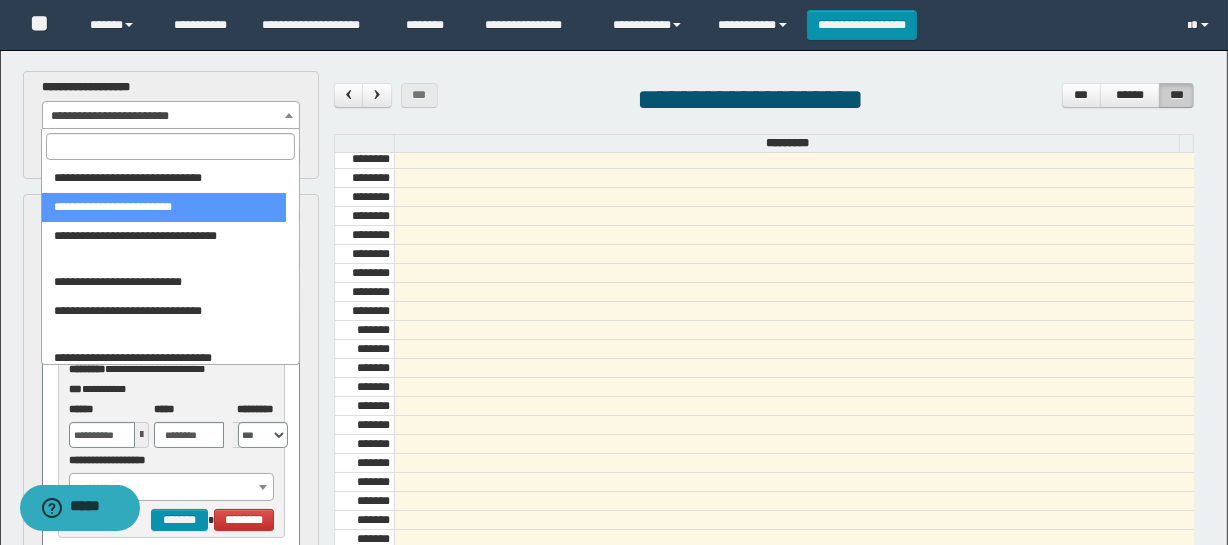 click at bounding box center (170, 146) 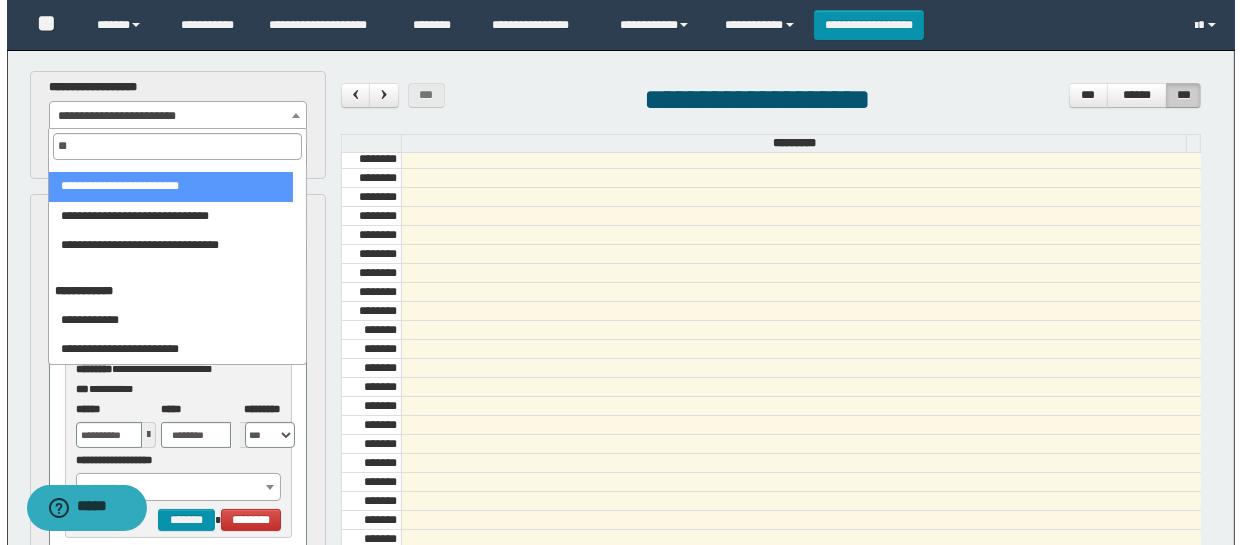 scroll, scrollTop: 0, scrollLeft: 0, axis: both 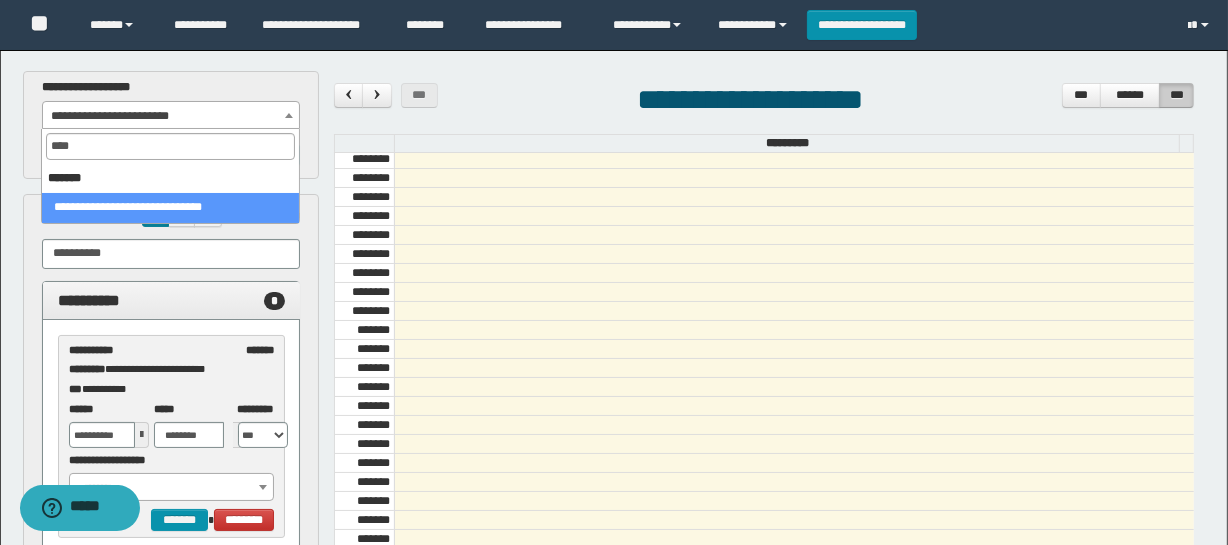 type on "****" 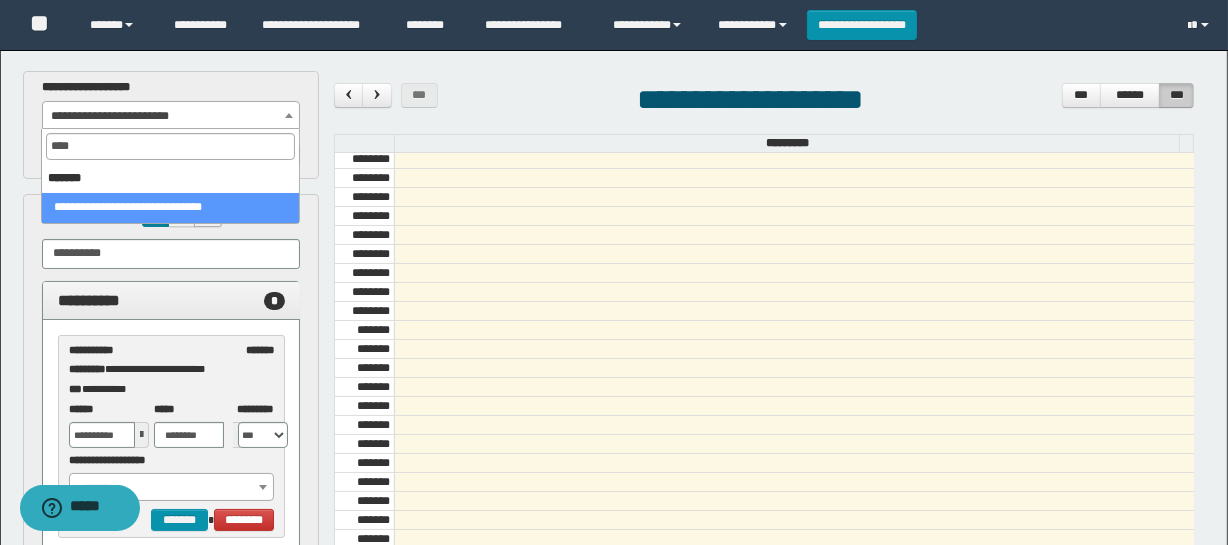 select on "******" 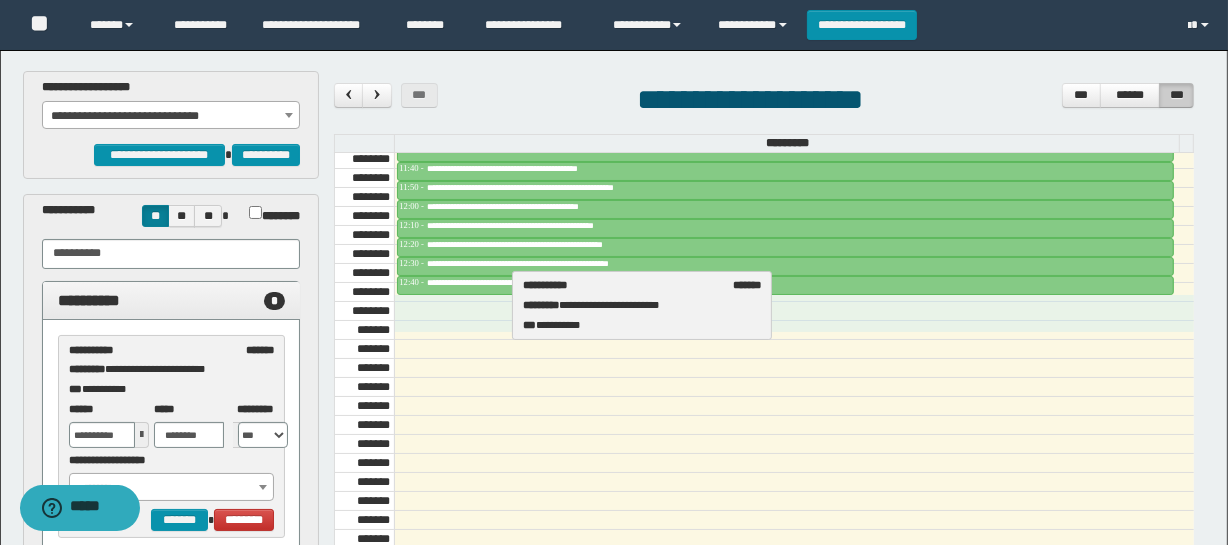 drag, startPoint x: 195, startPoint y: 372, endPoint x: 650, endPoint y: 308, distance: 459.47906 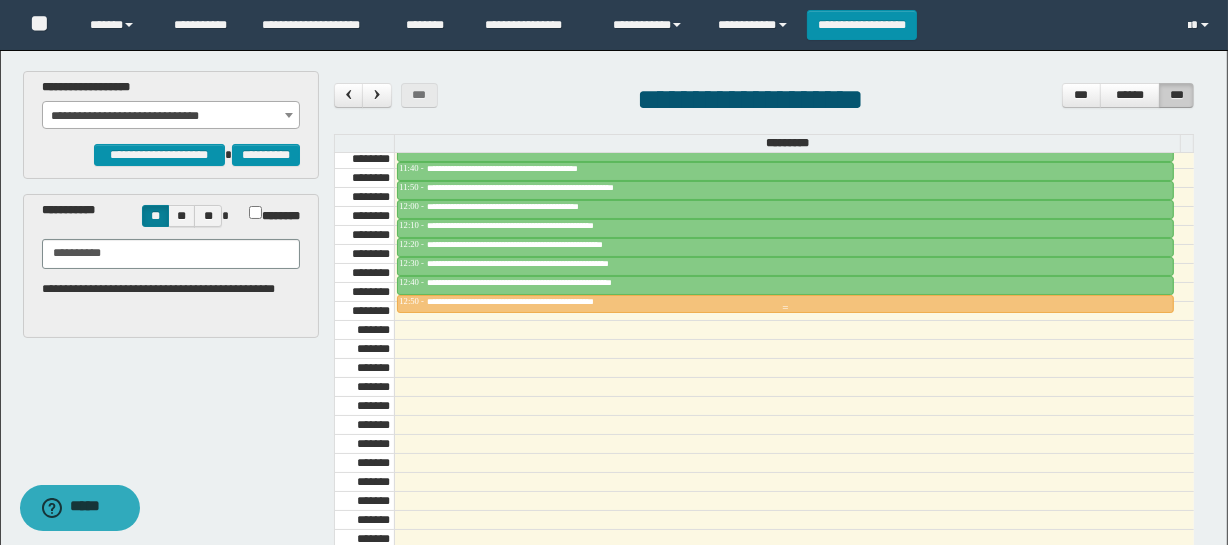click on "**********" at bounding box center [536, 301] 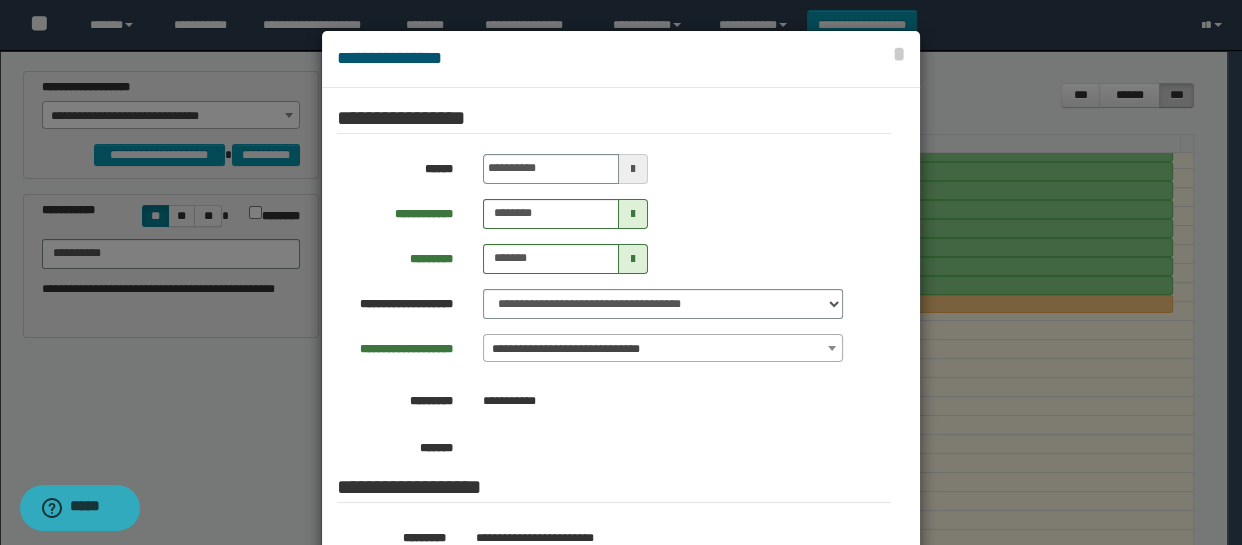 scroll, scrollTop: 370, scrollLeft: 0, axis: vertical 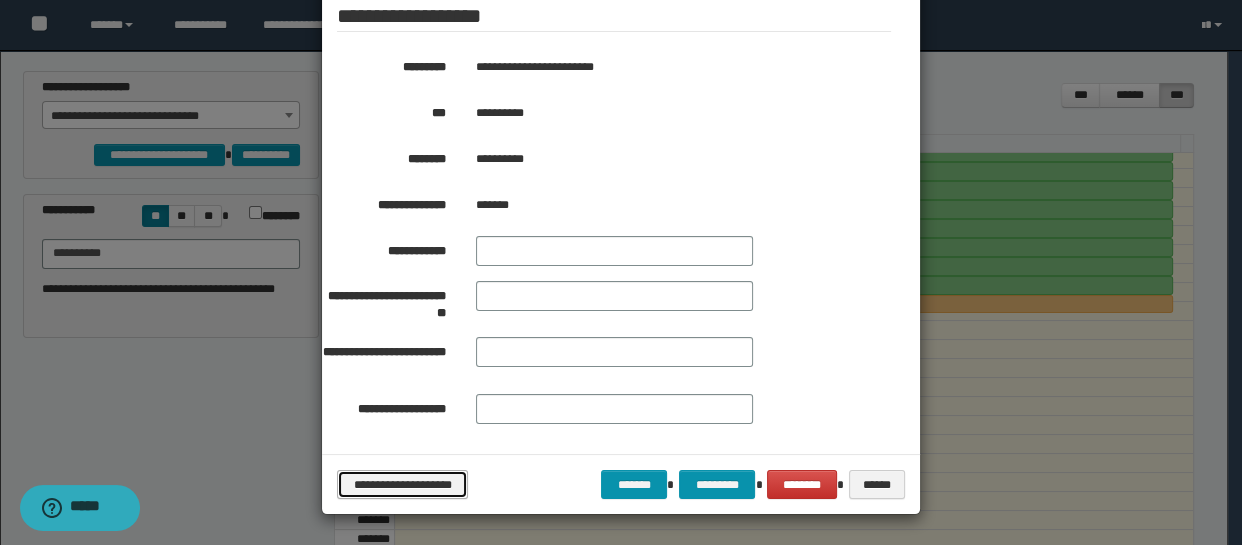 drag, startPoint x: 406, startPoint y: 479, endPoint x: 388, endPoint y: 469, distance: 20.59126 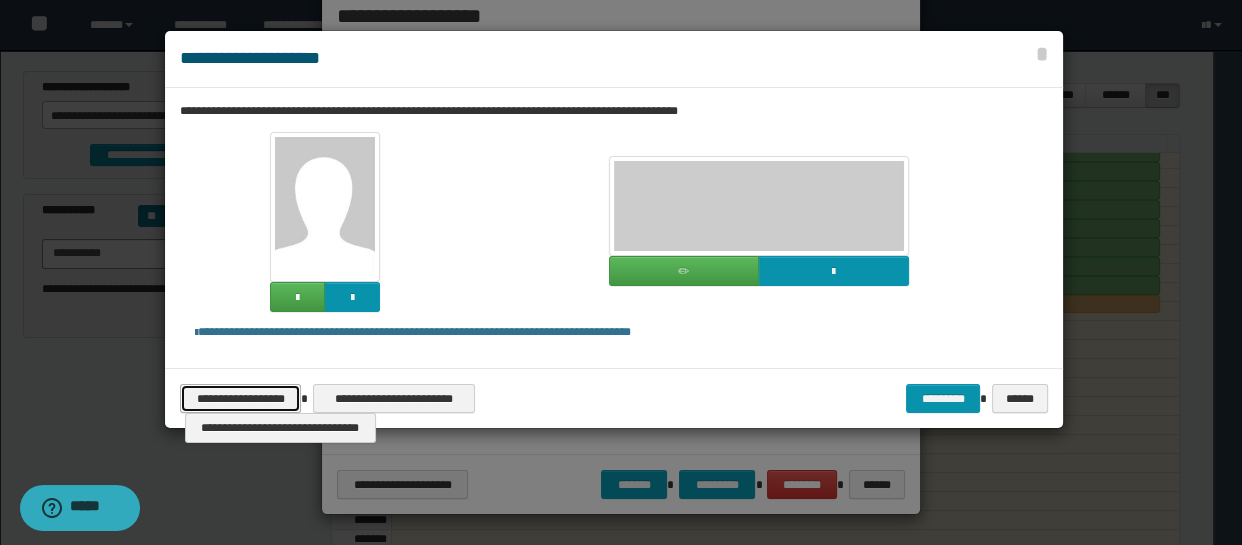 click on "**********" at bounding box center (240, 399) 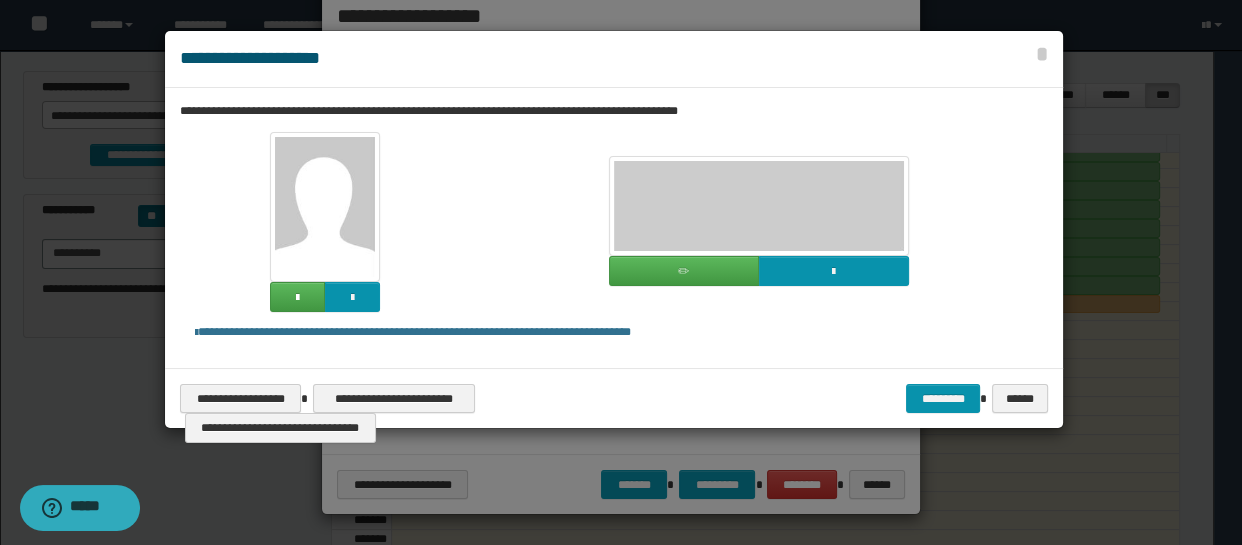 click on "**********" at bounding box center [614, 222] 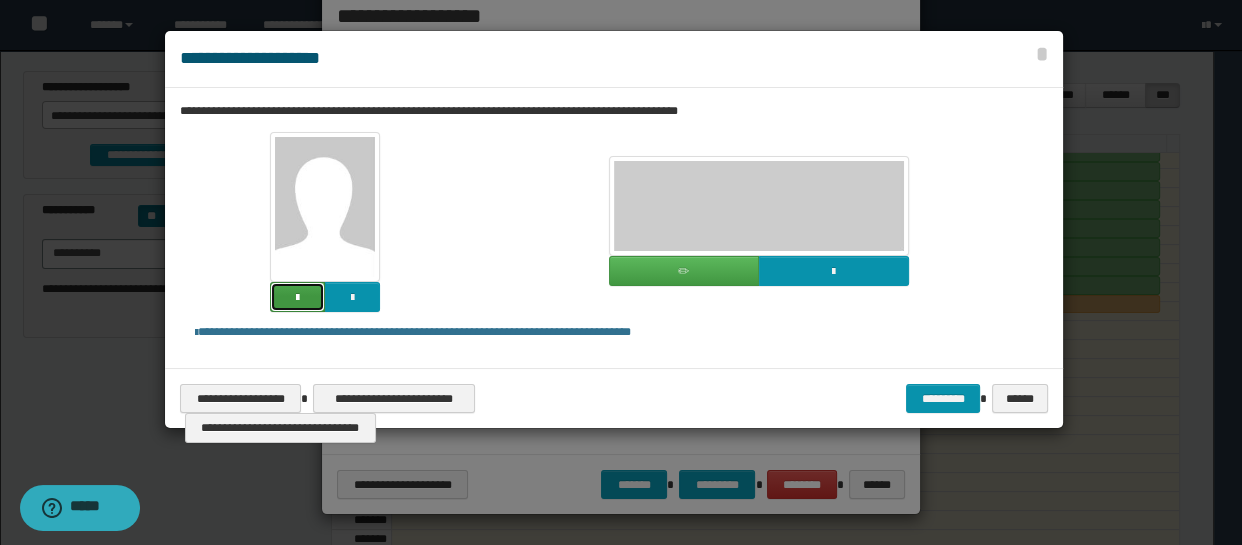 click at bounding box center (297, 297) 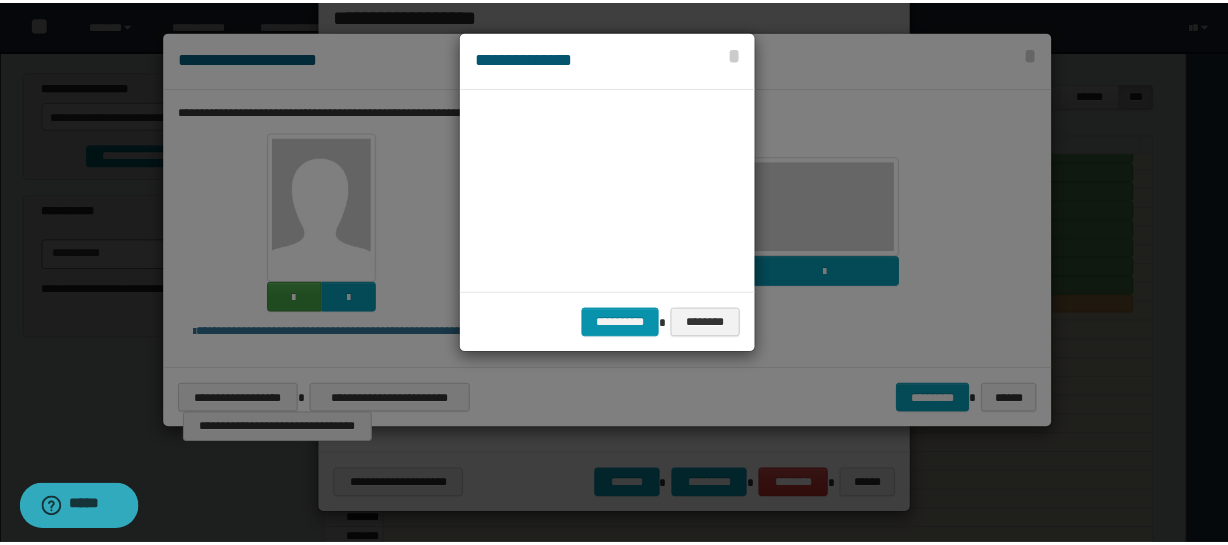 scroll, scrollTop: 45, scrollLeft: 105, axis: both 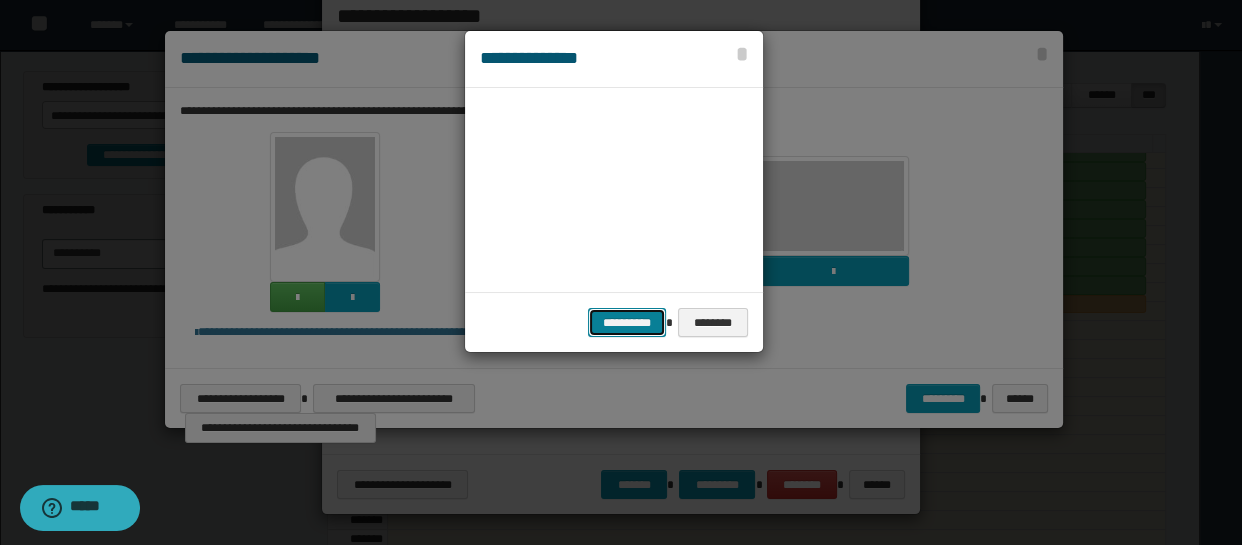 click on "**********" at bounding box center [627, 323] 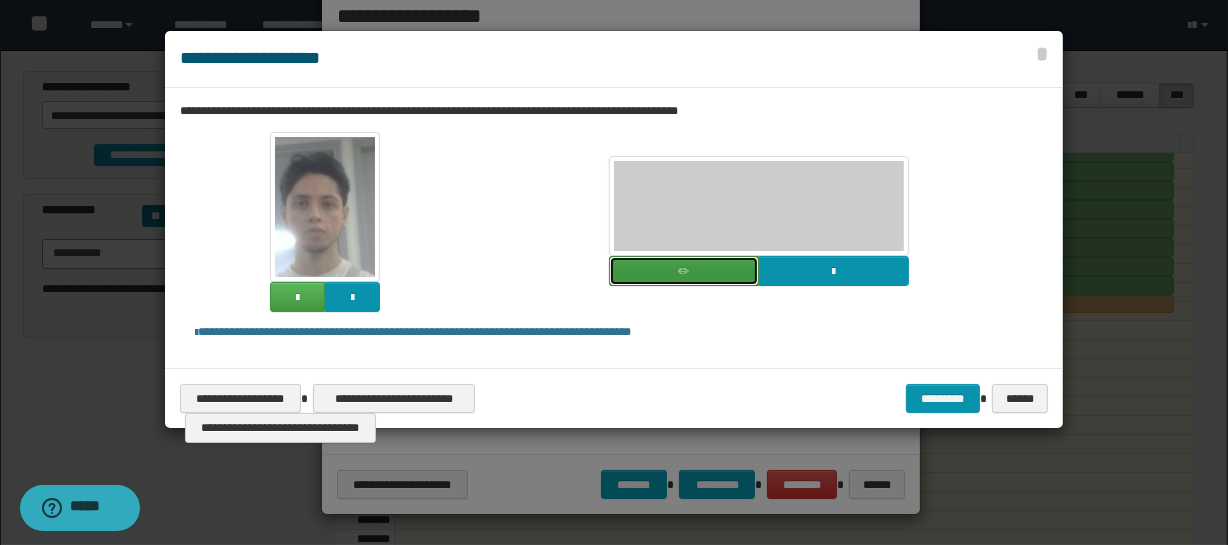 click at bounding box center (684, 271) 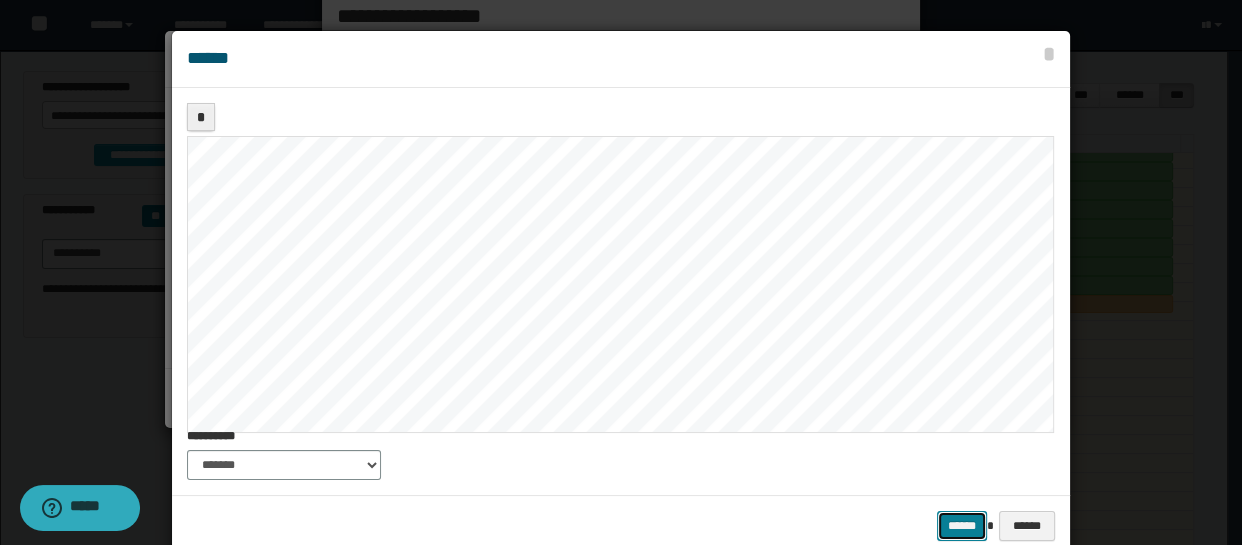 click on "******" at bounding box center [962, 526] 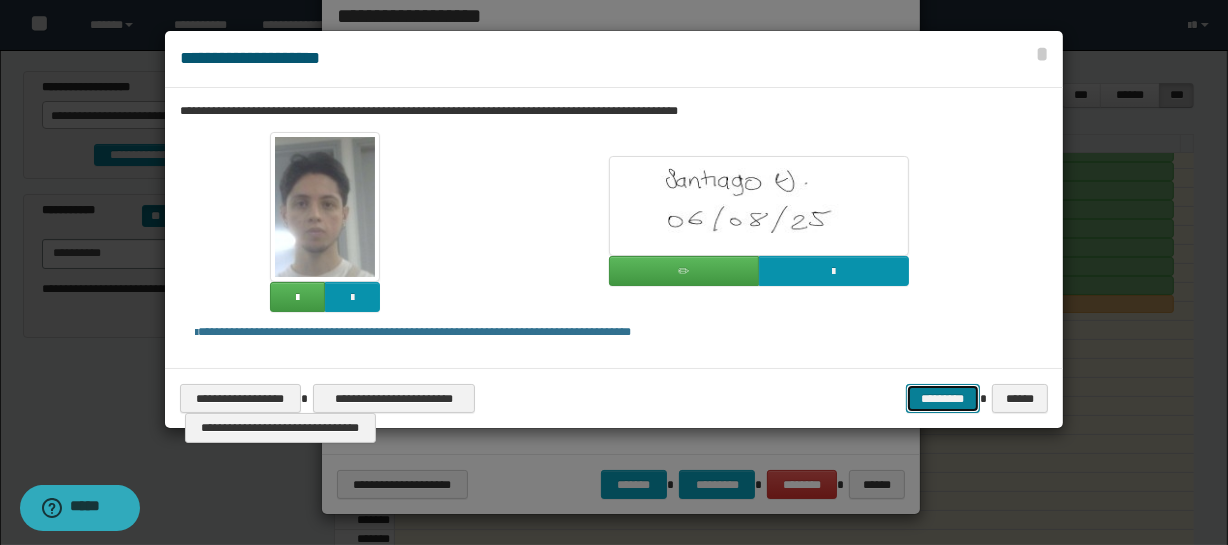 click on "*********" at bounding box center (943, 399) 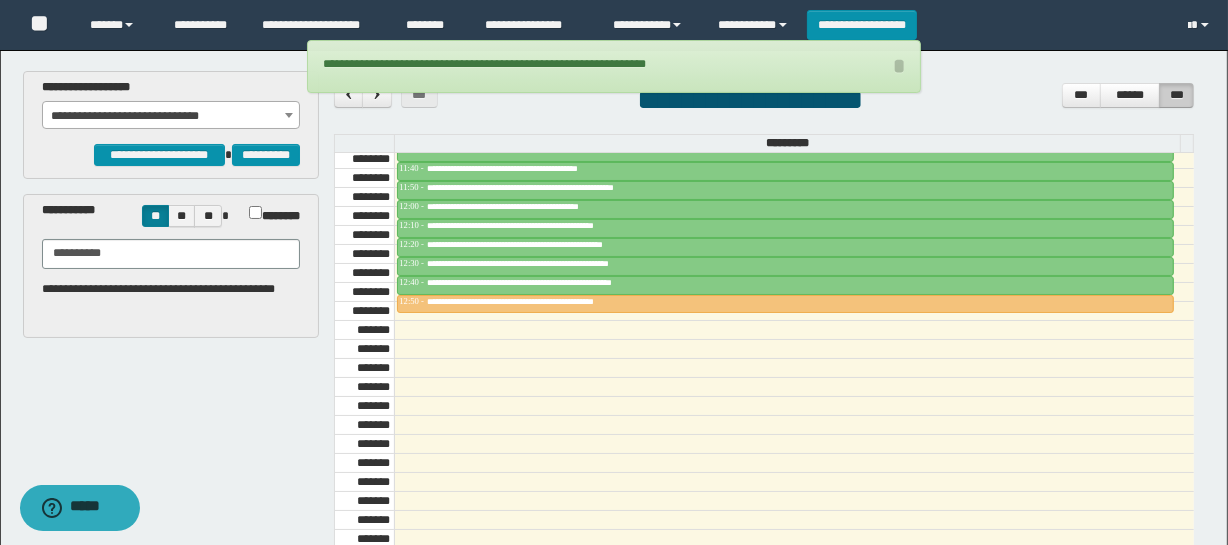 click on "**********" at bounding box center (171, 116) 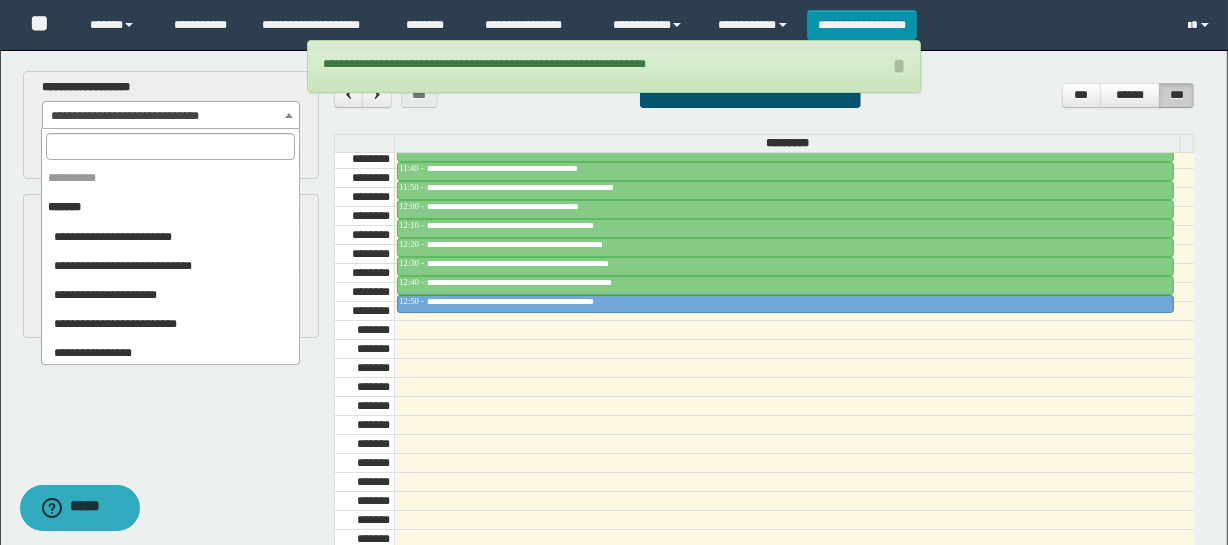scroll, scrollTop: 470, scrollLeft: 0, axis: vertical 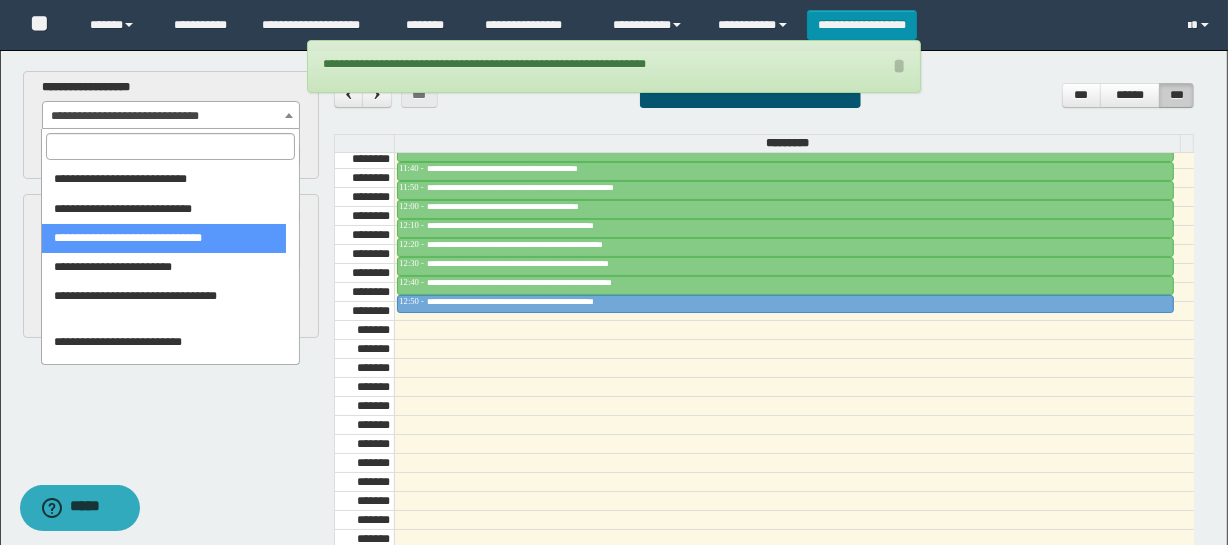 click at bounding box center [170, 146] 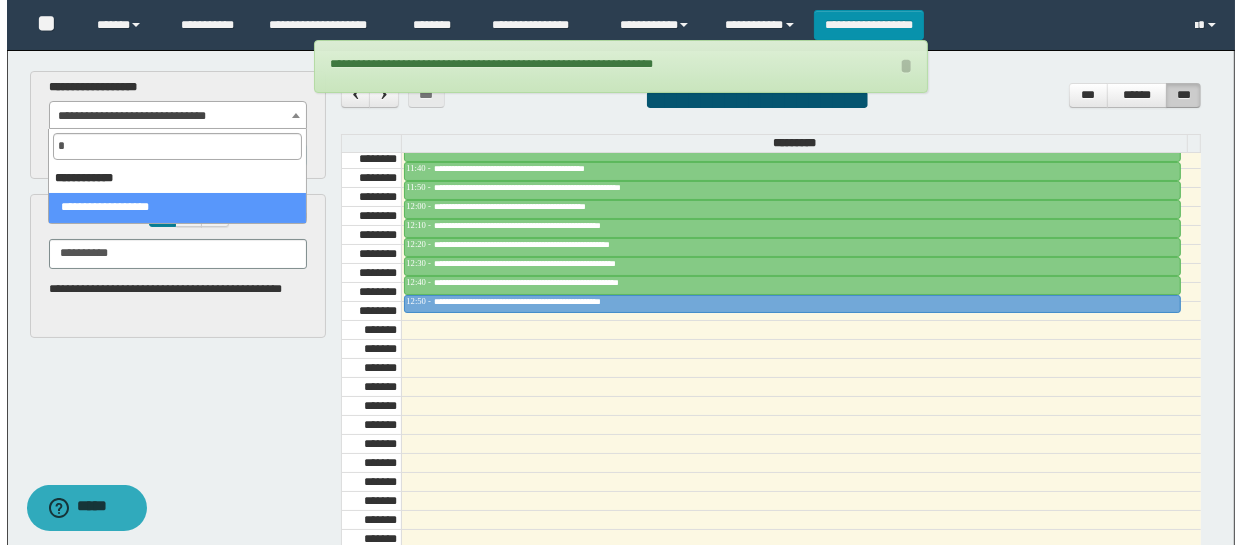 scroll, scrollTop: 0, scrollLeft: 0, axis: both 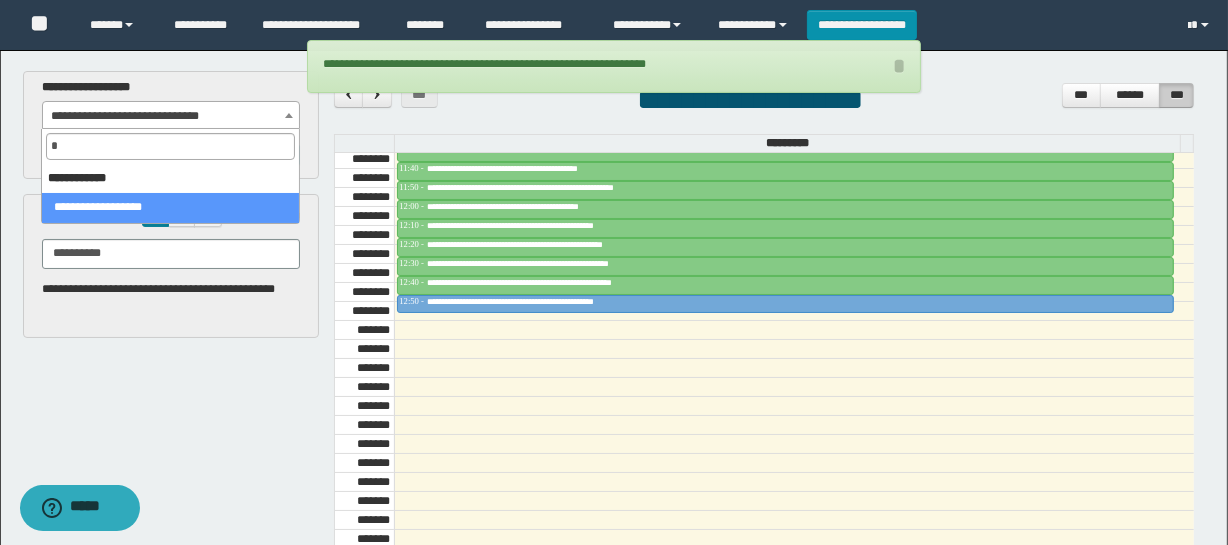 select on "****" 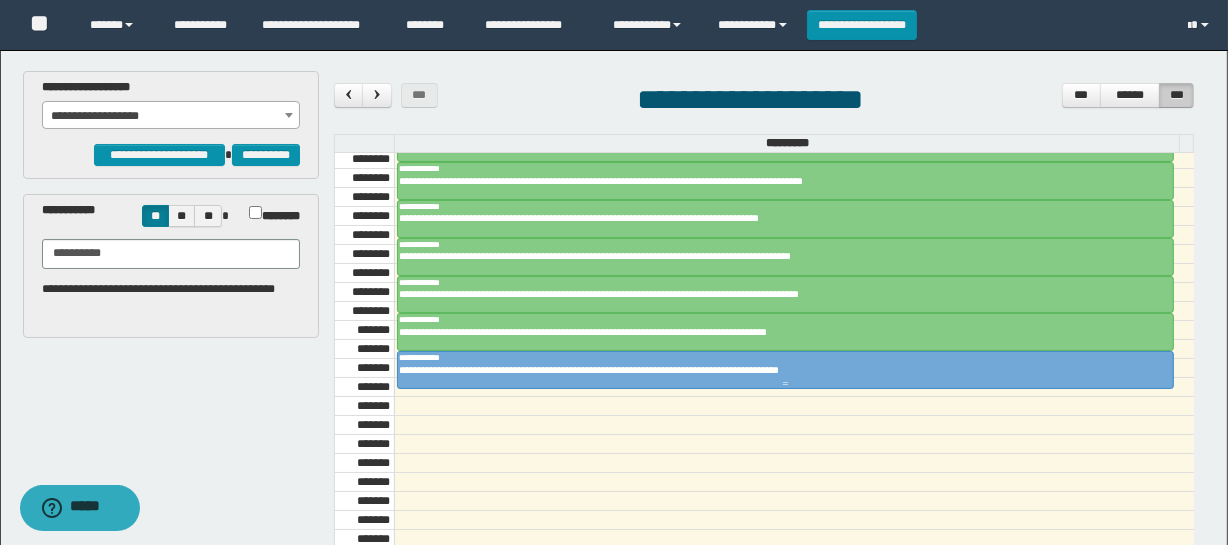 click on "**********" at bounding box center [778, 370] 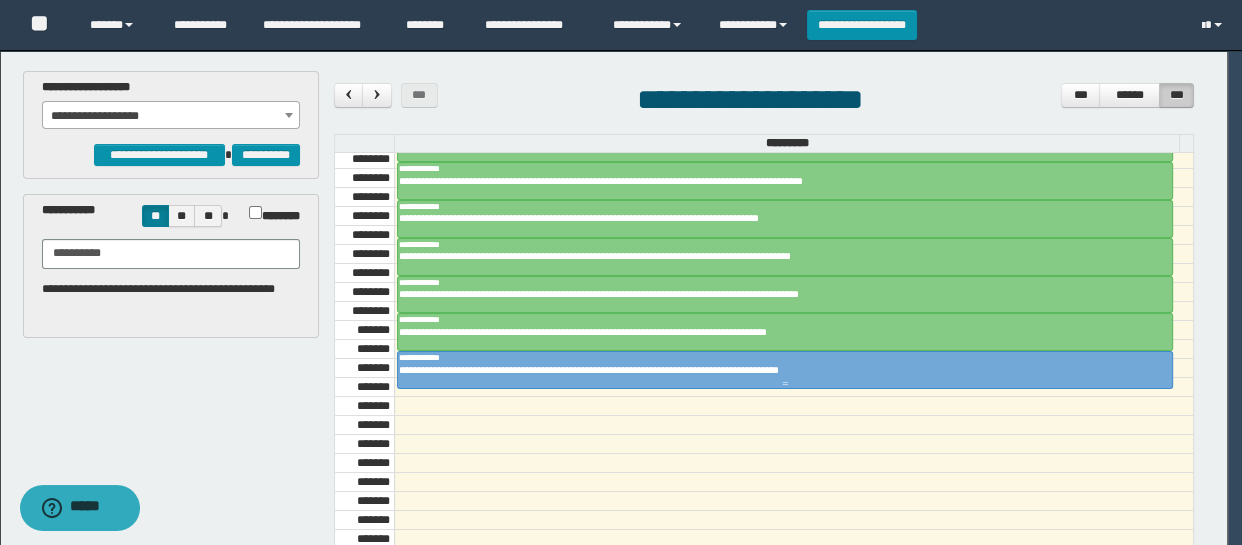 scroll, scrollTop: 0, scrollLeft: 0, axis: both 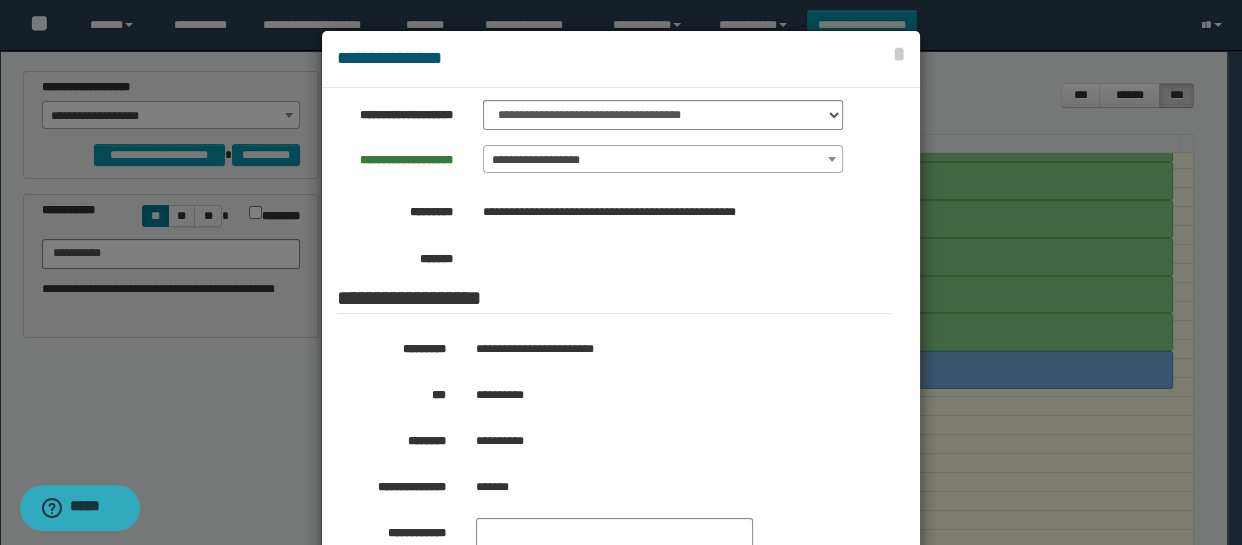click on "**********" at bounding box center [663, 160] 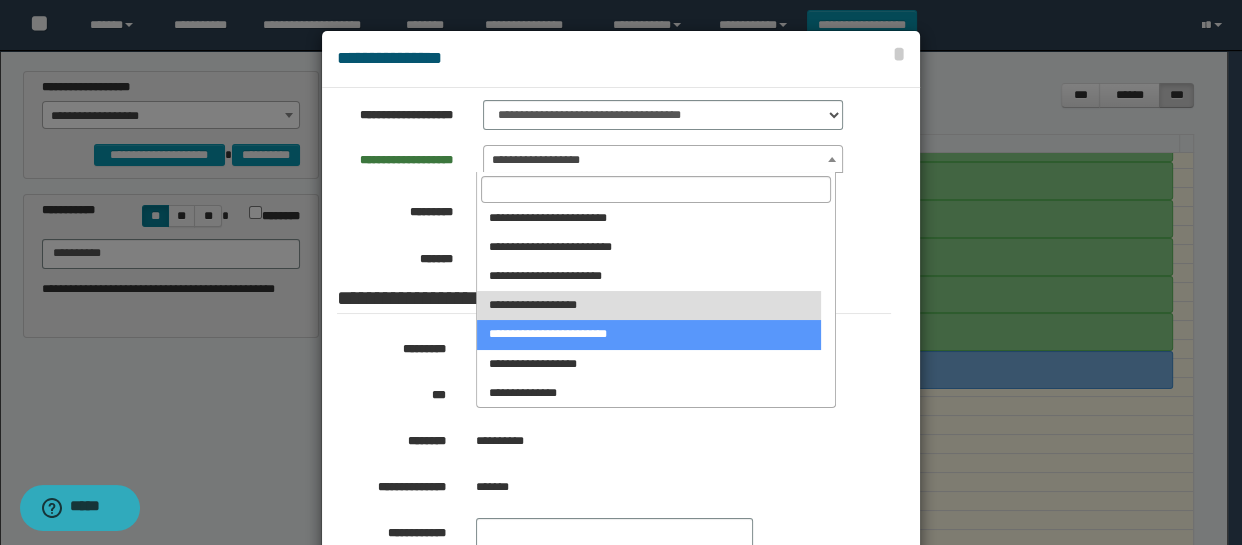 scroll, scrollTop: 2036, scrollLeft: 0, axis: vertical 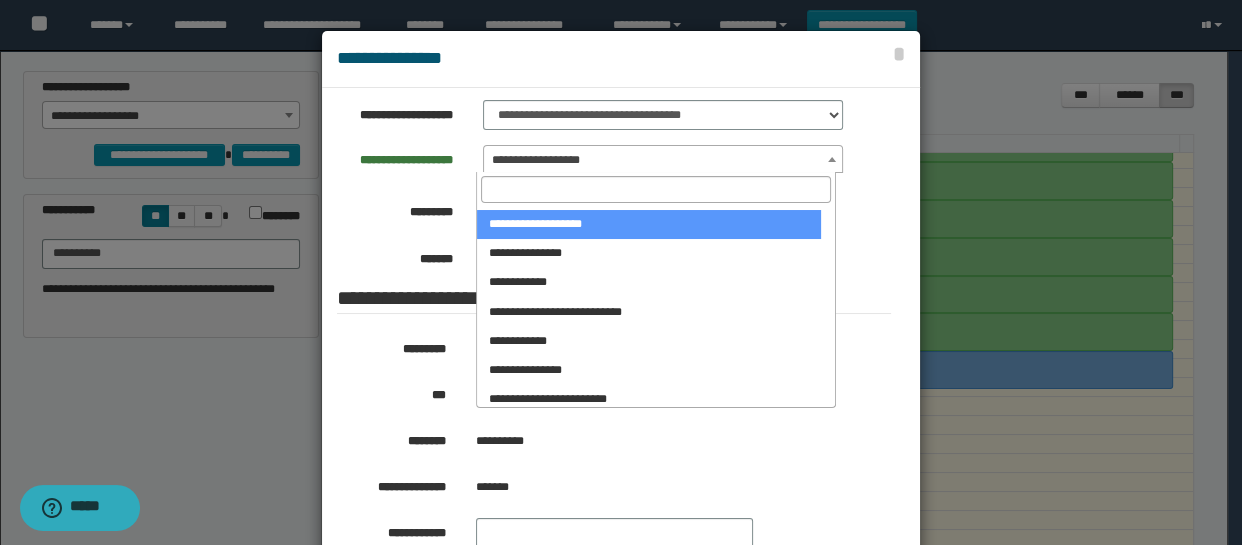 select on "***" 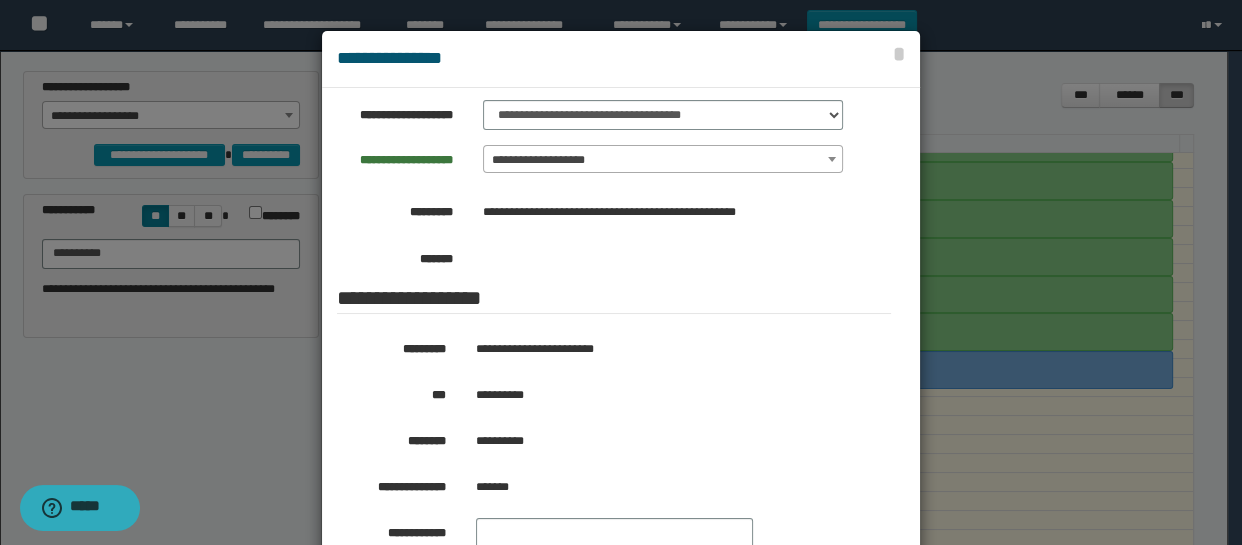 scroll, scrollTop: 370, scrollLeft: 0, axis: vertical 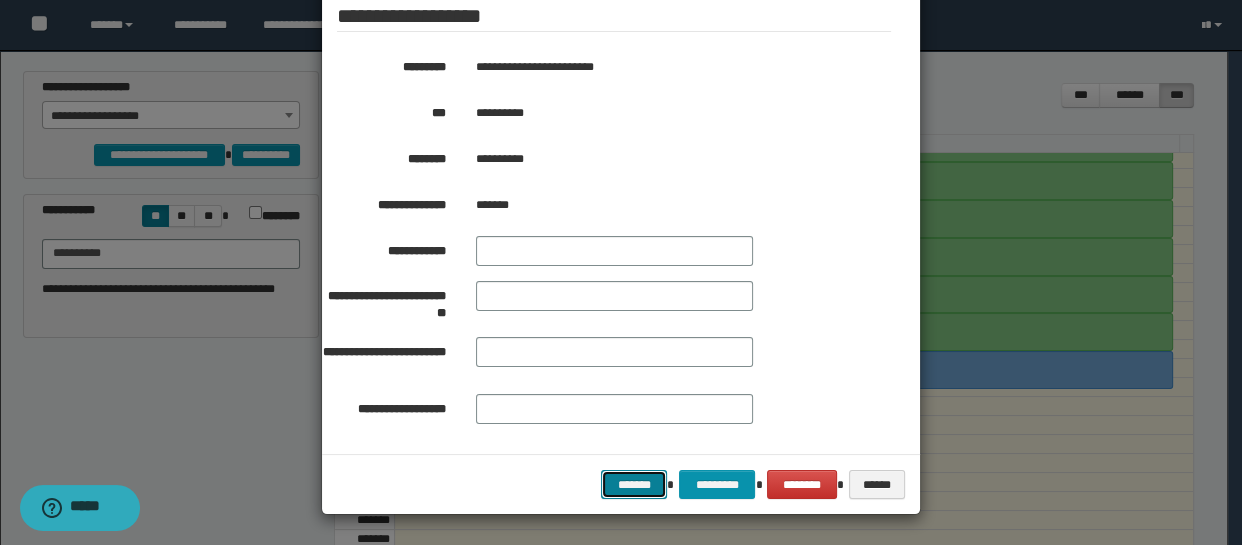 click on "*******" at bounding box center [634, 485] 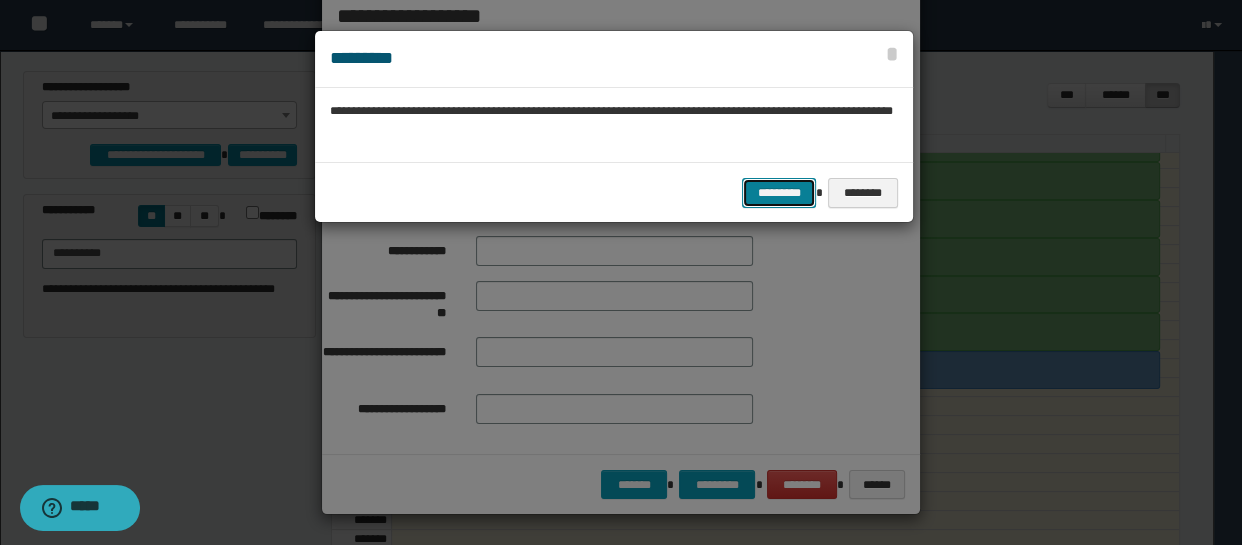 click on "*********" at bounding box center (779, 193) 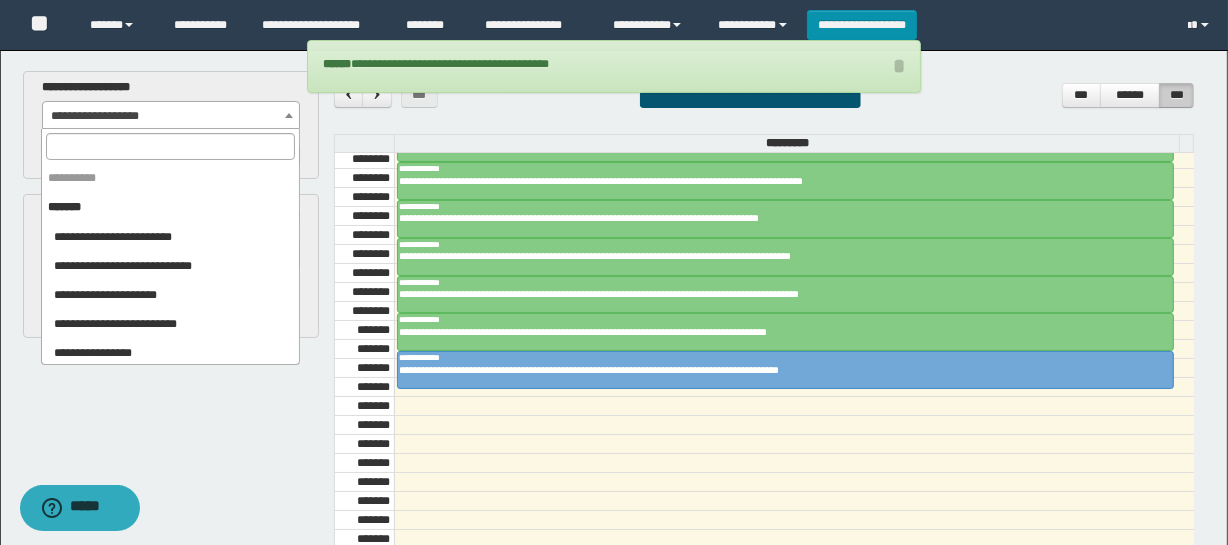 drag, startPoint x: 167, startPoint y: 109, endPoint x: 170, endPoint y: 140, distance: 31.144823 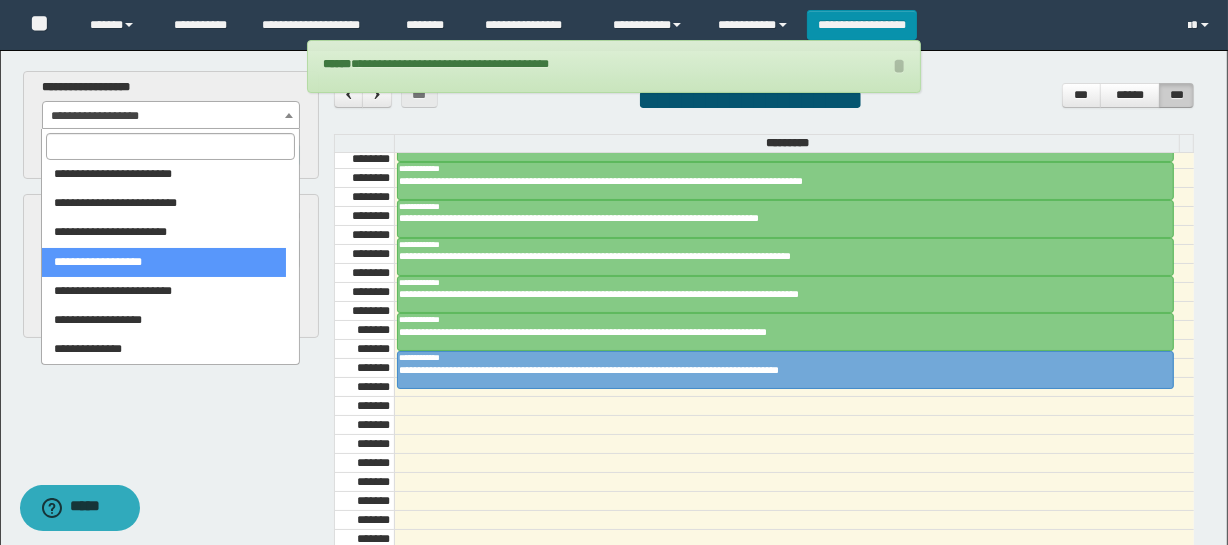 click at bounding box center [170, 146] 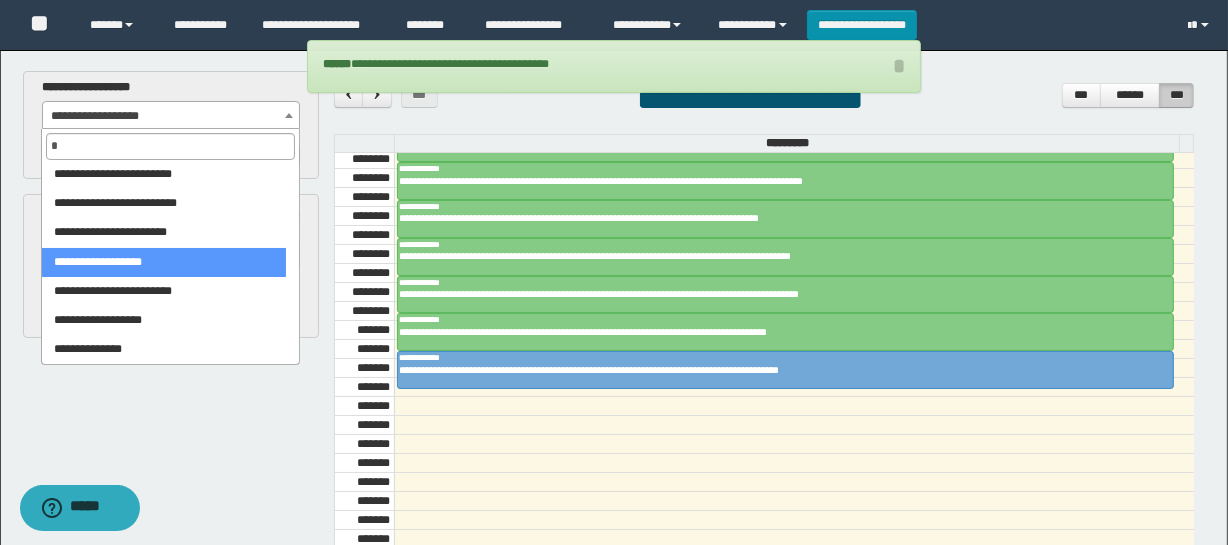 scroll, scrollTop: 0, scrollLeft: 0, axis: both 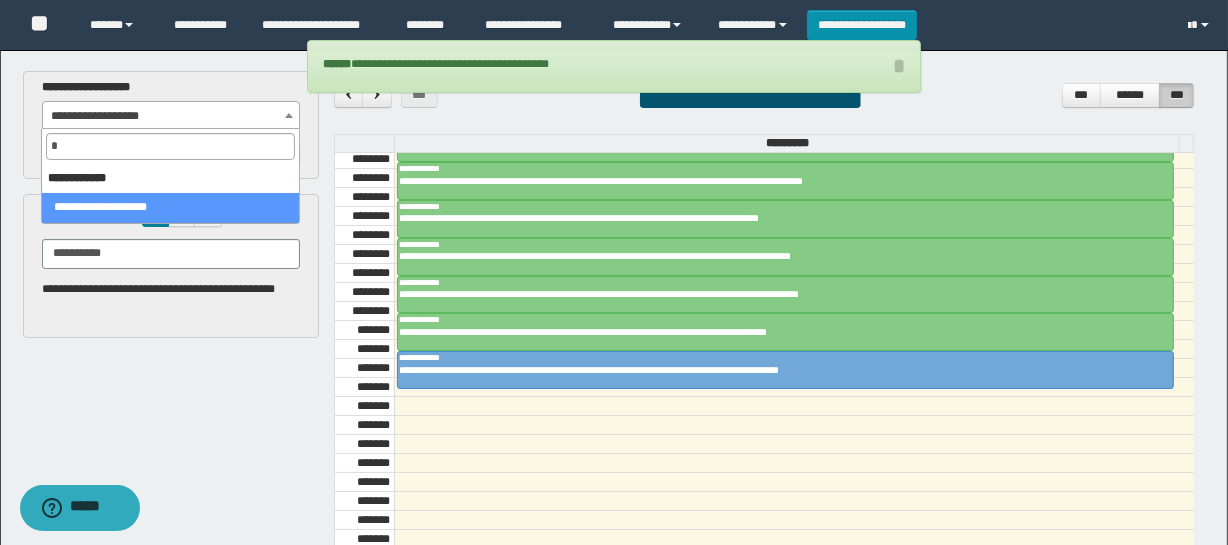 select on "***" 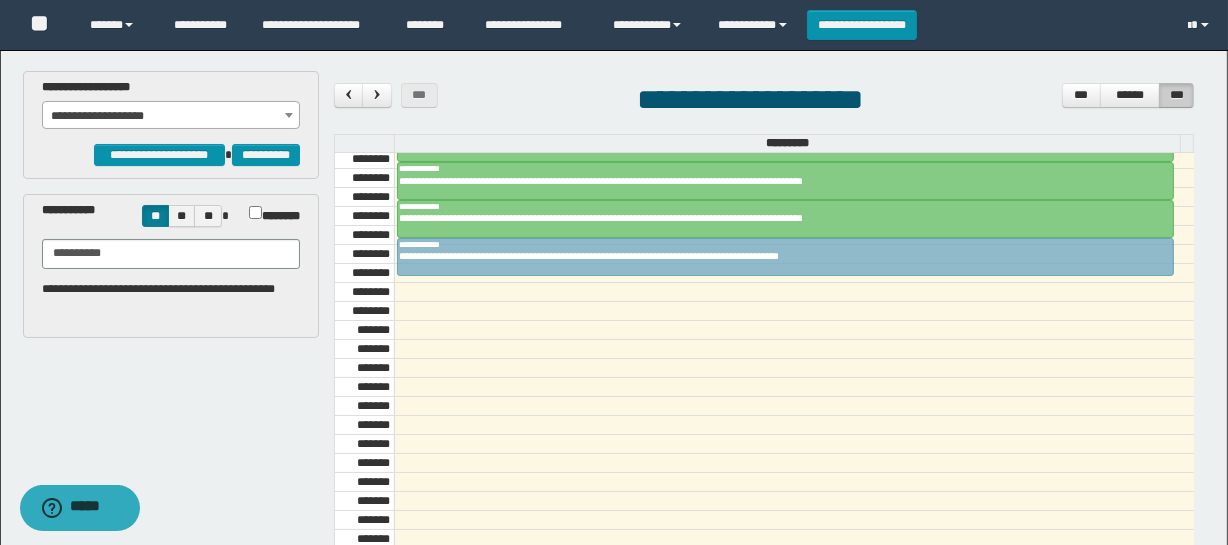 drag, startPoint x: 507, startPoint y: 359, endPoint x: 493, endPoint y: 247, distance: 112.871605 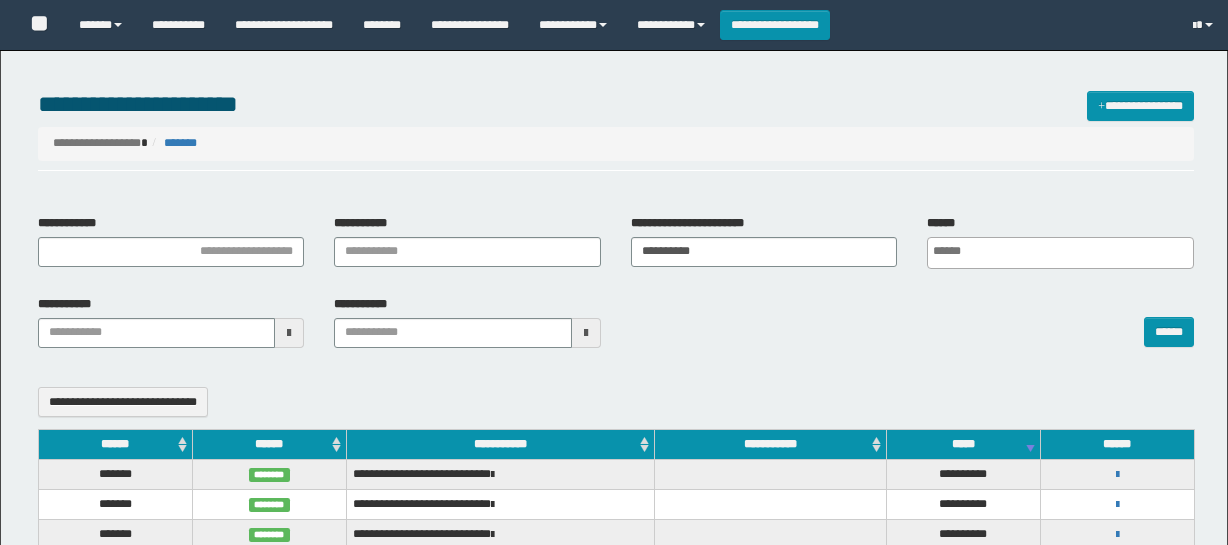 select 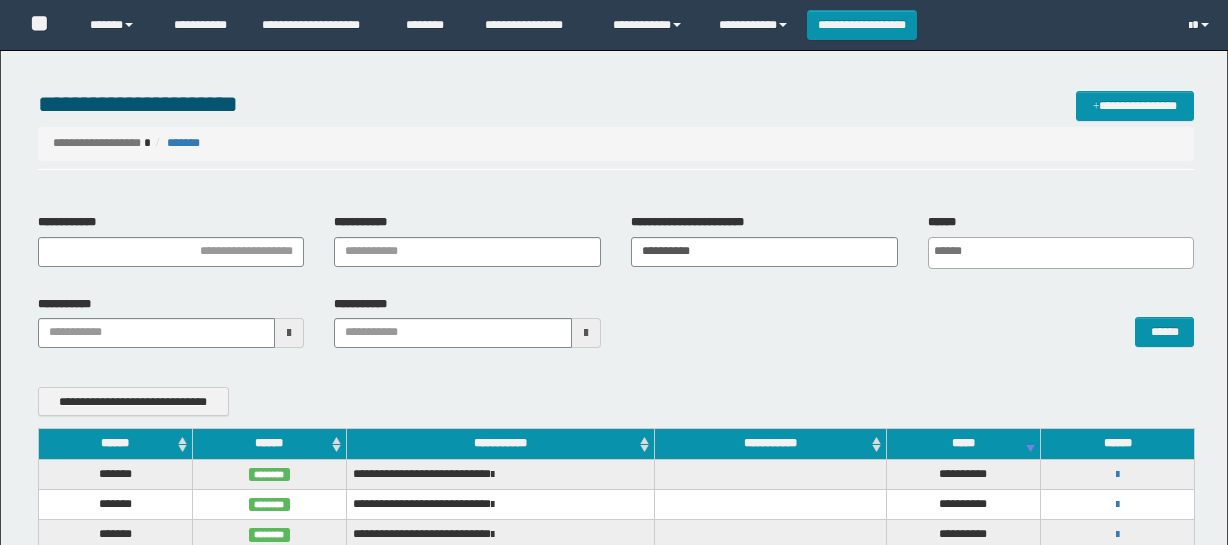 scroll, scrollTop: 0, scrollLeft: 0, axis: both 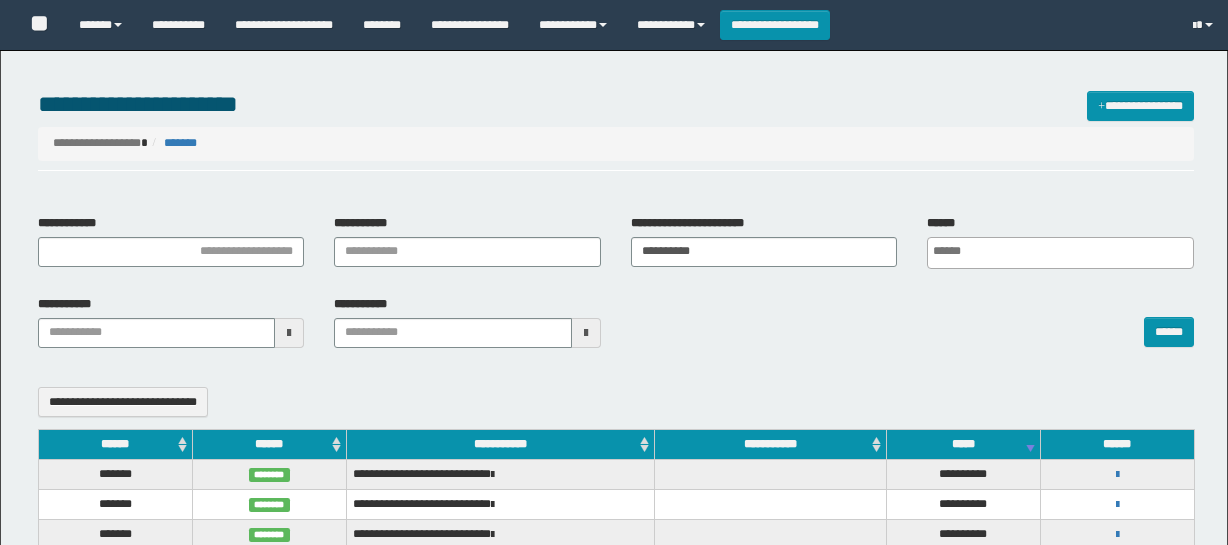 select 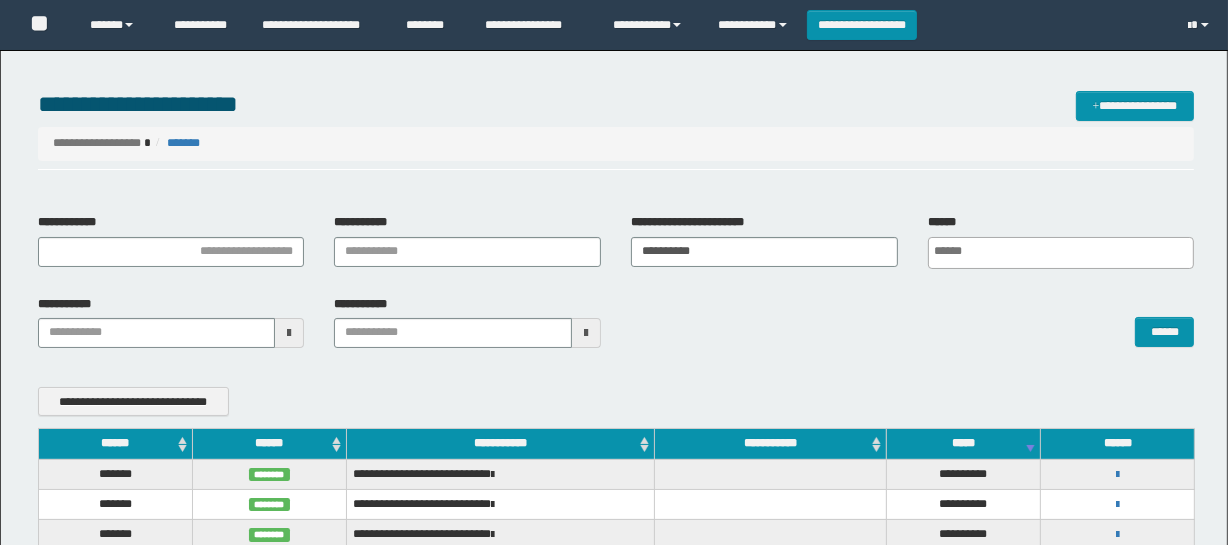 scroll, scrollTop: 0, scrollLeft: 0, axis: both 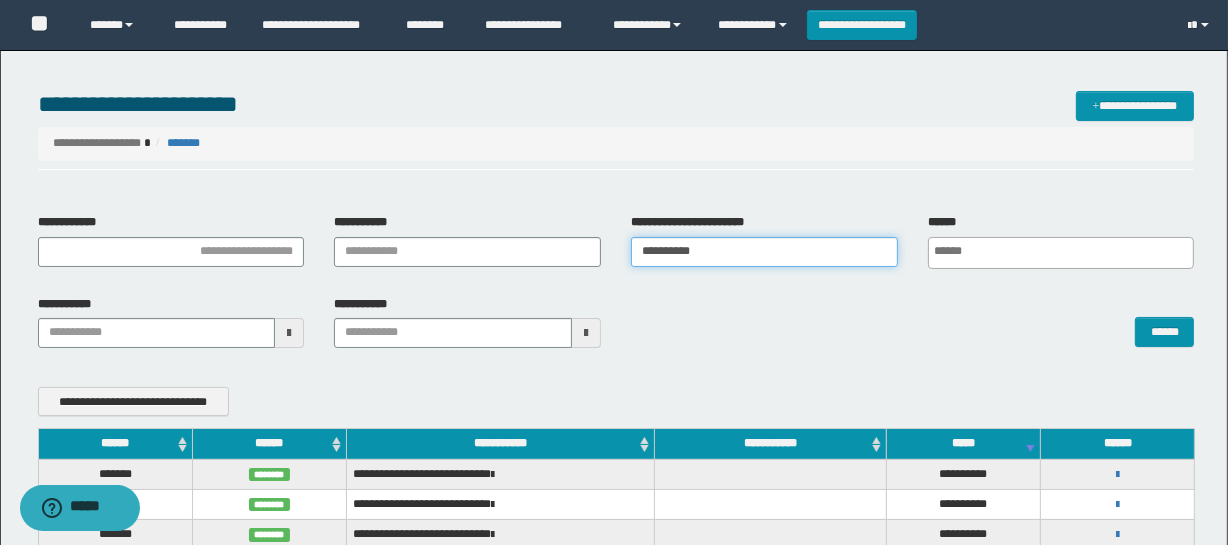 drag, startPoint x: 697, startPoint y: 261, endPoint x: 428, endPoint y: 279, distance: 269.60156 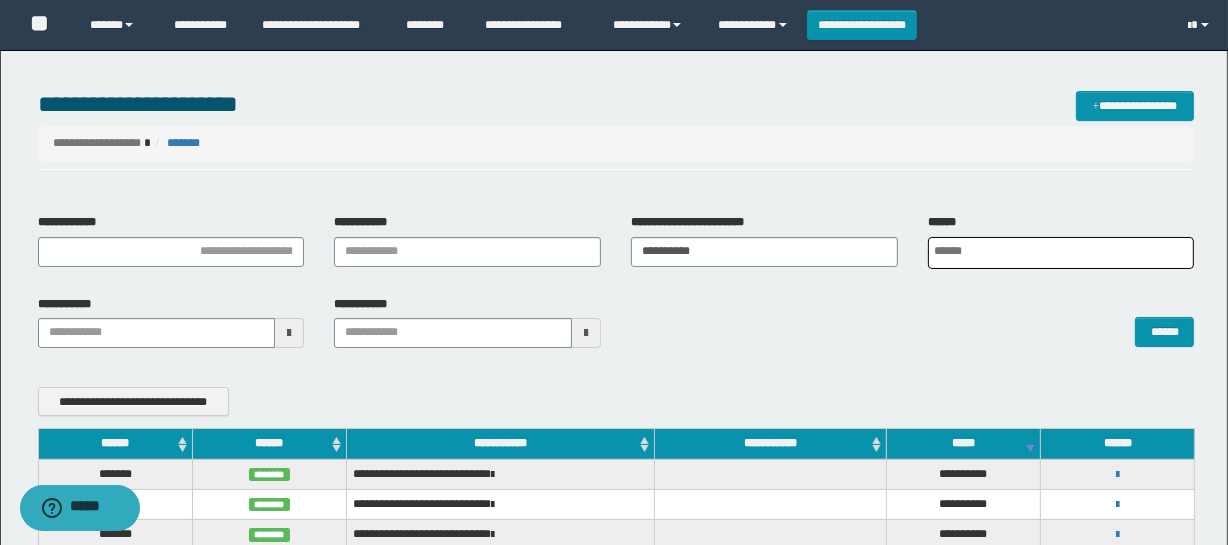 scroll, scrollTop: 0, scrollLeft: 5, axis: horizontal 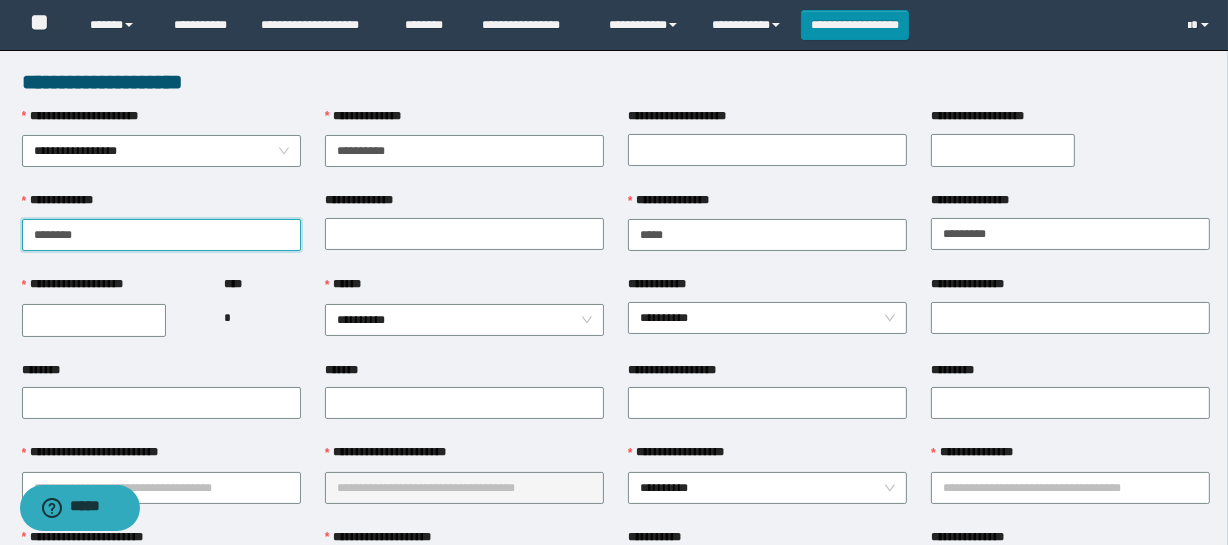 drag, startPoint x: 187, startPoint y: 236, endPoint x: 615, endPoint y: 236, distance: 428 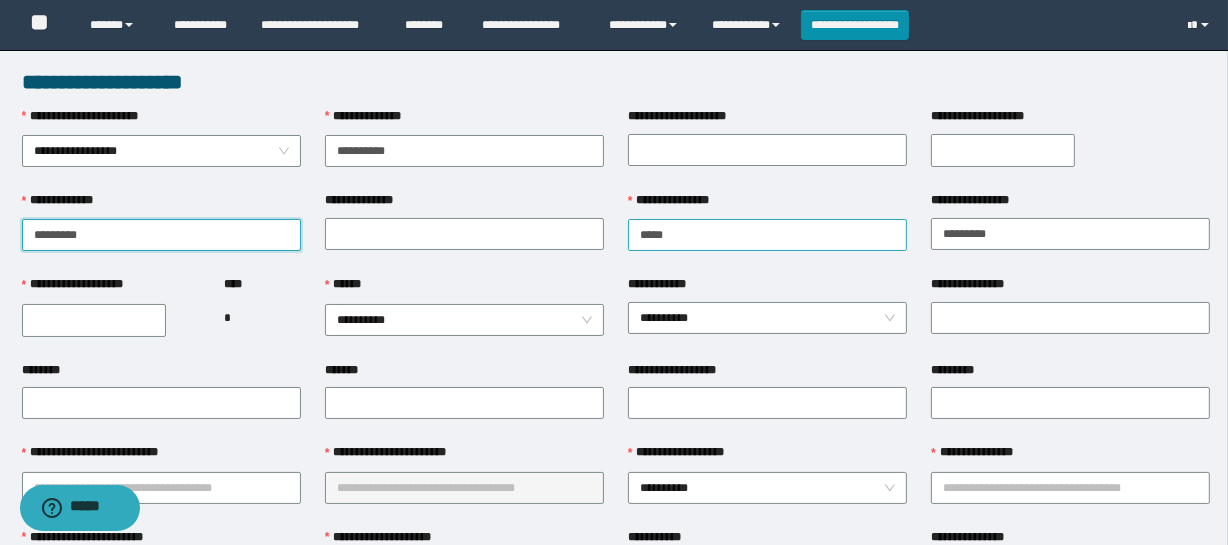 type on "********" 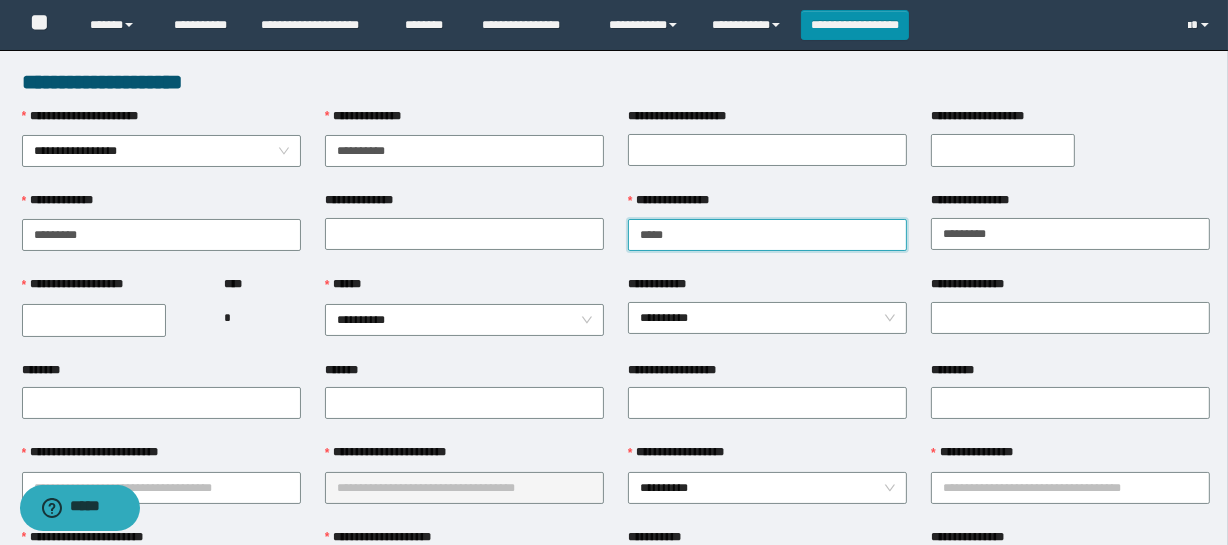 click on "*****" at bounding box center (767, 235) 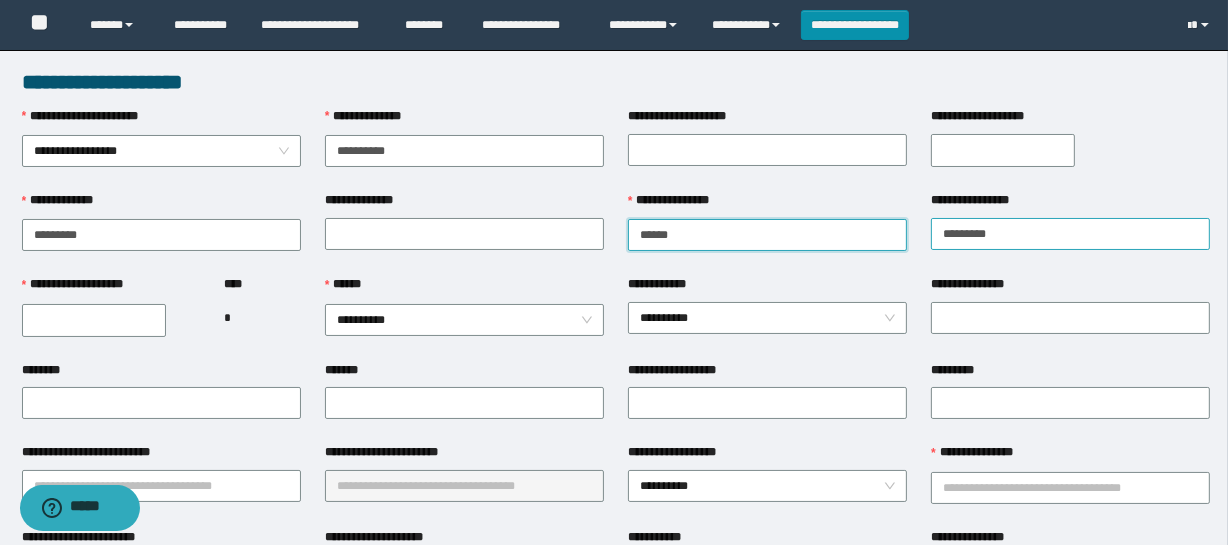 type on "*****" 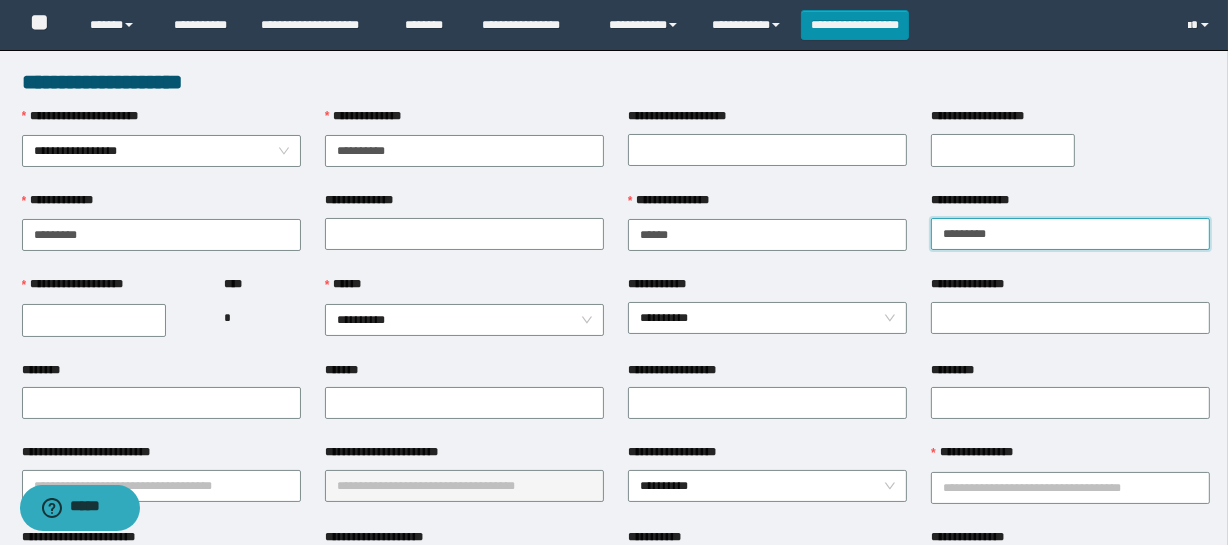 click on "*********" at bounding box center (1070, 234) 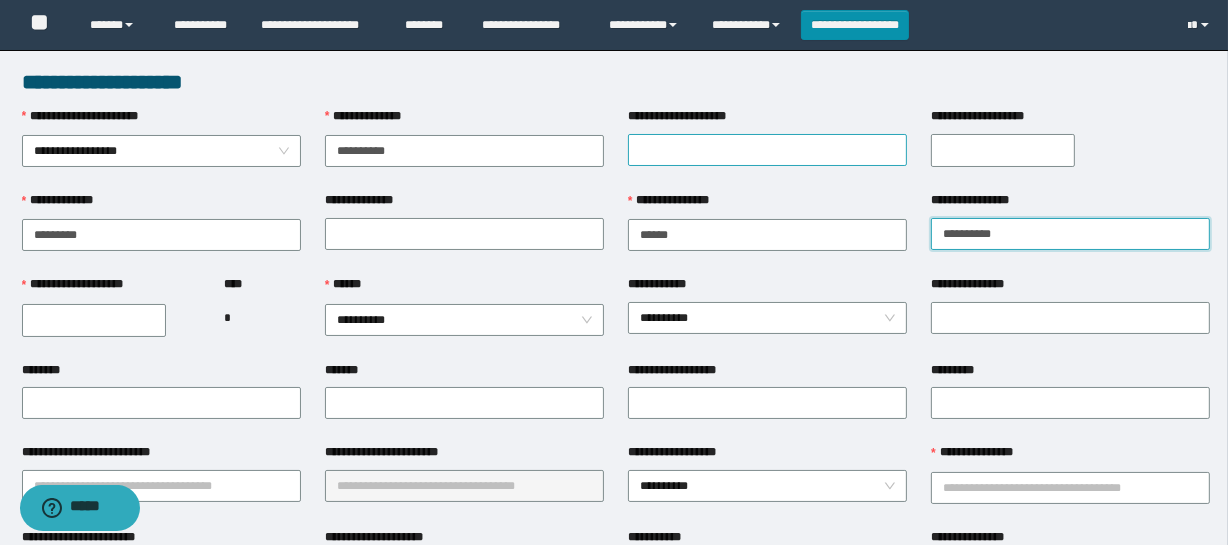 type on "*********" 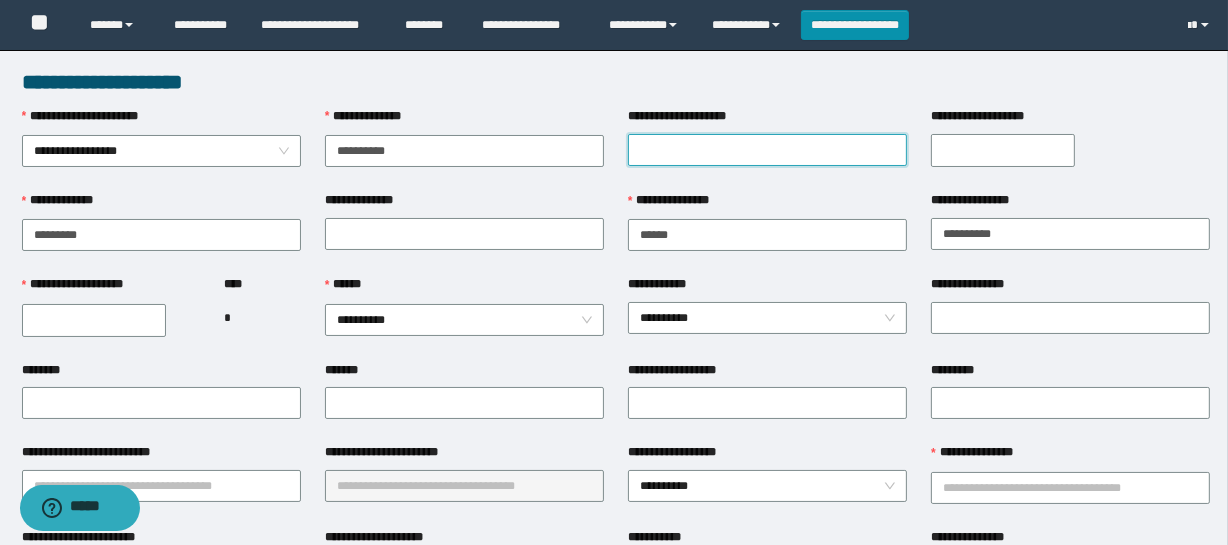 click on "**********" at bounding box center [767, 150] 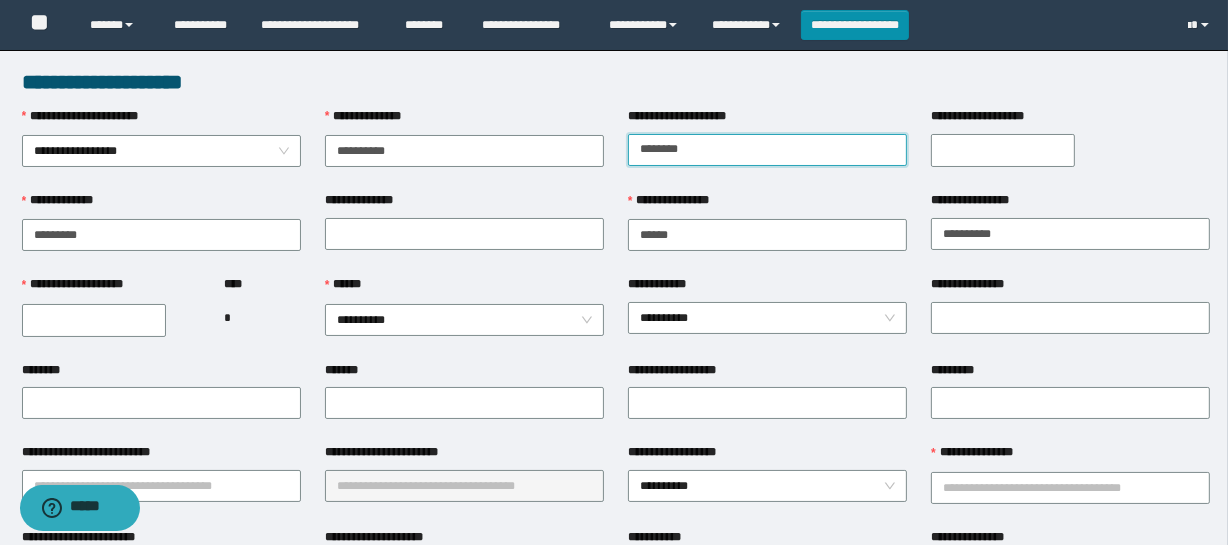type on "********" 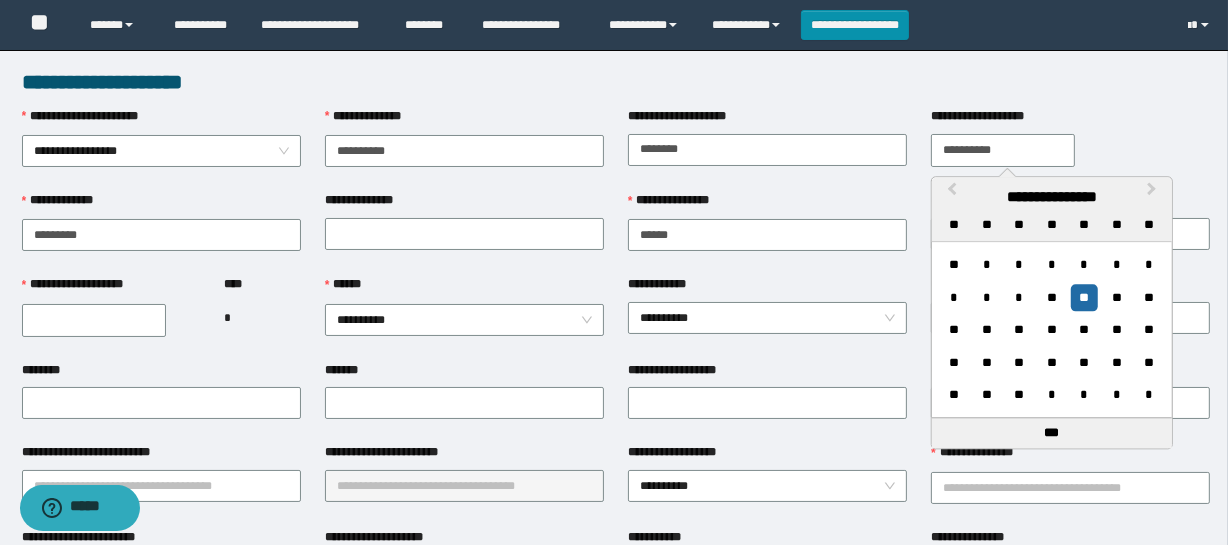type on "**********" 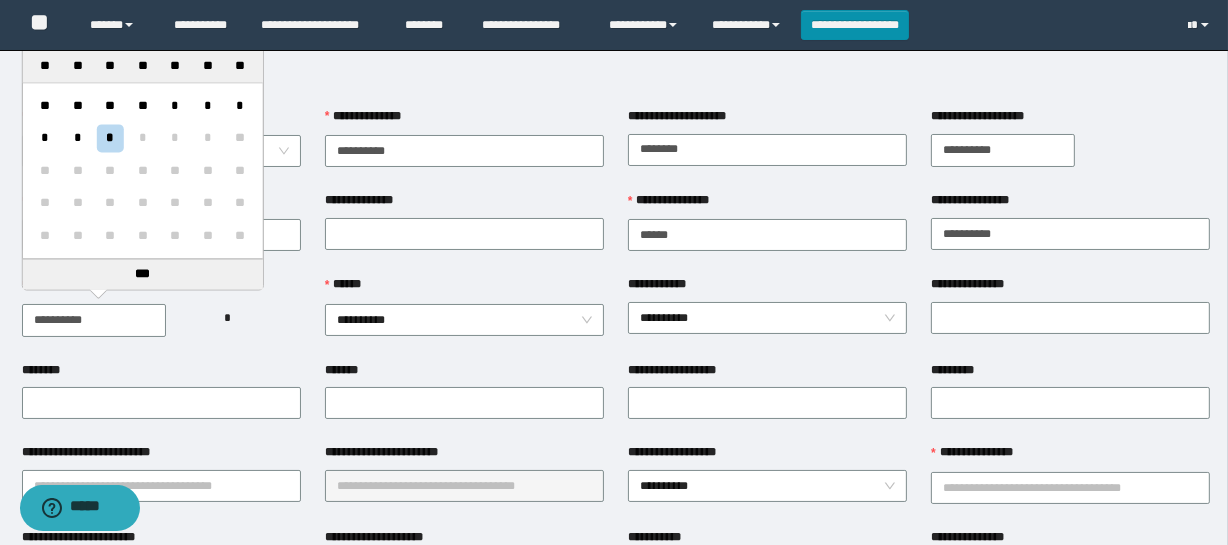 click on "**********" at bounding box center (94, 320) 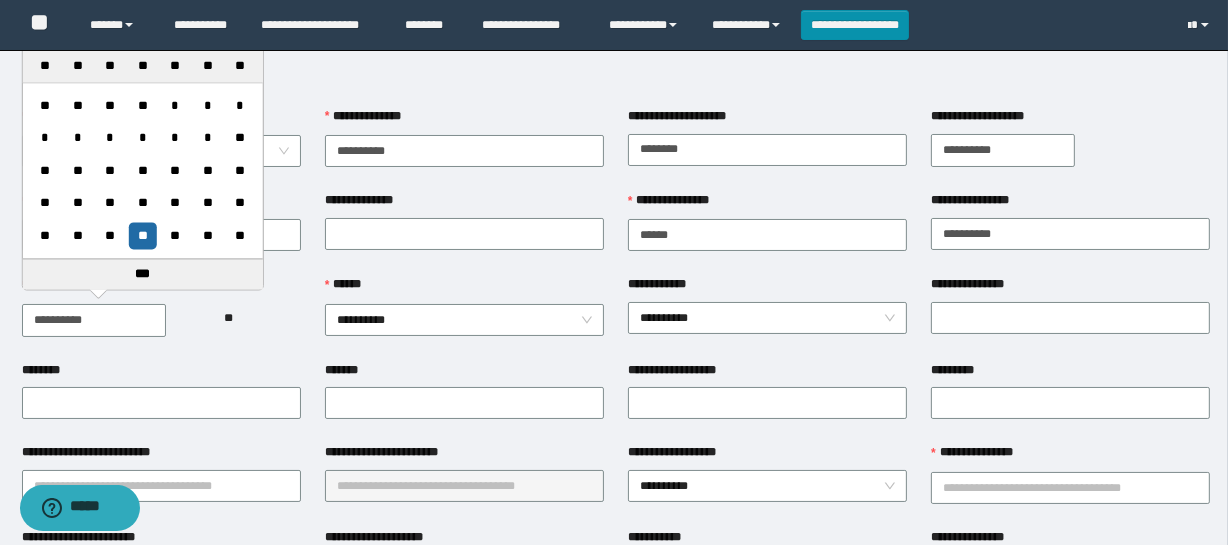 type on "**********" 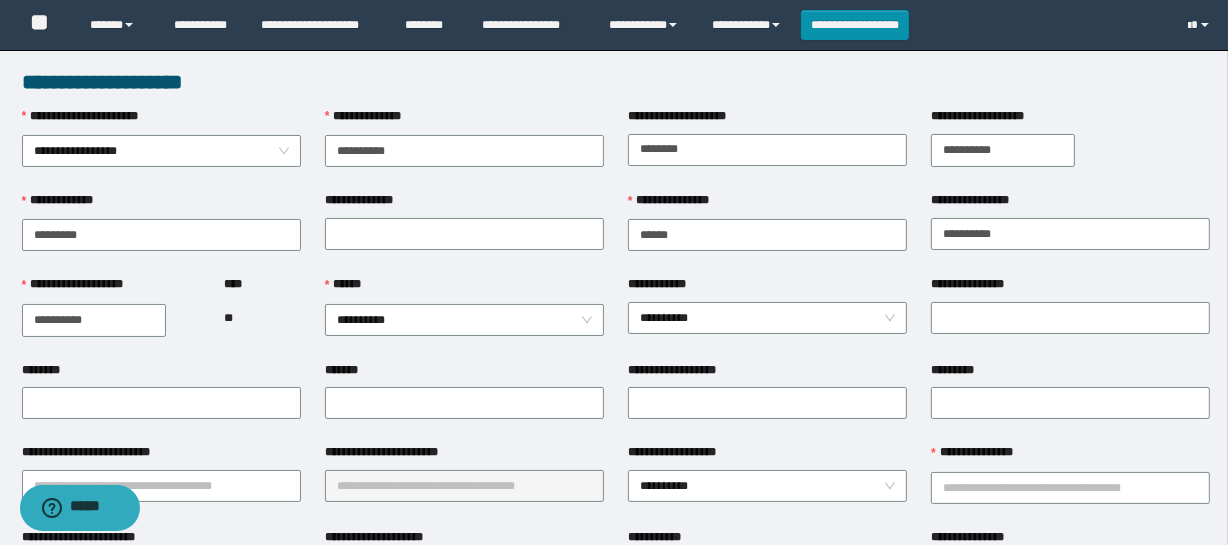 click on "********" at bounding box center [161, 374] 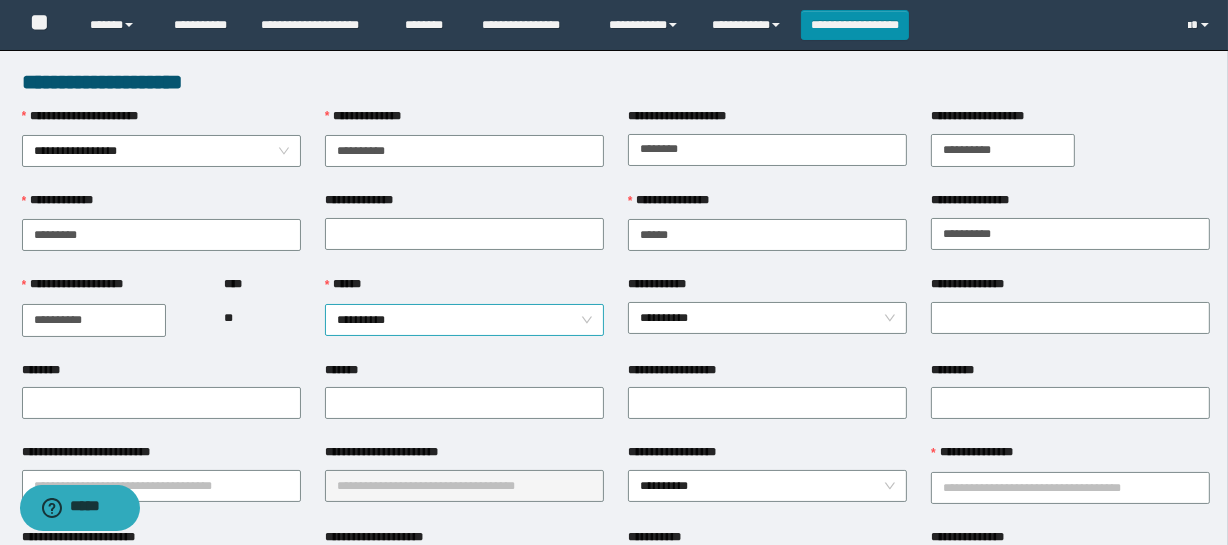 click on "**********" at bounding box center [464, 320] 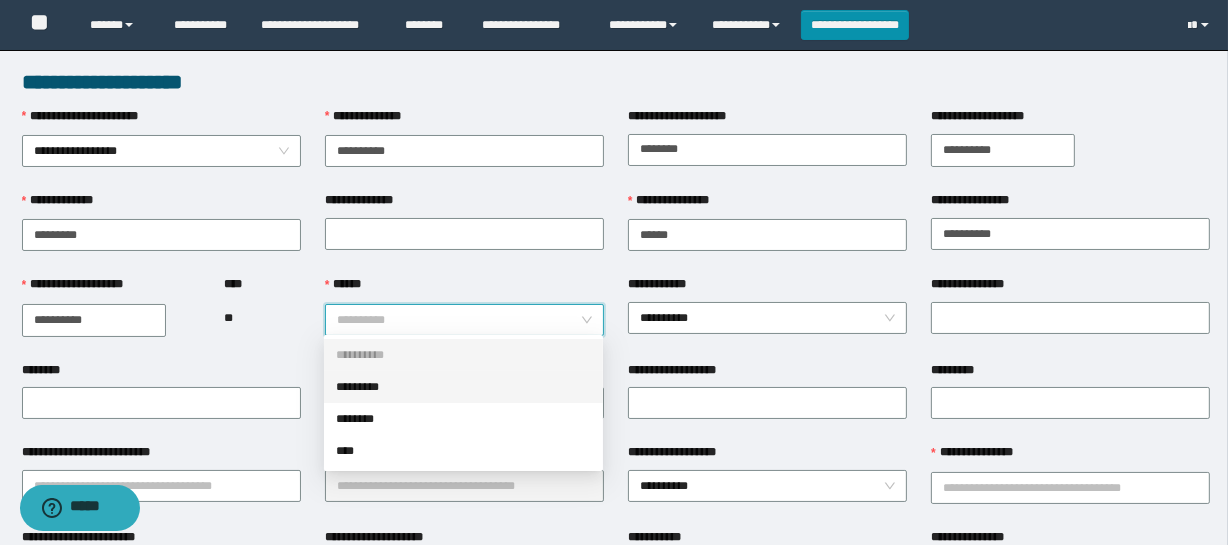 click on "*********" at bounding box center (463, 387) 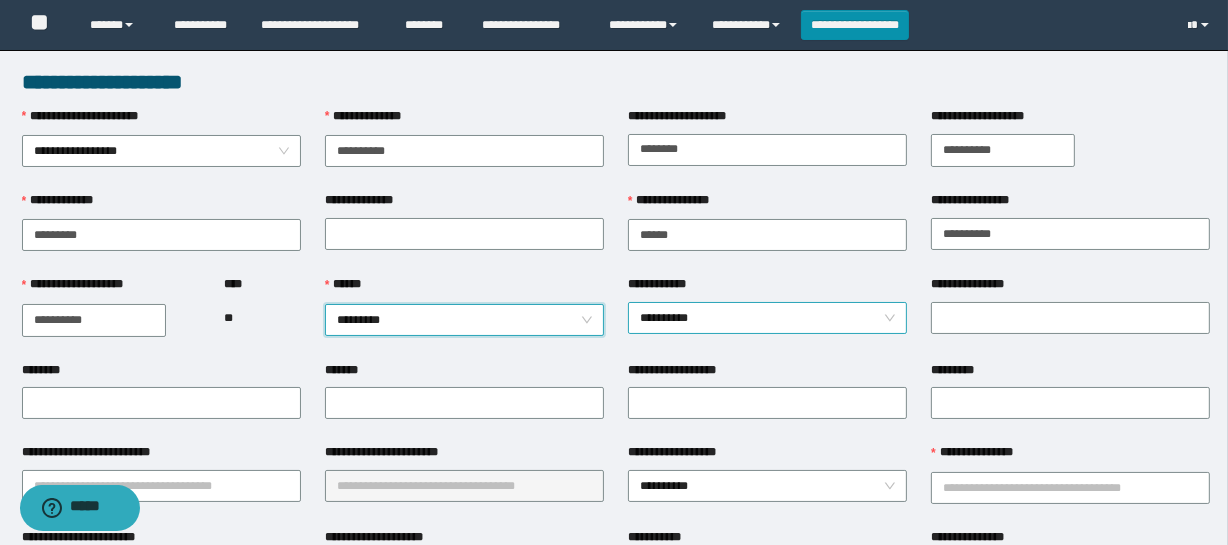 click on "**********" at bounding box center [767, 318] 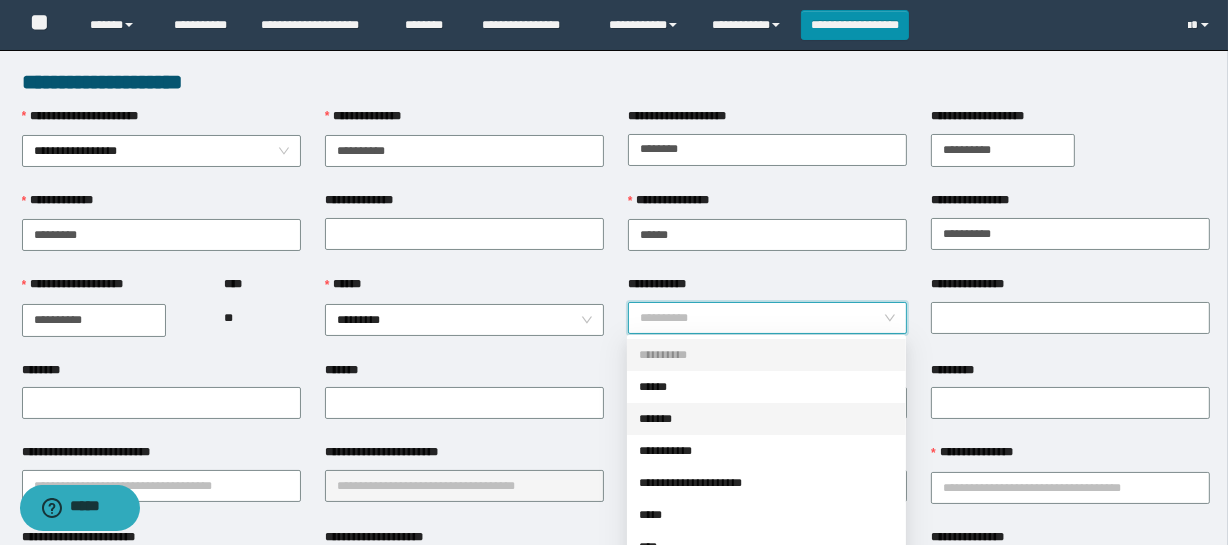 click on "*******" at bounding box center [766, 419] 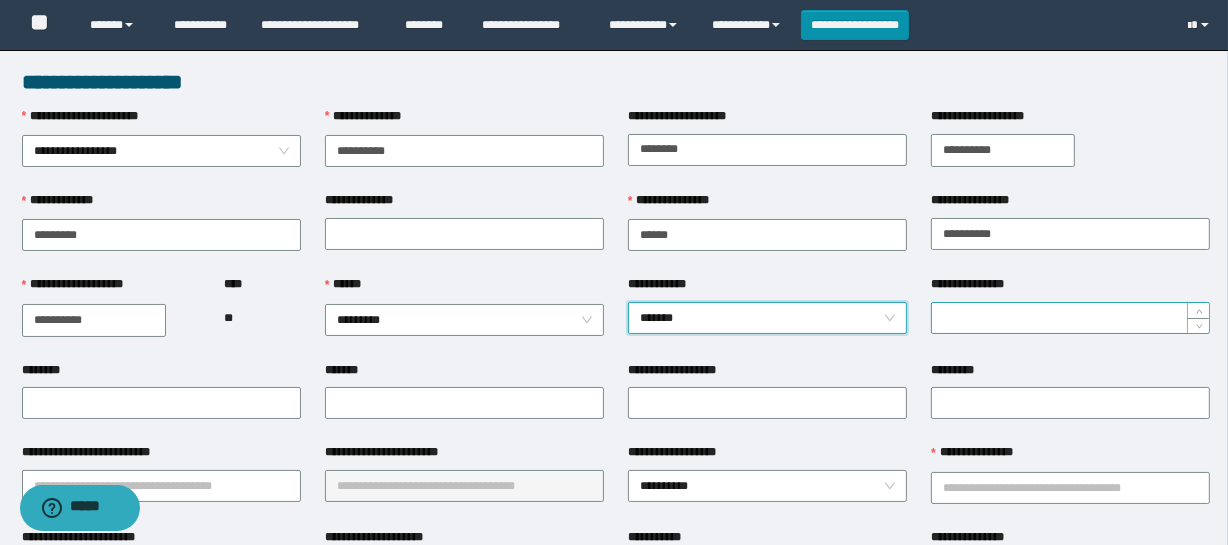 click on "**********" at bounding box center (1070, 318) 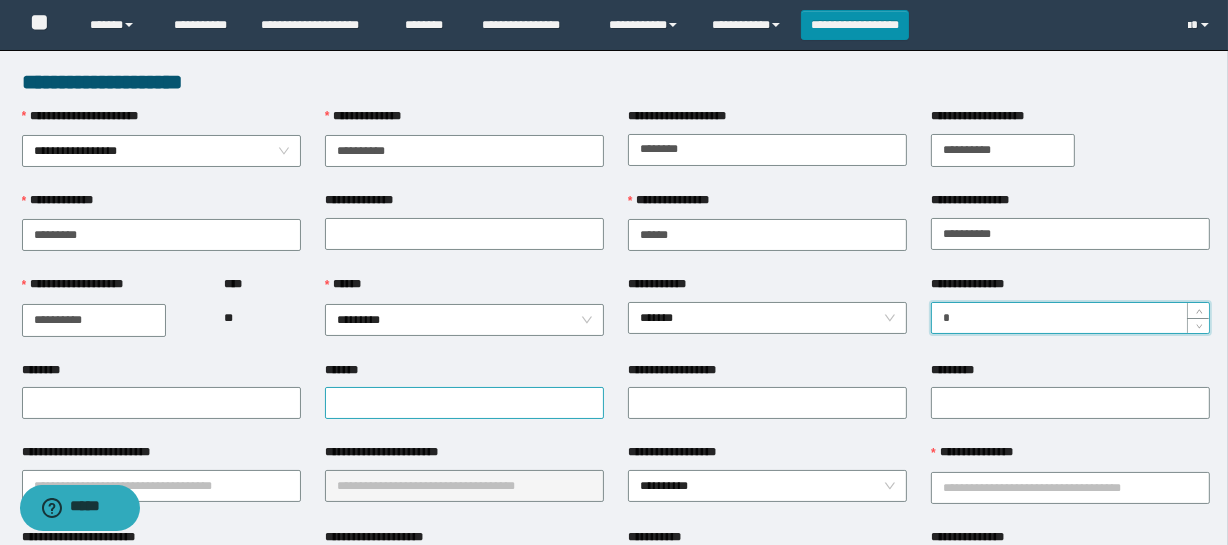 scroll, scrollTop: 90, scrollLeft: 0, axis: vertical 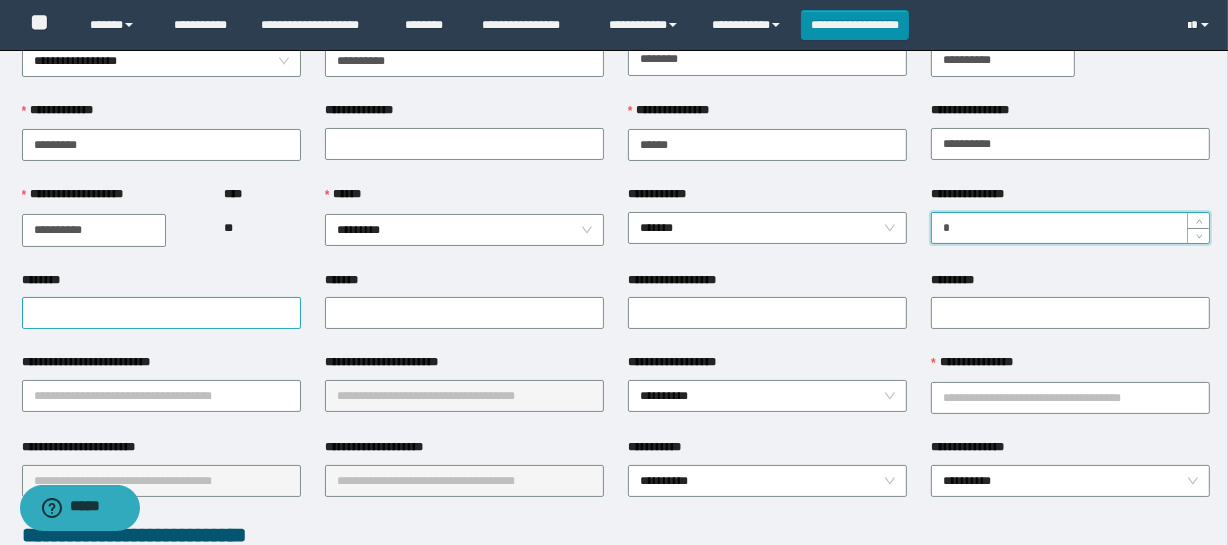 type on "*" 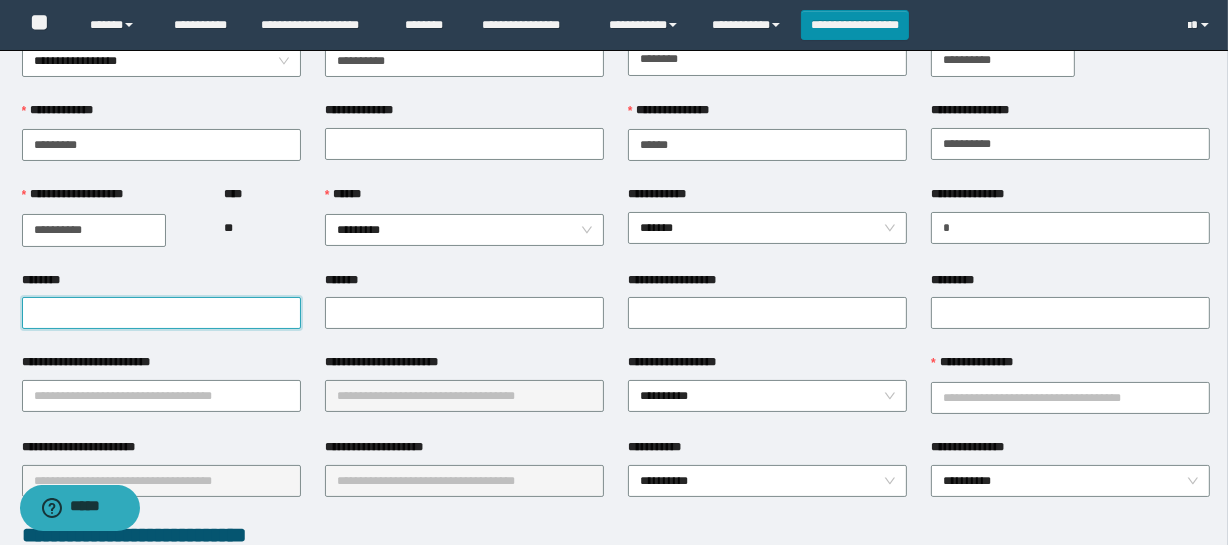click on "********" at bounding box center (161, 313) 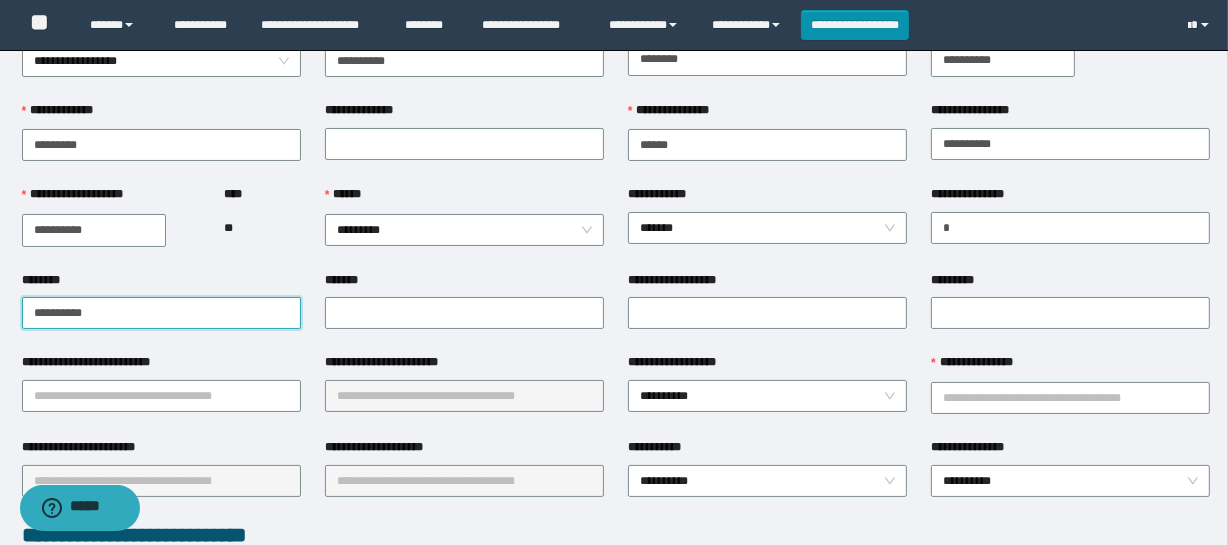 drag, startPoint x: 197, startPoint y: 317, endPoint x: 0, endPoint y: 289, distance: 198.9799 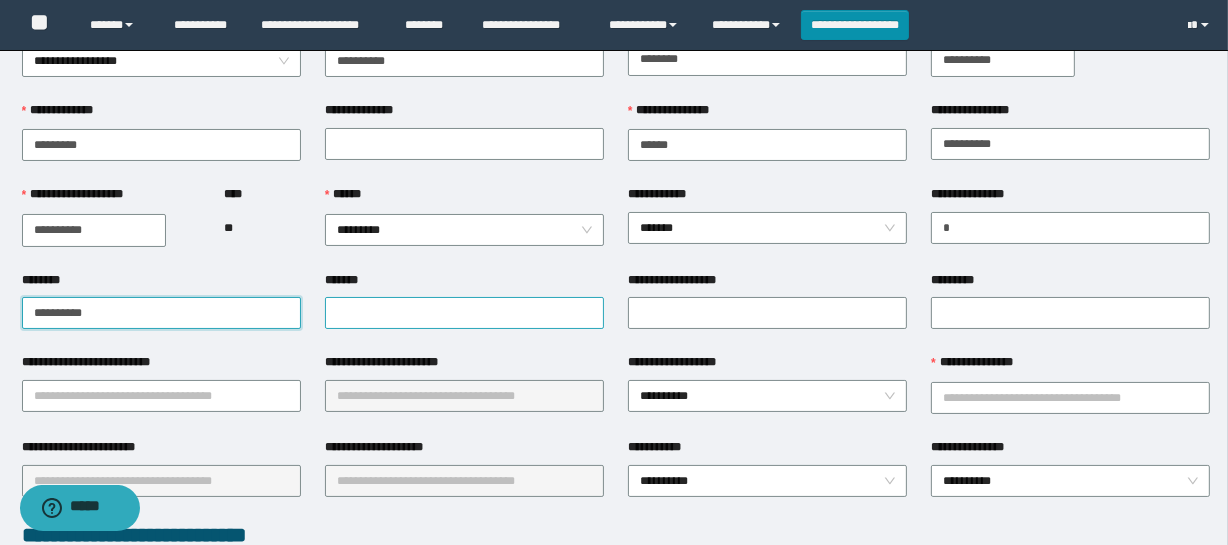 type on "**********" 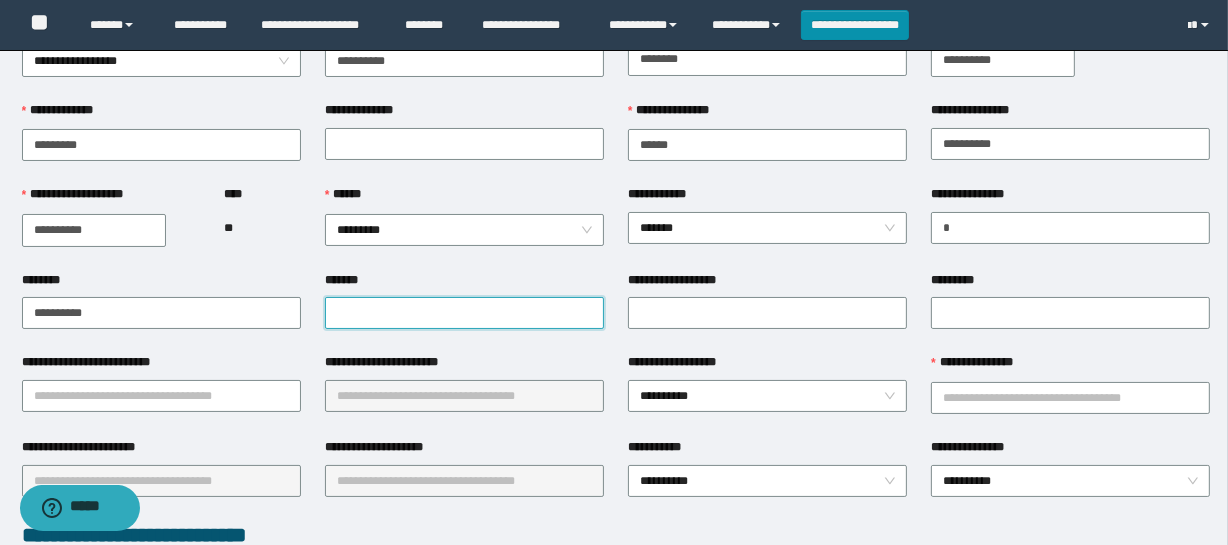 click on "*******" at bounding box center [464, 313] 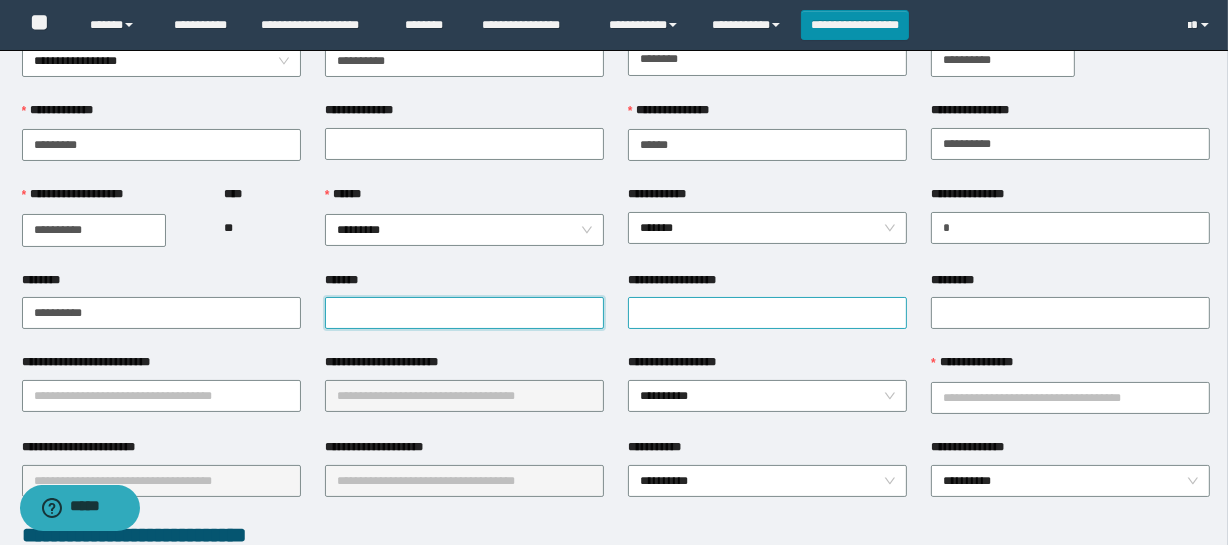 paste on "**********" 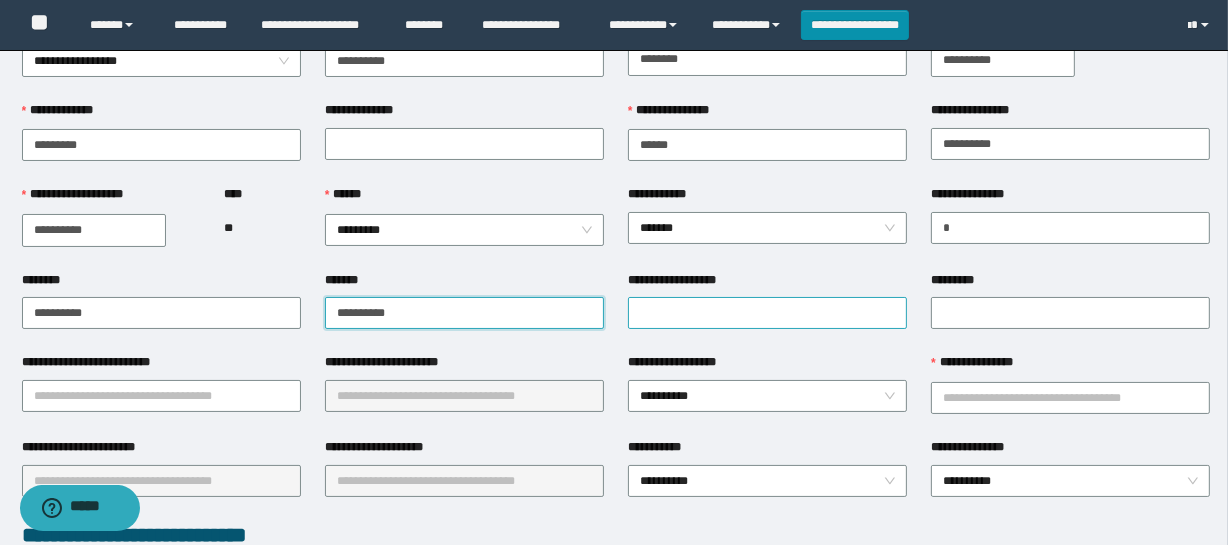 type on "**********" 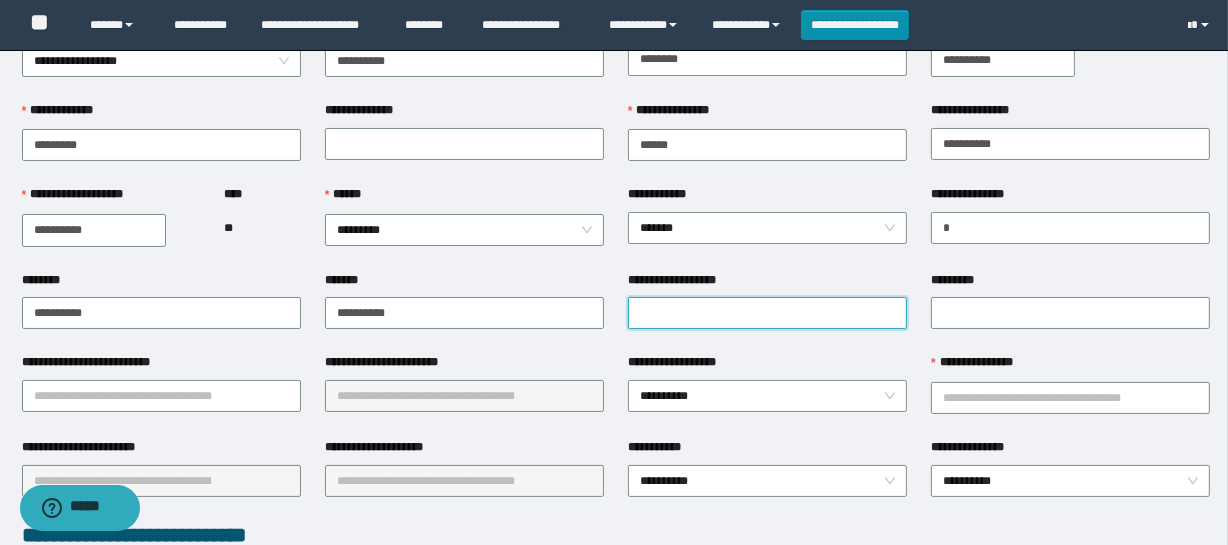 click on "**********" at bounding box center [767, 313] 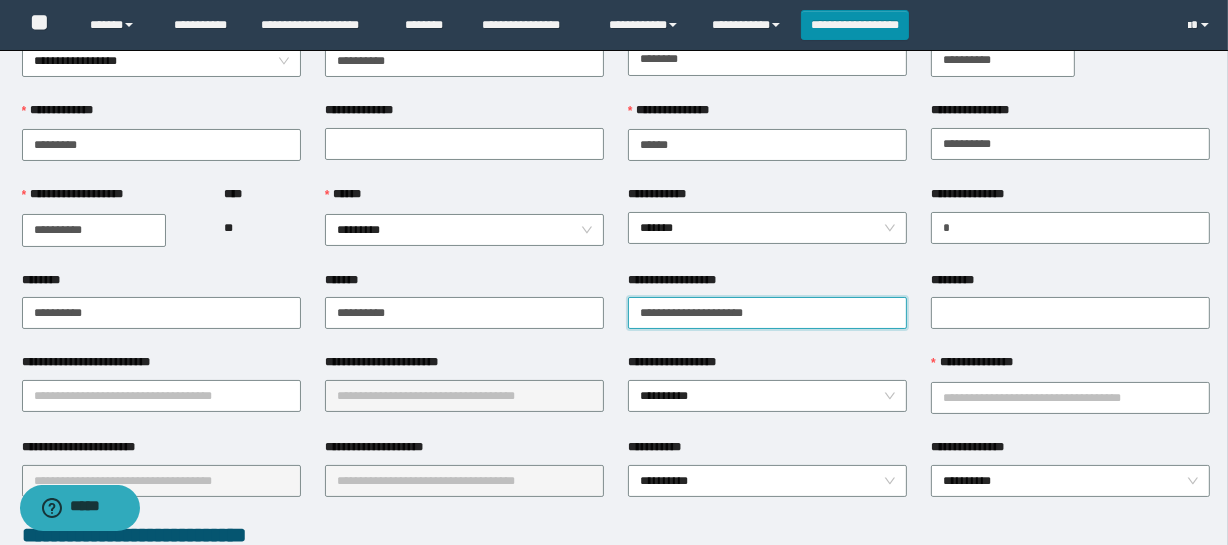 type on "**********" 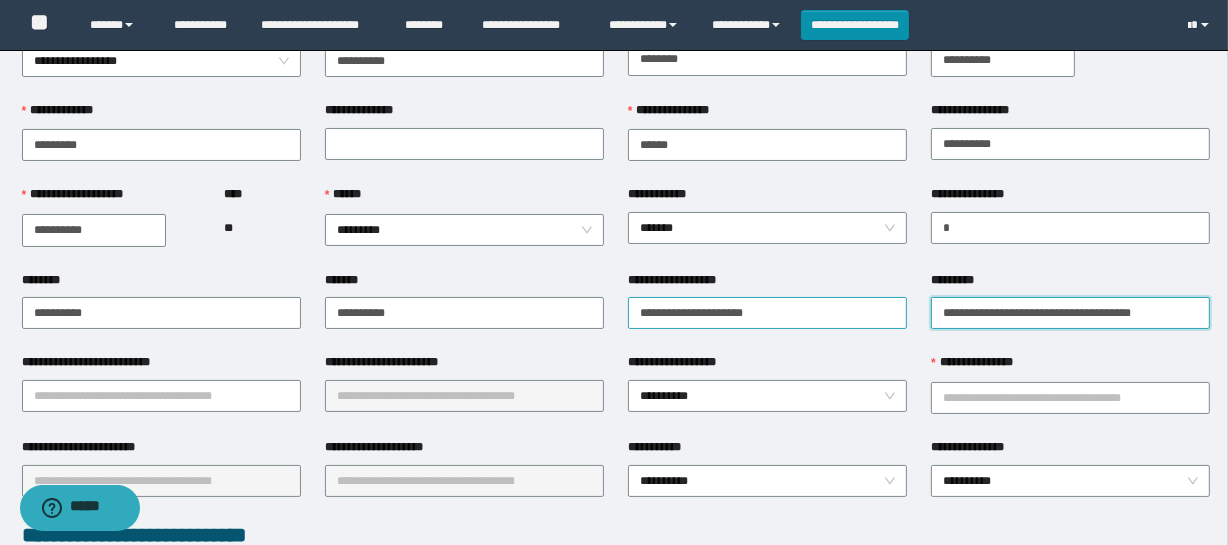 type on "**********" 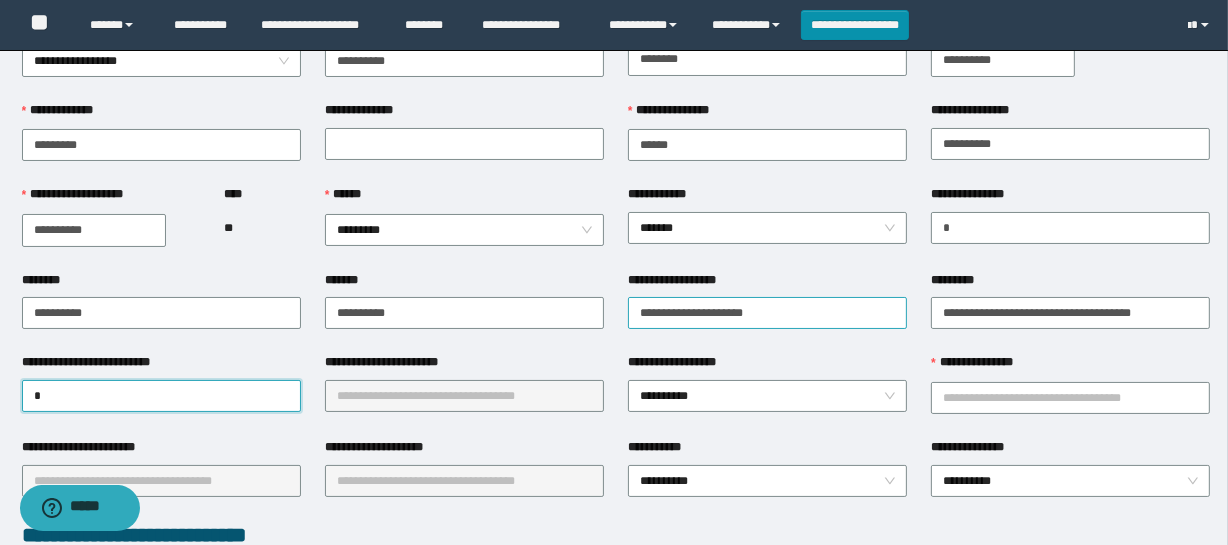 type on "**" 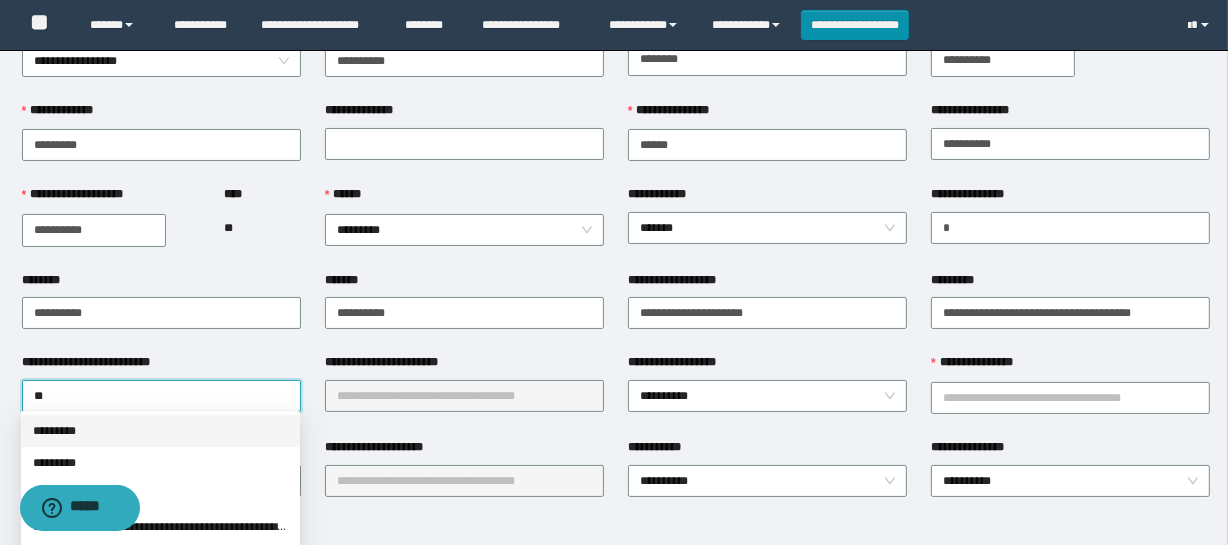 drag, startPoint x: 146, startPoint y: 425, endPoint x: 374, endPoint y: 388, distance: 230.98268 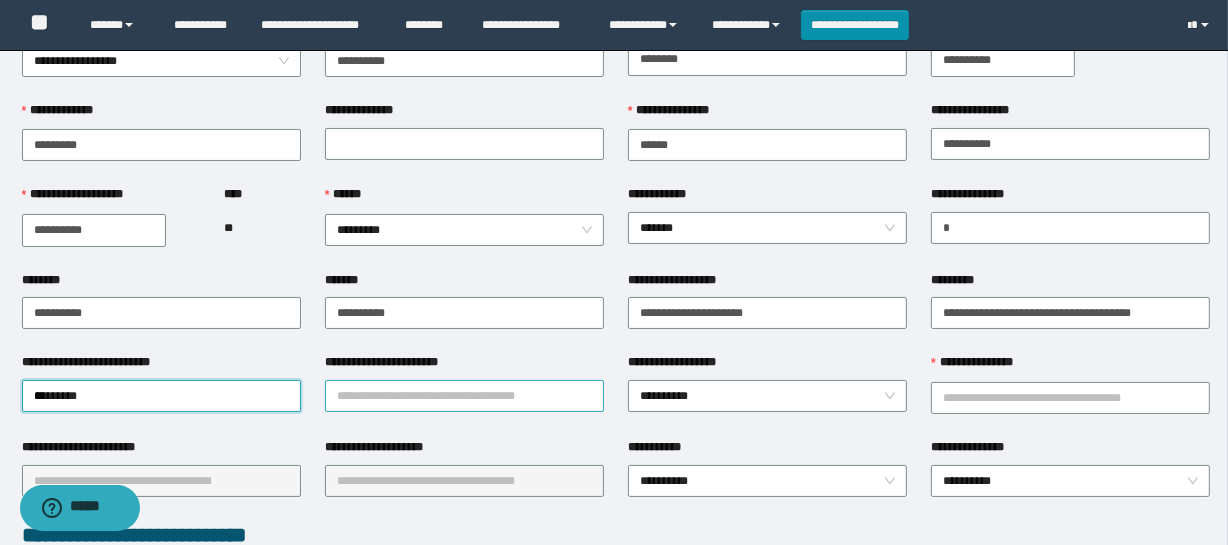 click on "**********" at bounding box center [464, 396] 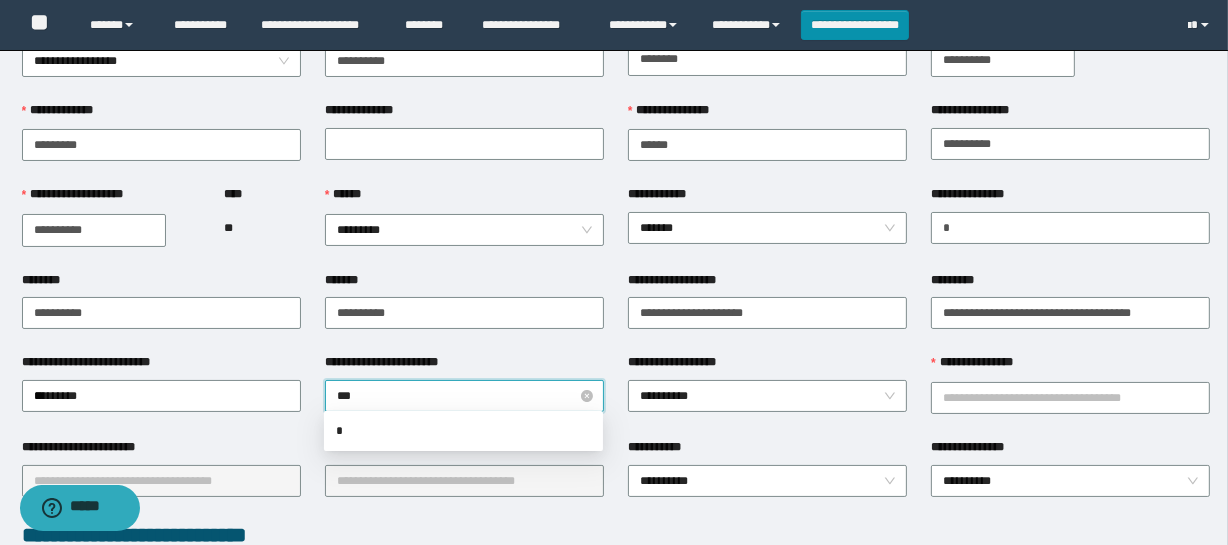 type on "****" 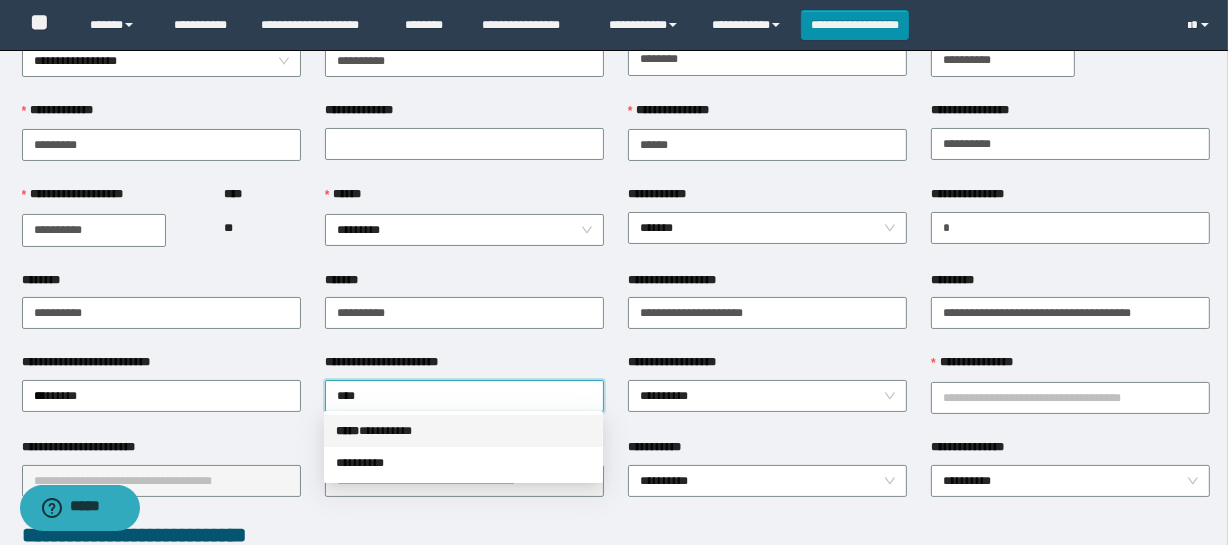 drag, startPoint x: 400, startPoint y: 431, endPoint x: 479, endPoint y: 414, distance: 80.80842 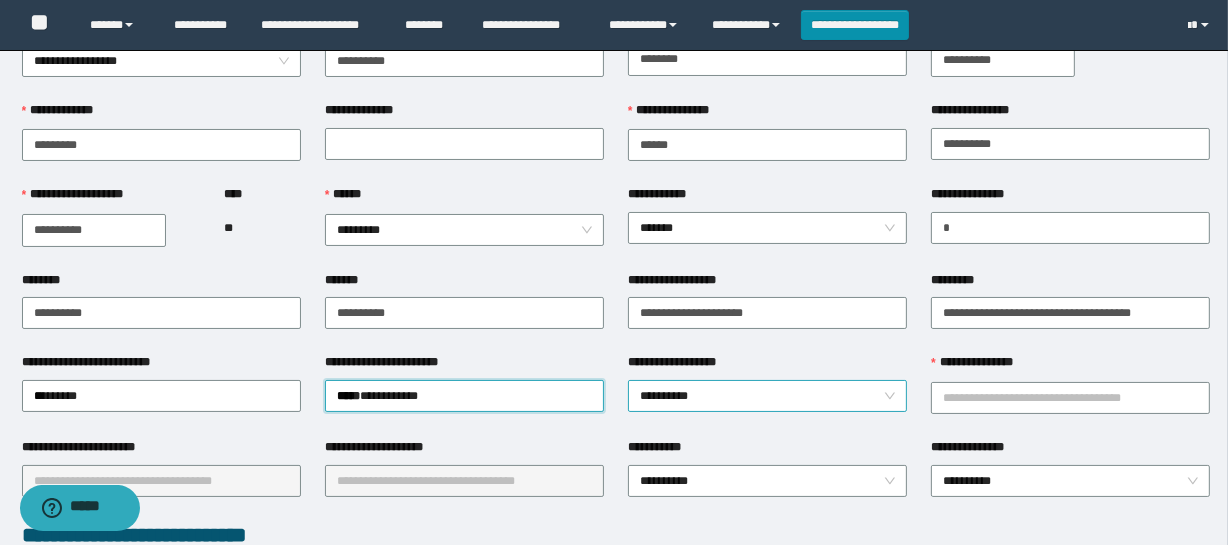 click on "**********" at bounding box center [767, 396] 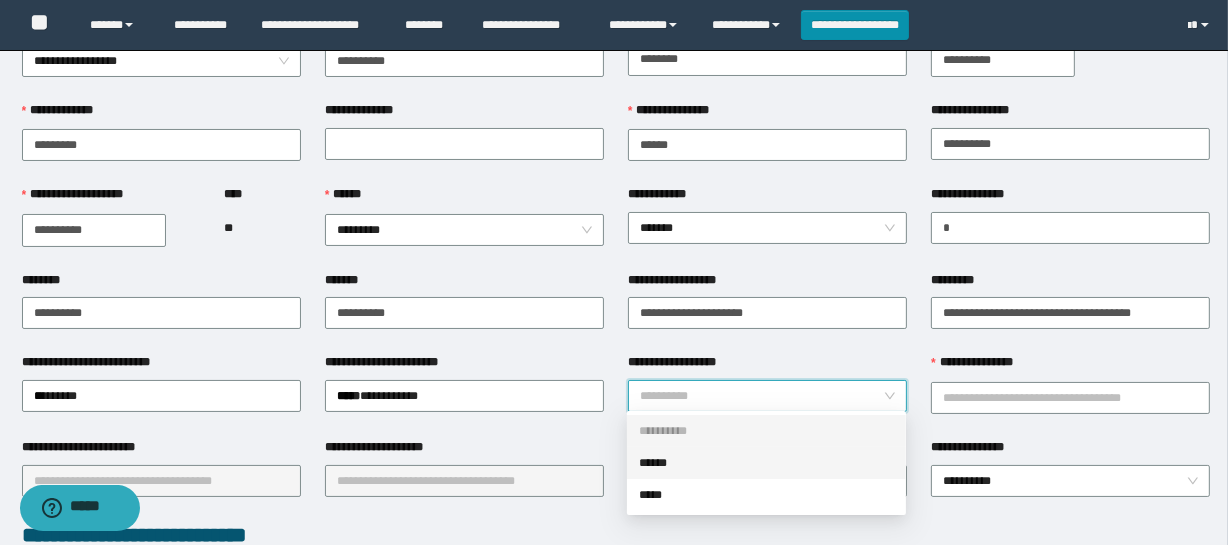 drag, startPoint x: 693, startPoint y: 459, endPoint x: 709, endPoint y: 454, distance: 16.763054 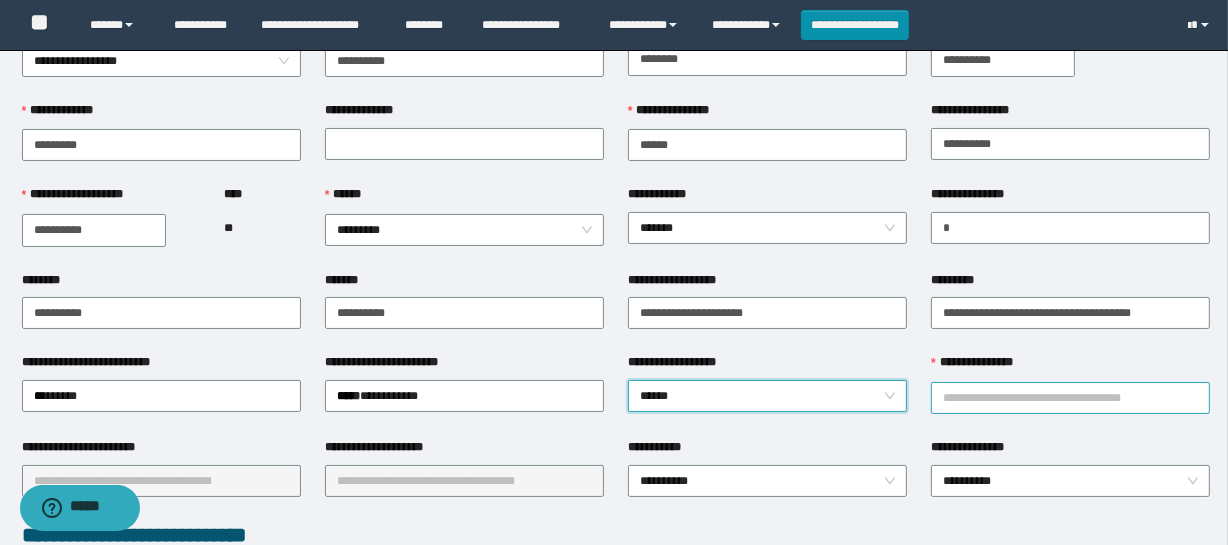 drag, startPoint x: 960, startPoint y: 396, endPoint x: 944, endPoint y: 397, distance: 16.03122 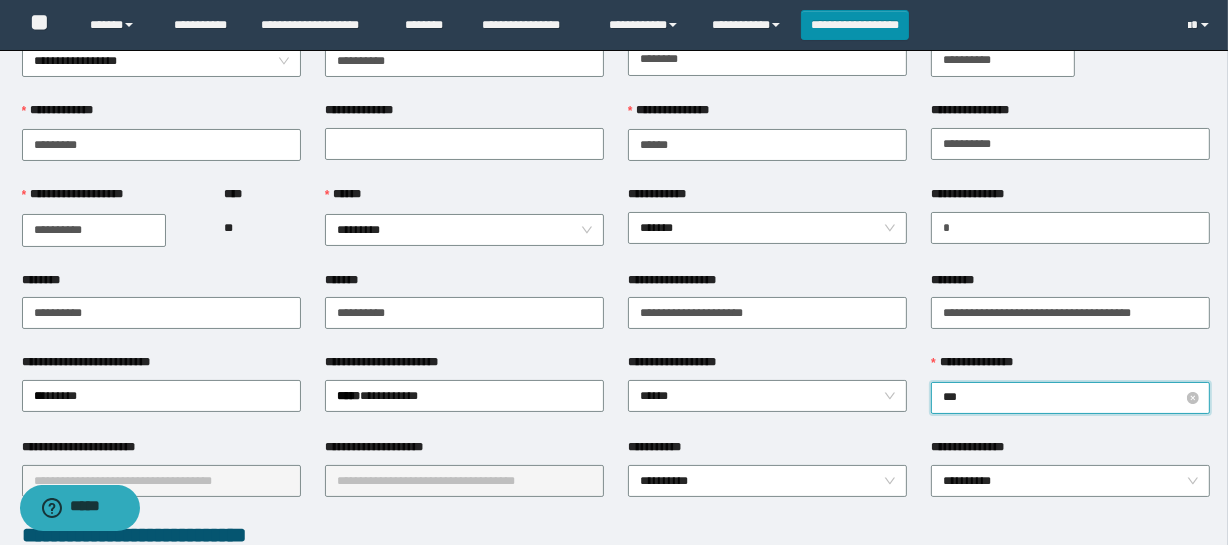 type on "****" 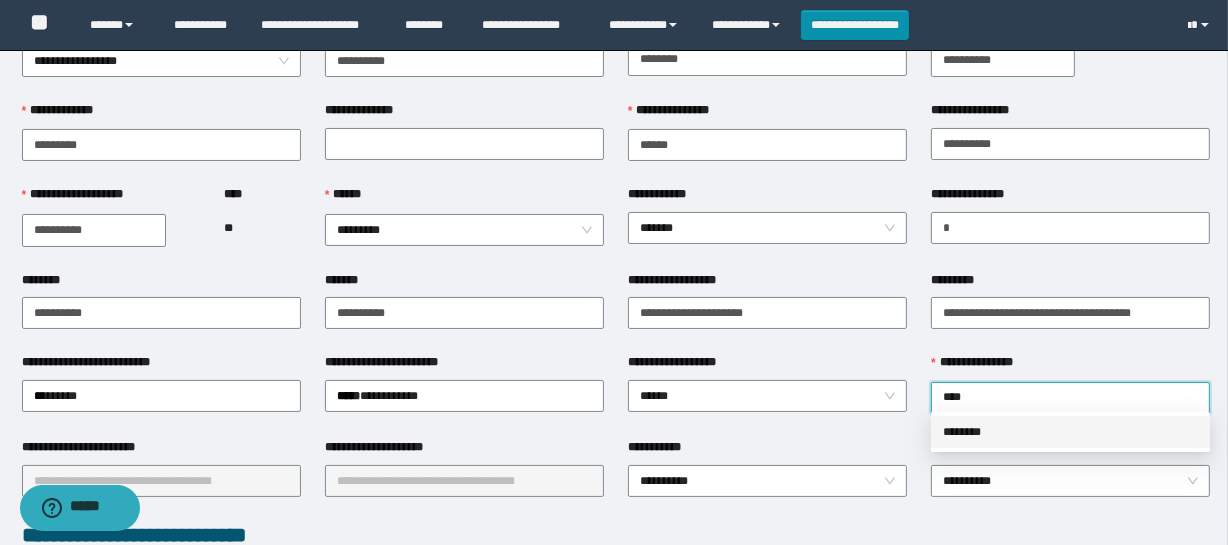 click on "********" at bounding box center [1070, 432] 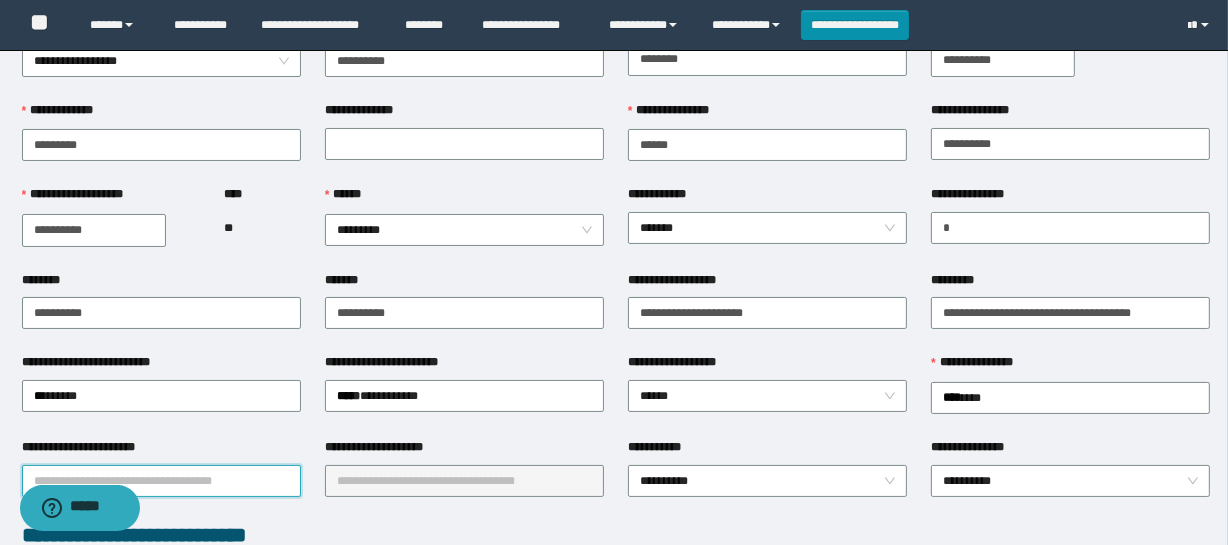 click on "**********" at bounding box center [161, 481] 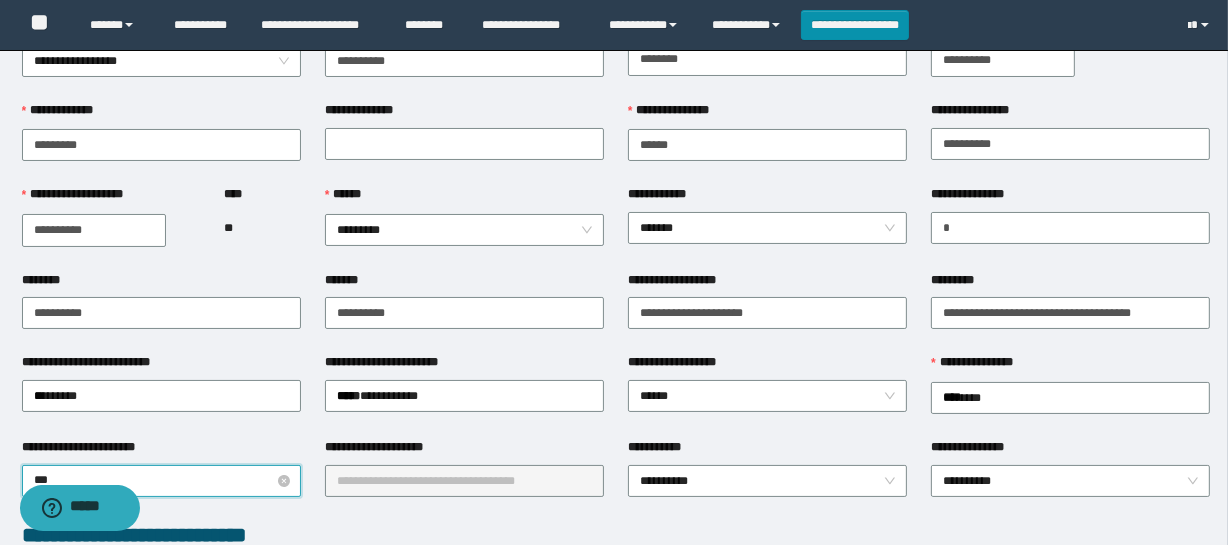 type on "****" 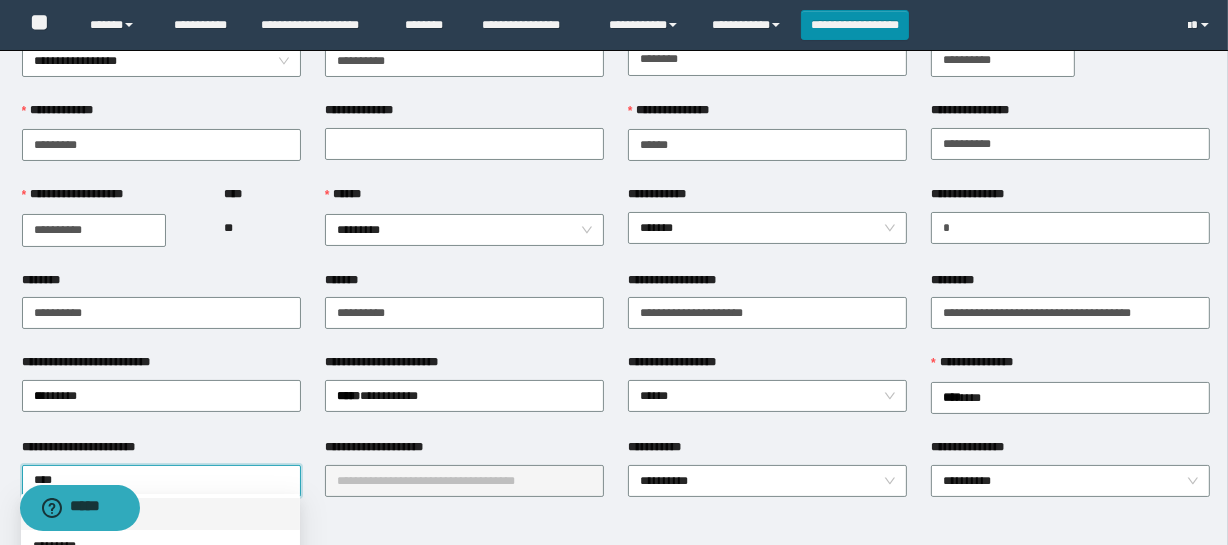 drag, startPoint x: 229, startPoint y: 511, endPoint x: 366, endPoint y: 485, distance: 139.44533 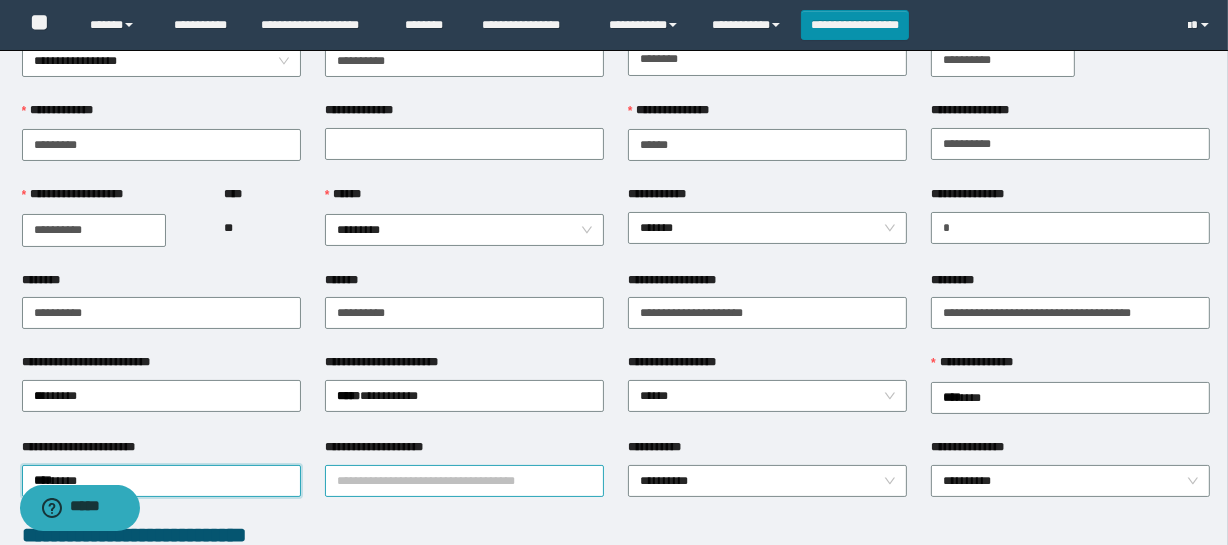 click on "**********" at bounding box center (464, 481) 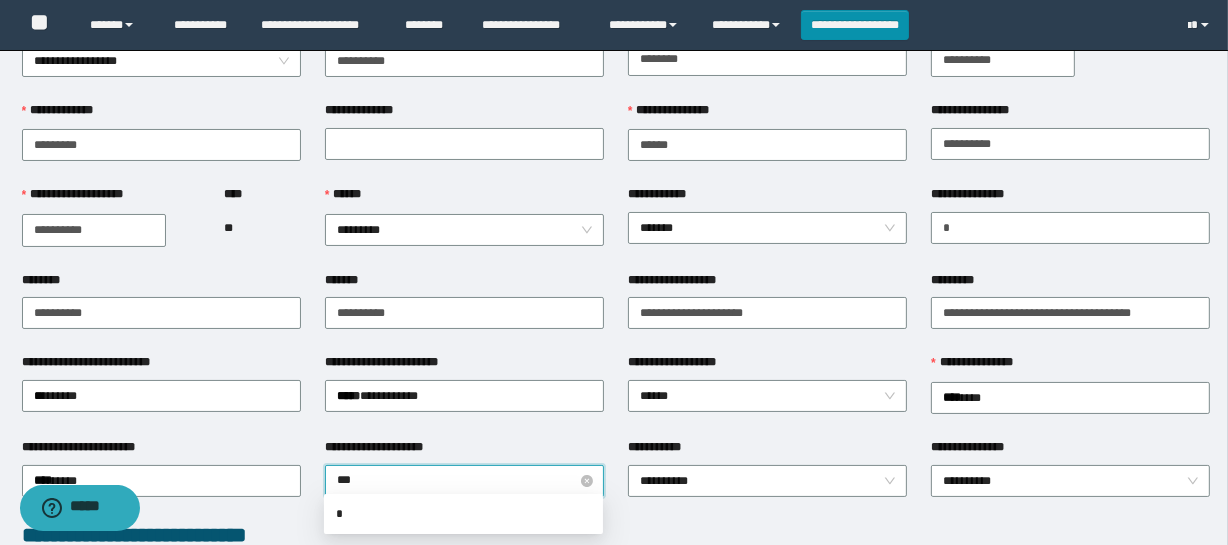 type on "****" 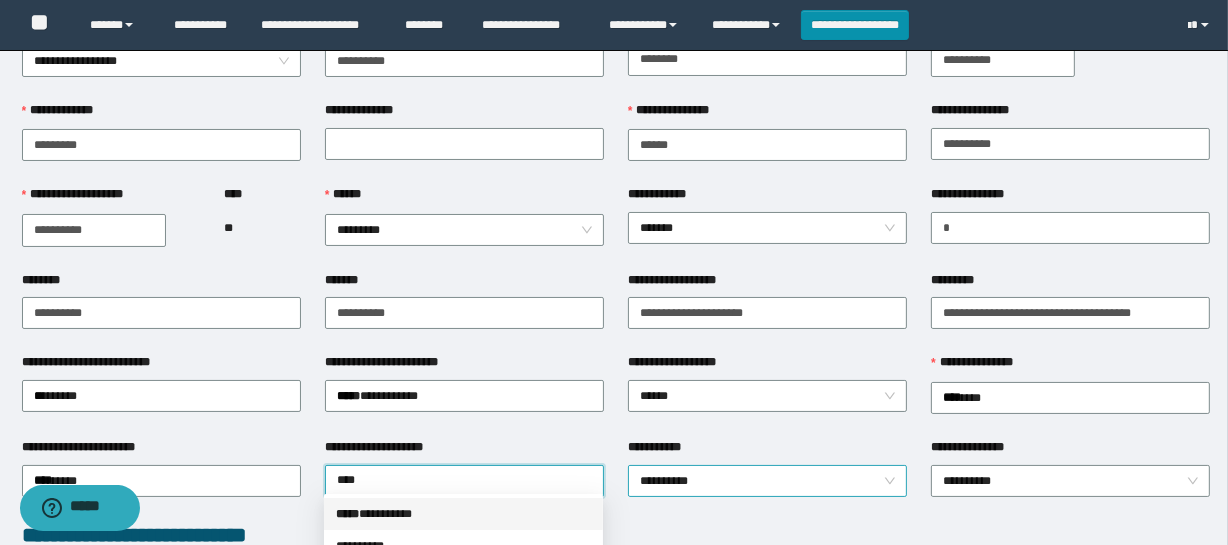 drag, startPoint x: 408, startPoint y: 509, endPoint x: 648, endPoint y: 469, distance: 243.3105 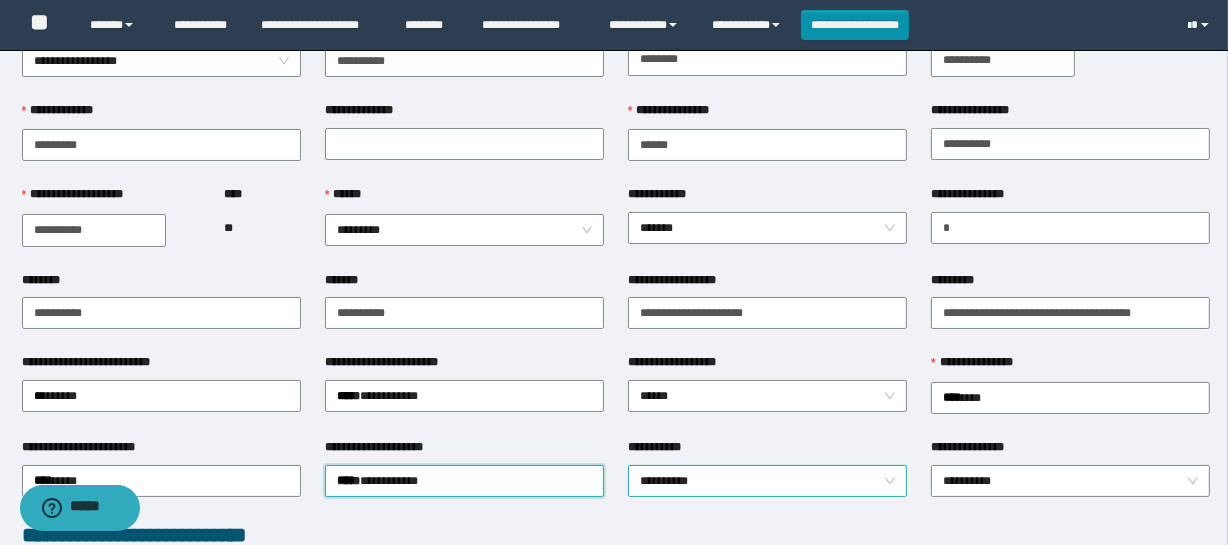 click on "**********" at bounding box center [767, 481] 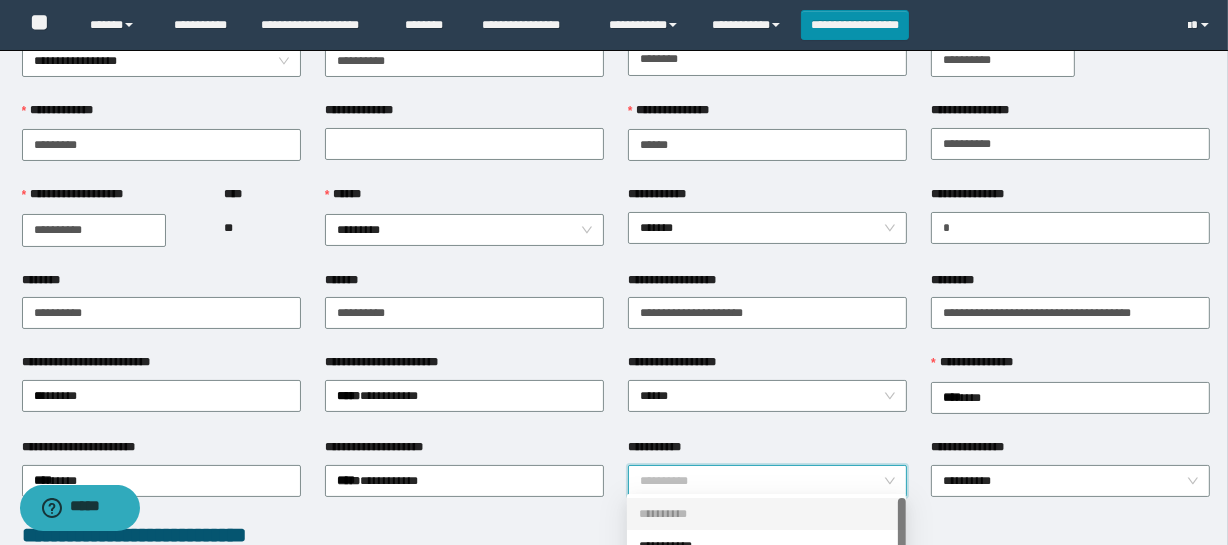 scroll, scrollTop: 272, scrollLeft: 0, axis: vertical 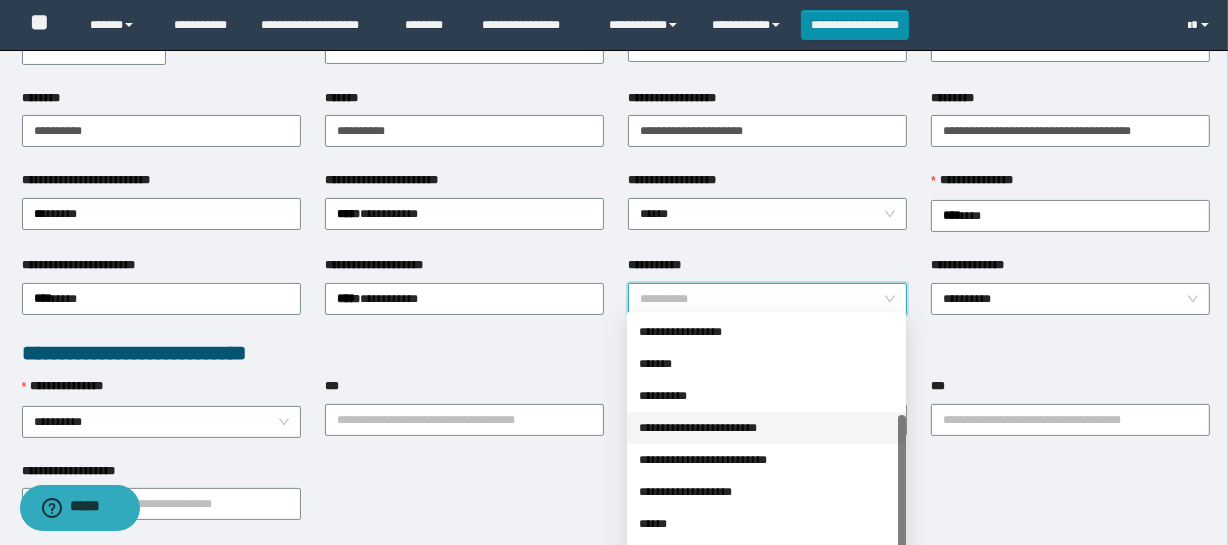 drag, startPoint x: 714, startPoint y: 430, endPoint x: 894, endPoint y: 339, distance: 201.69531 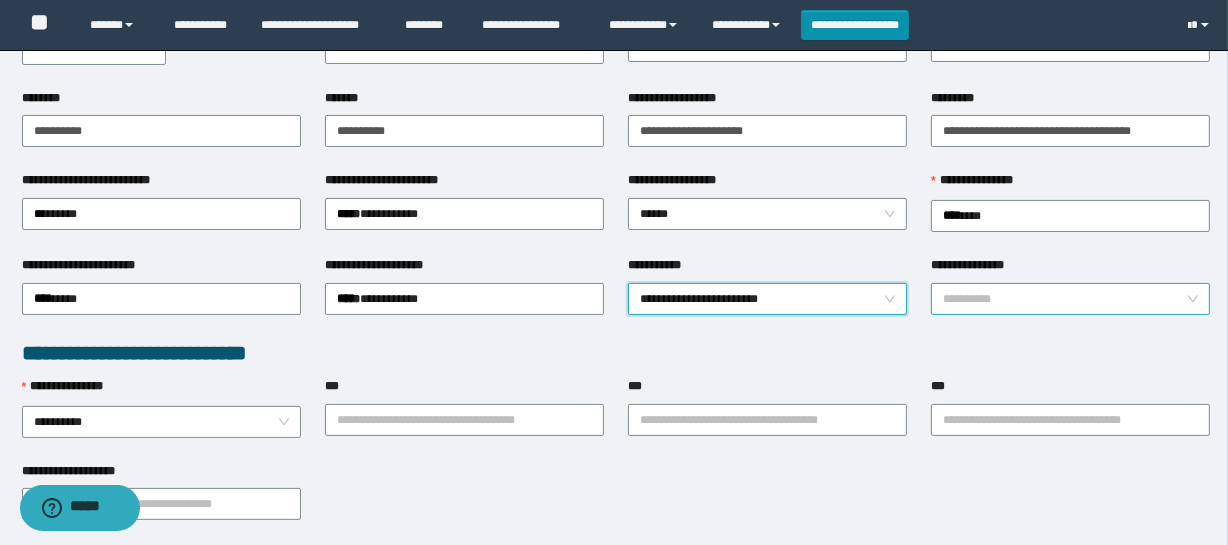 click on "**********" at bounding box center [1070, 299] 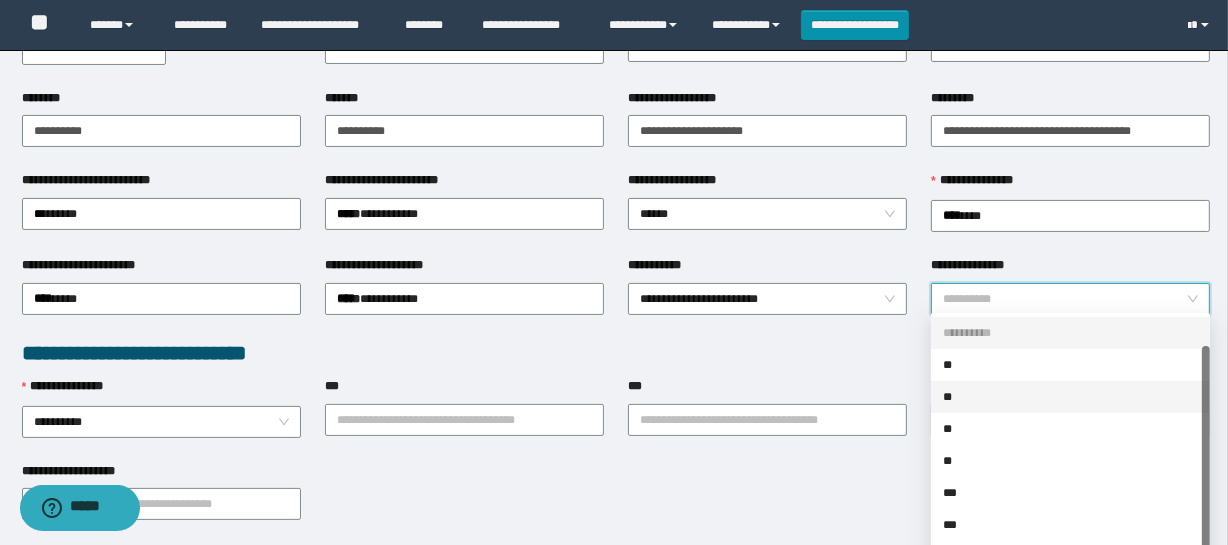 scroll, scrollTop: 31, scrollLeft: 0, axis: vertical 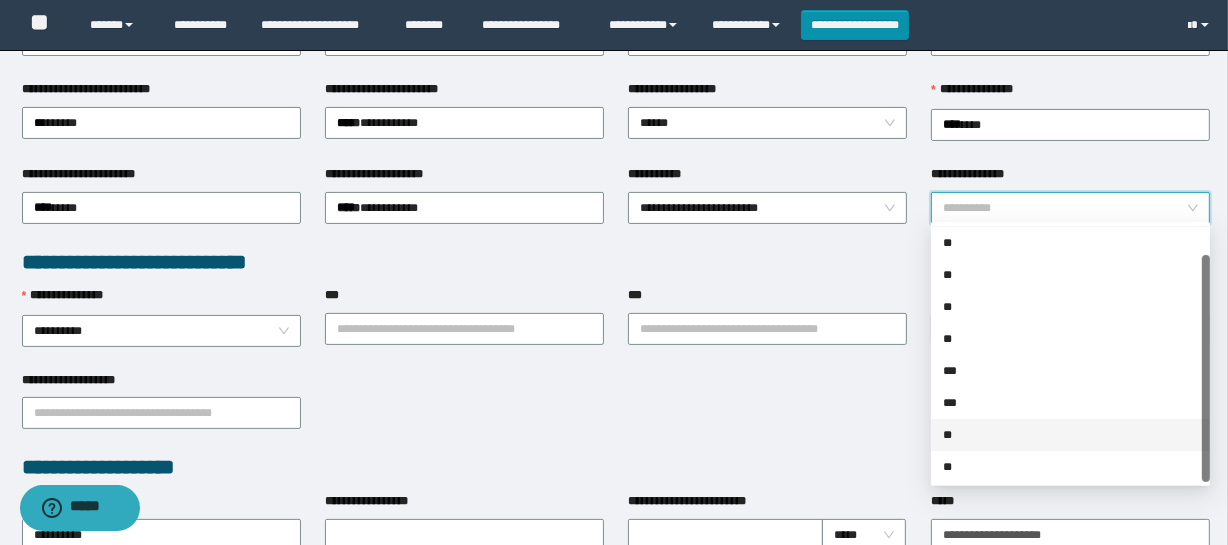 click on "**" at bounding box center (1070, 435) 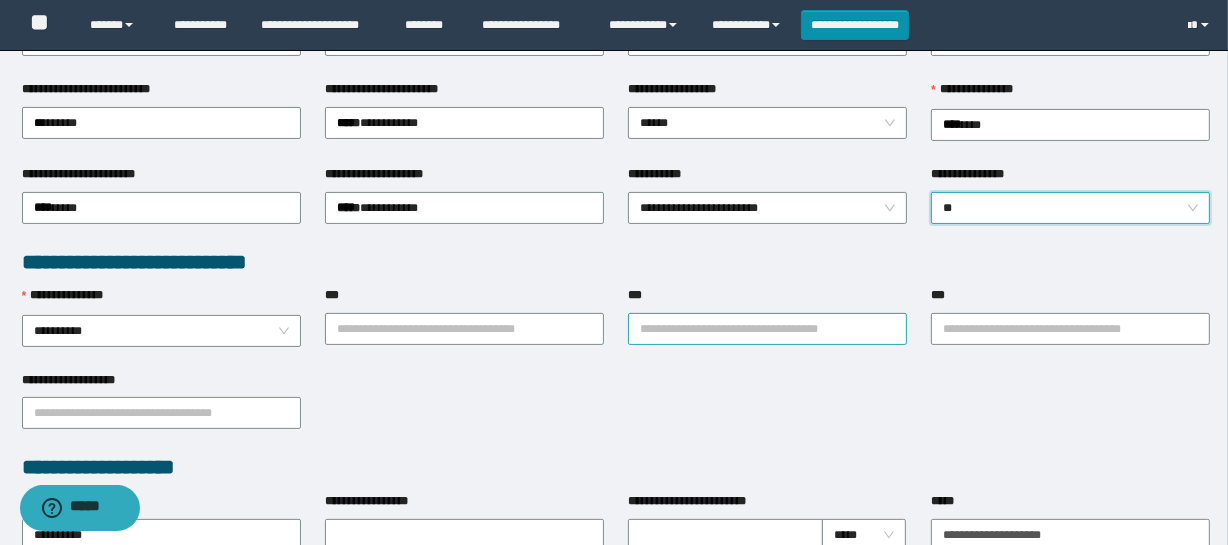 click on "***" at bounding box center (767, 329) 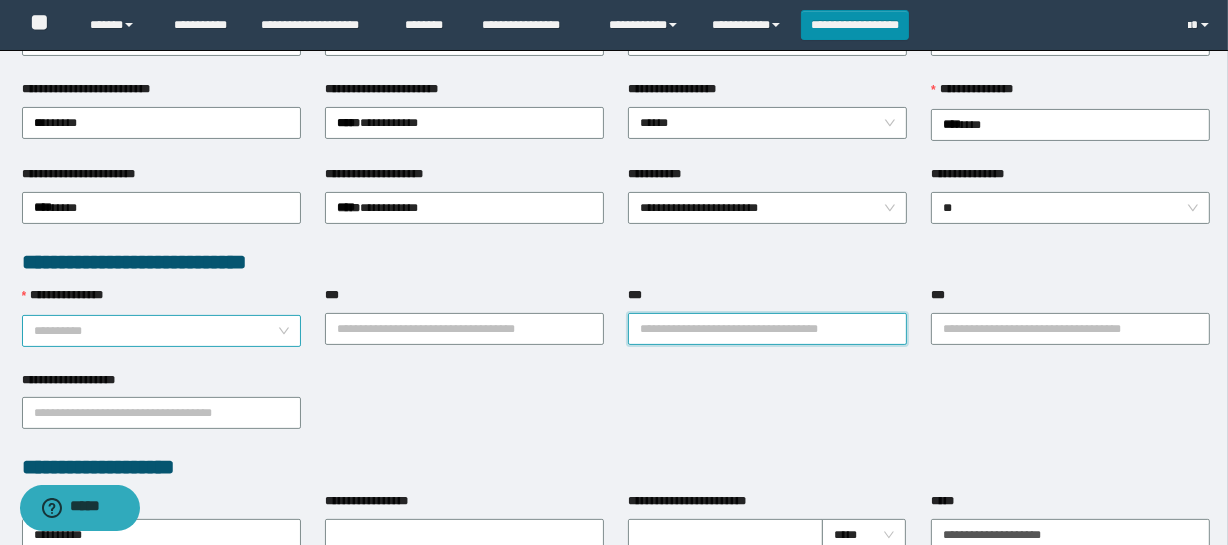 click on "**********" at bounding box center (161, 331) 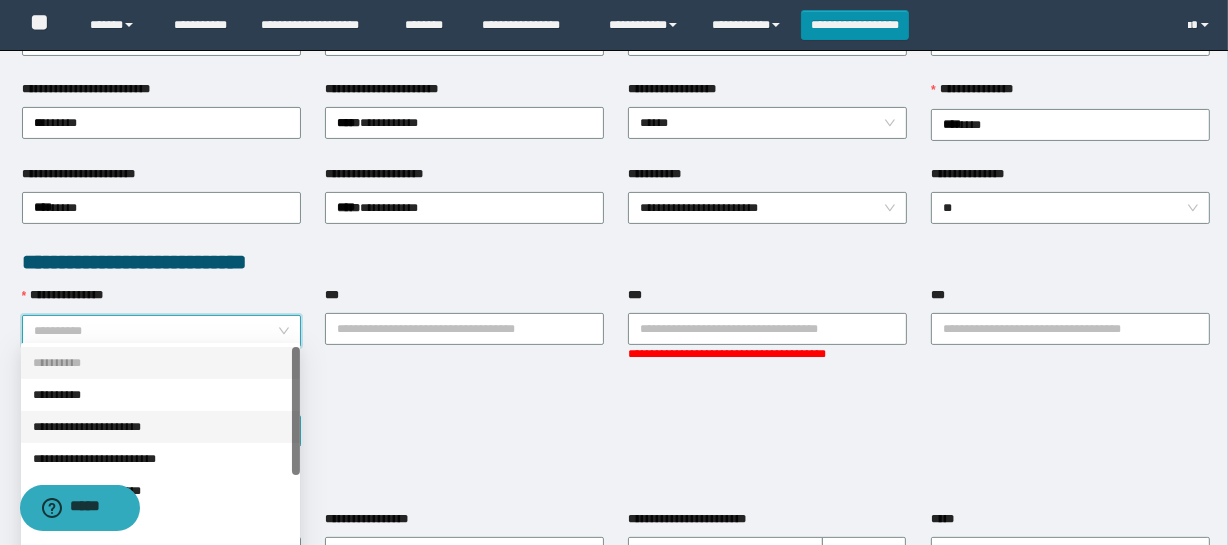 drag, startPoint x: 190, startPoint y: 429, endPoint x: 223, endPoint y: 411, distance: 37.589893 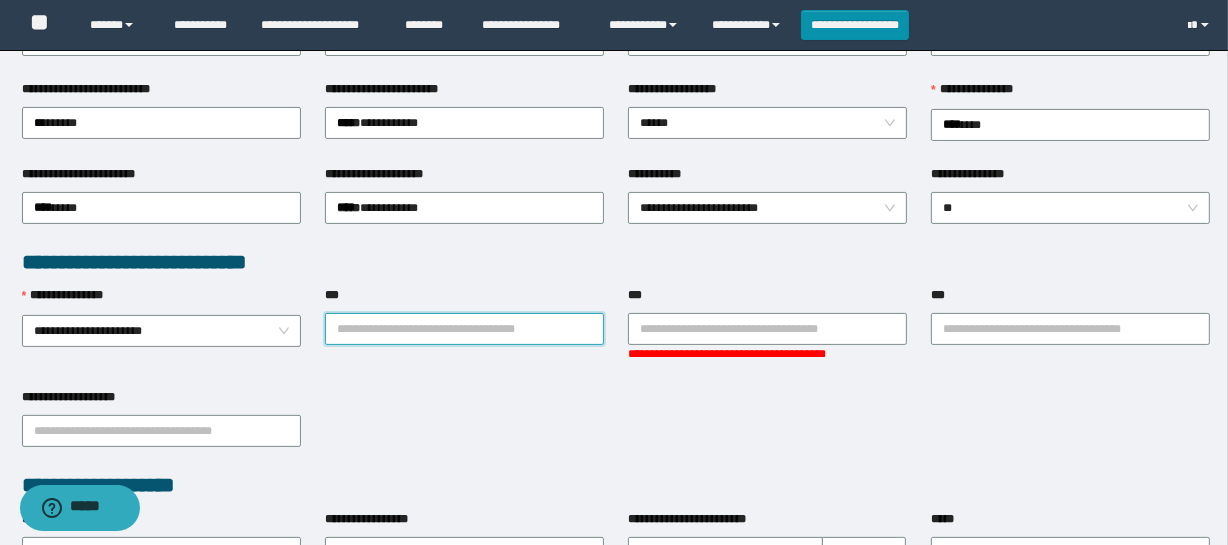 click on "***" at bounding box center (464, 329) 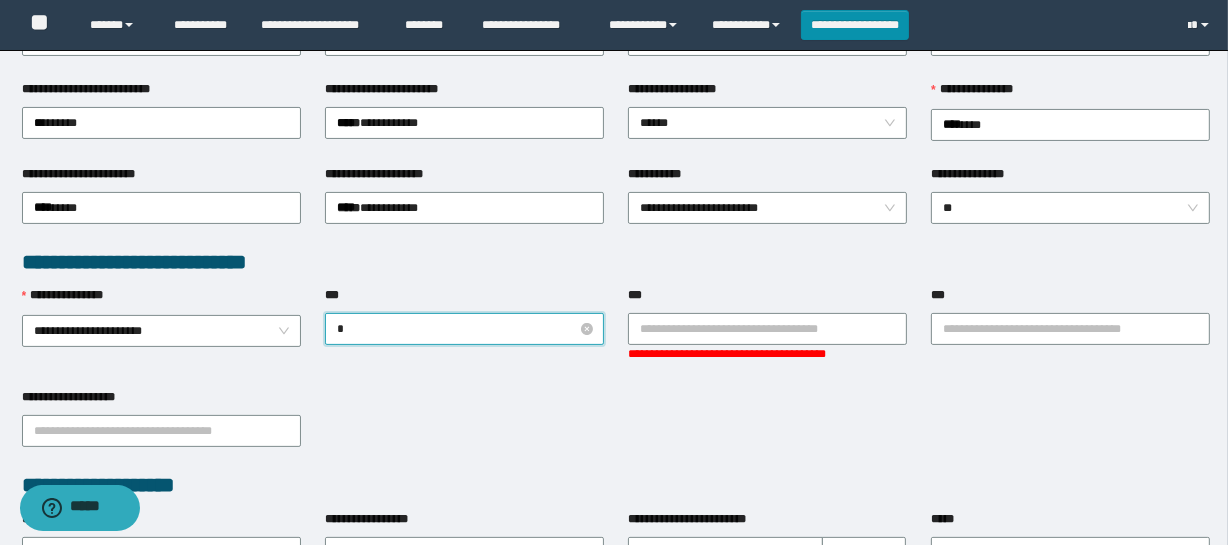 type on "**" 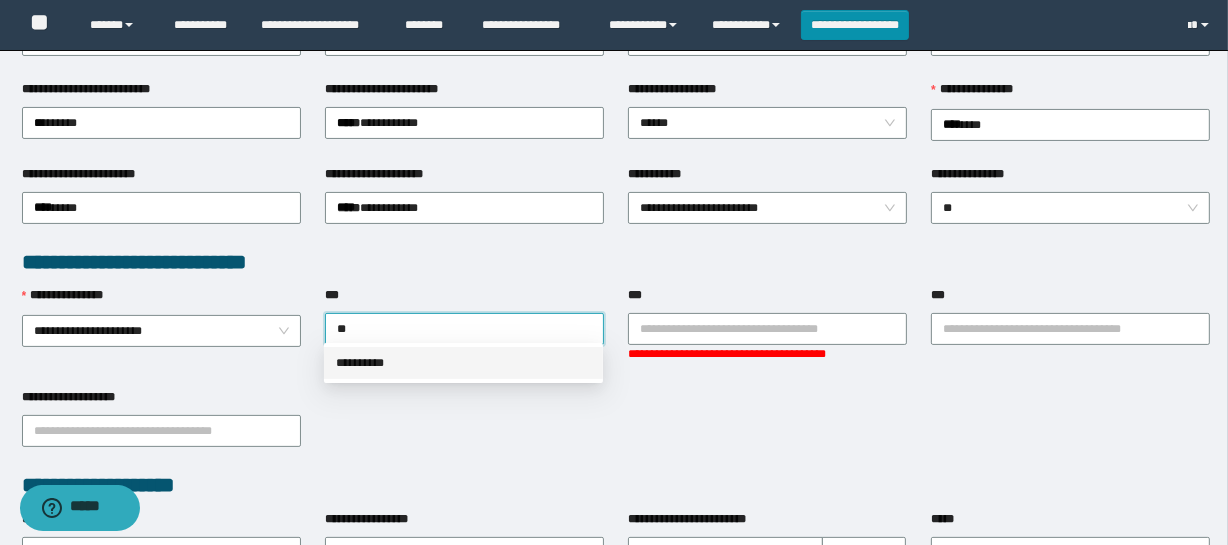 click on "**********" at bounding box center [463, 363] 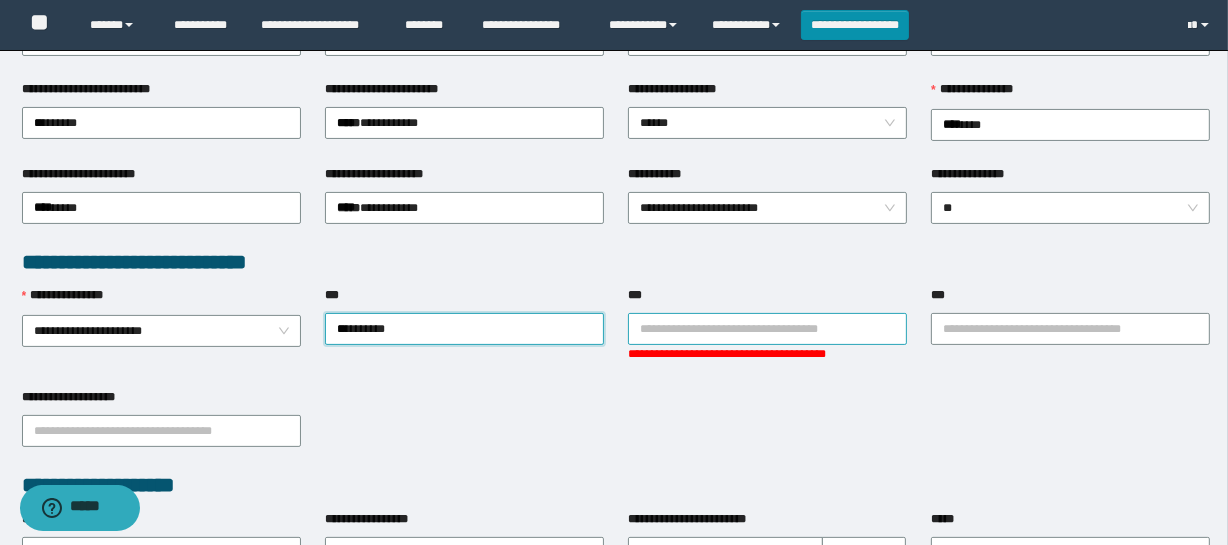 click on "***" at bounding box center (767, 329) 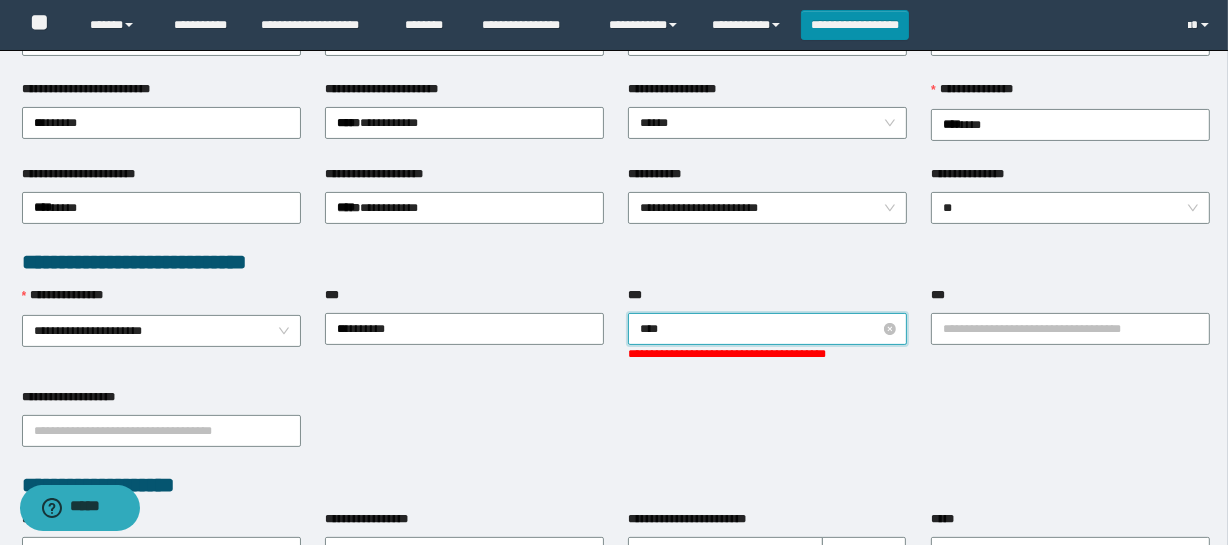 type on "*****" 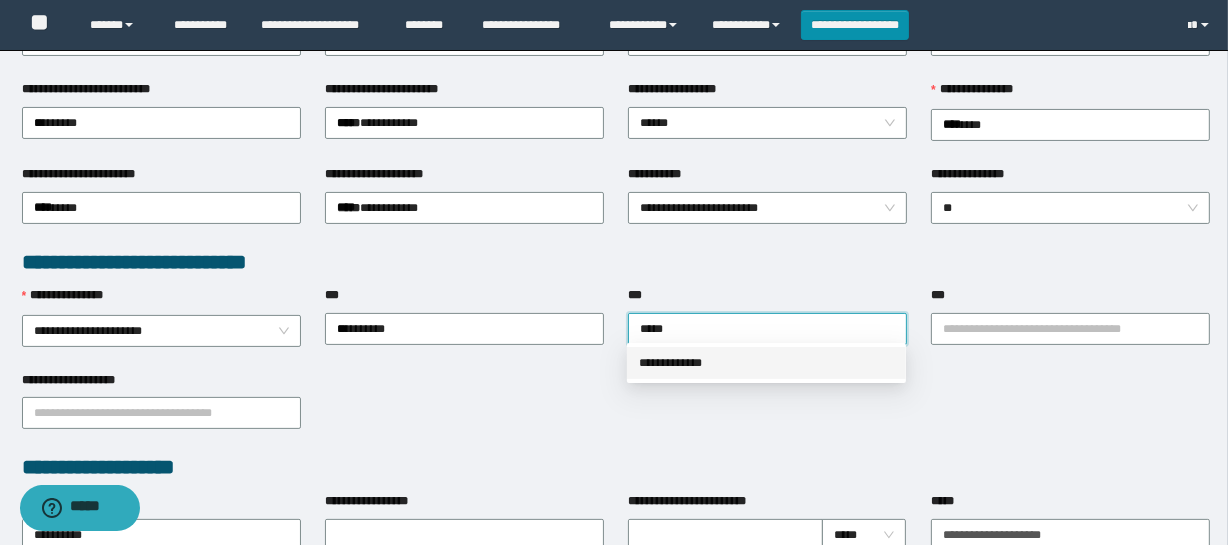 drag, startPoint x: 690, startPoint y: 374, endPoint x: 700, endPoint y: 372, distance: 10.198039 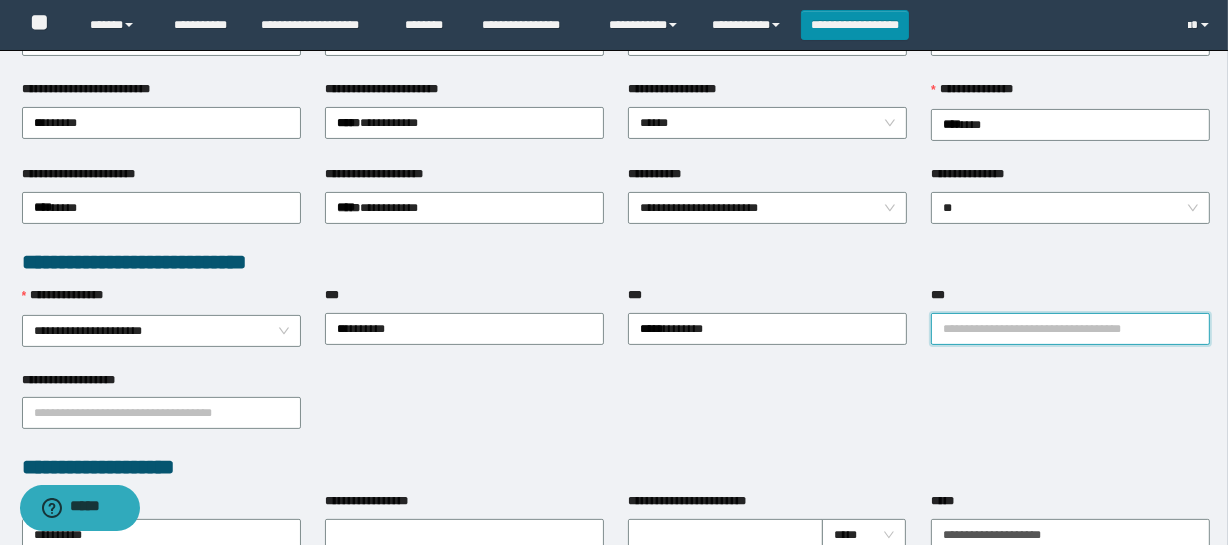 click on "***" at bounding box center [1070, 329] 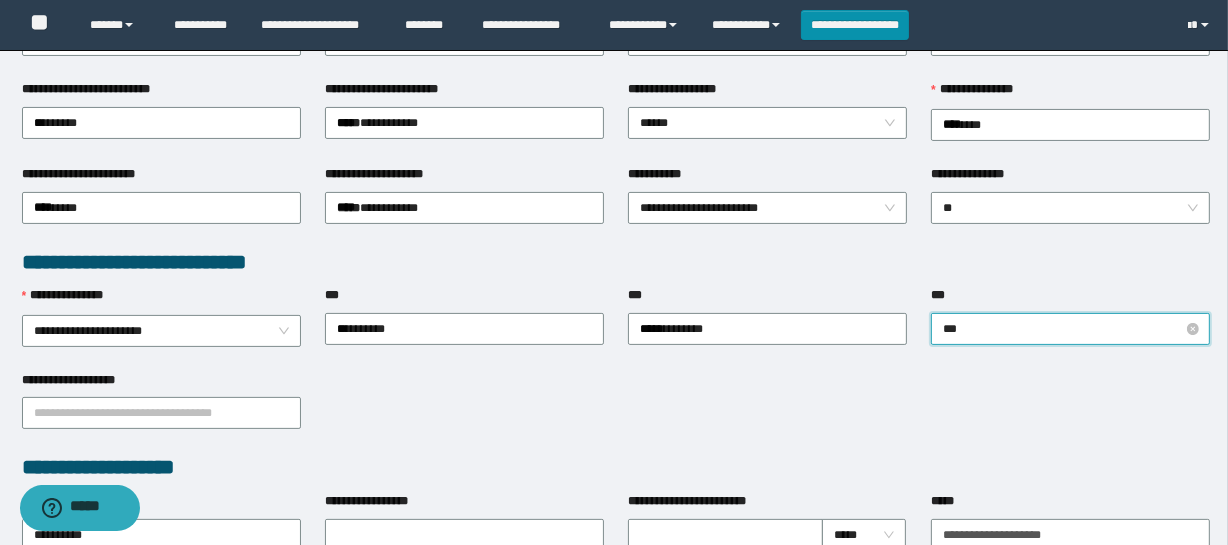 type on "****" 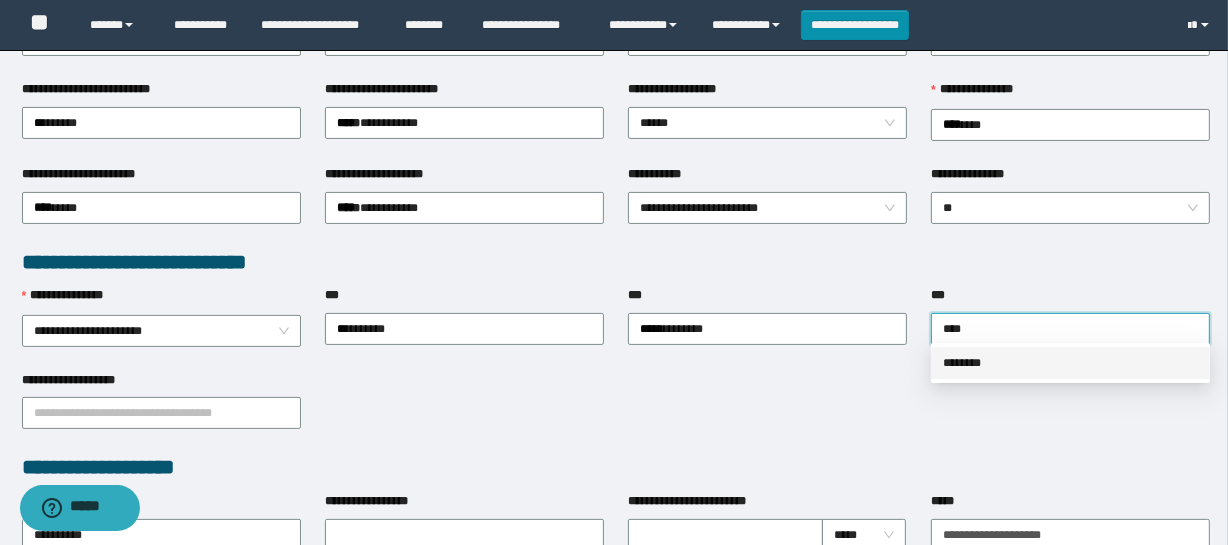 click on "********" at bounding box center [1070, 363] 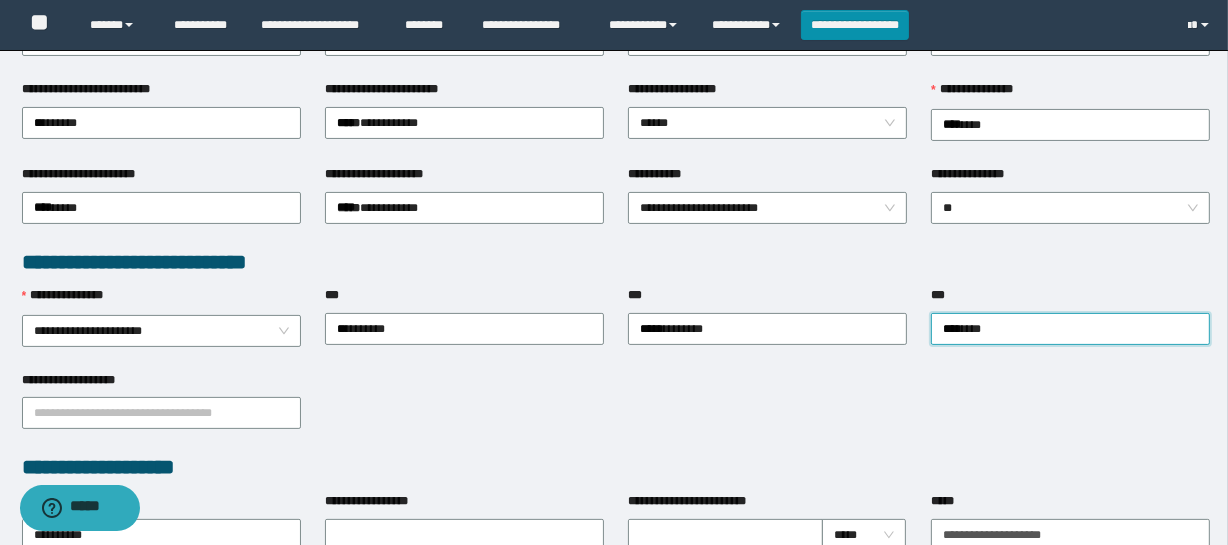 scroll, scrollTop: 545, scrollLeft: 0, axis: vertical 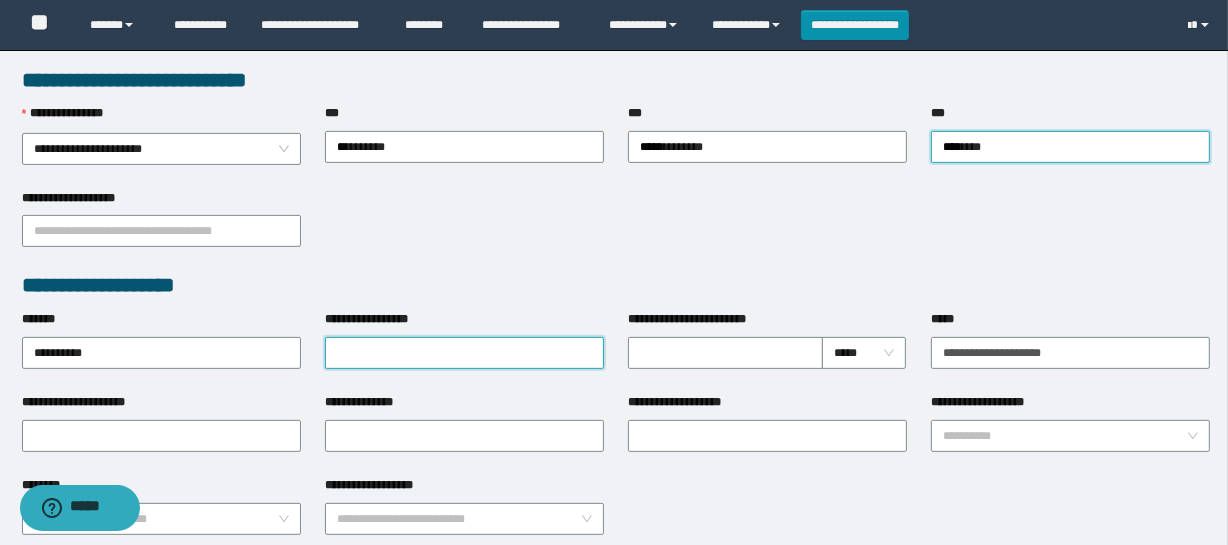 click on "**********" at bounding box center (464, 353) 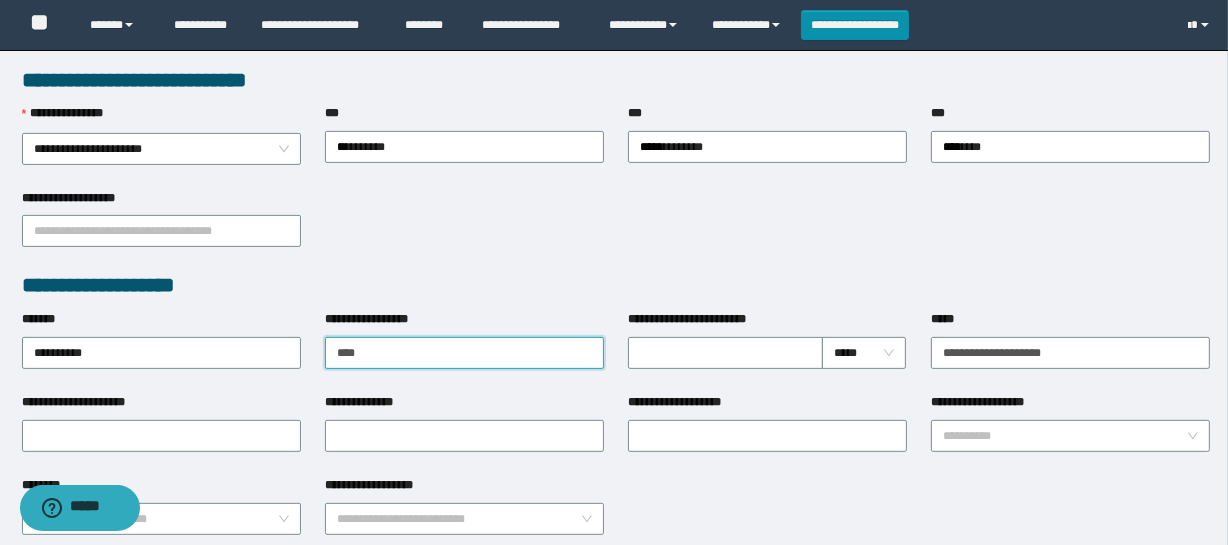 type on "**********" 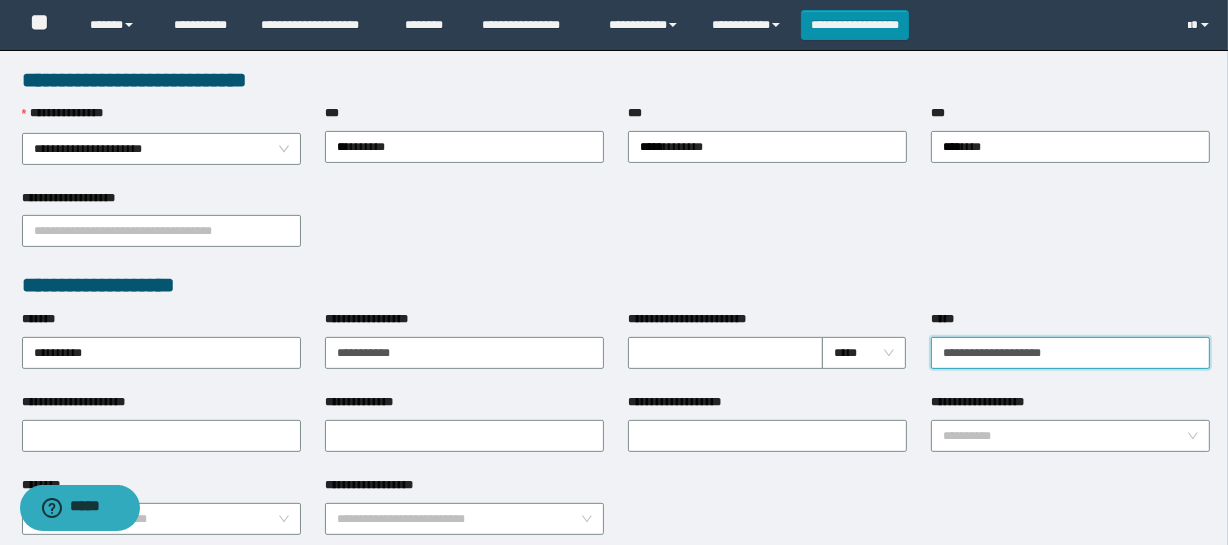 click on "**********" at bounding box center [1070, 353] 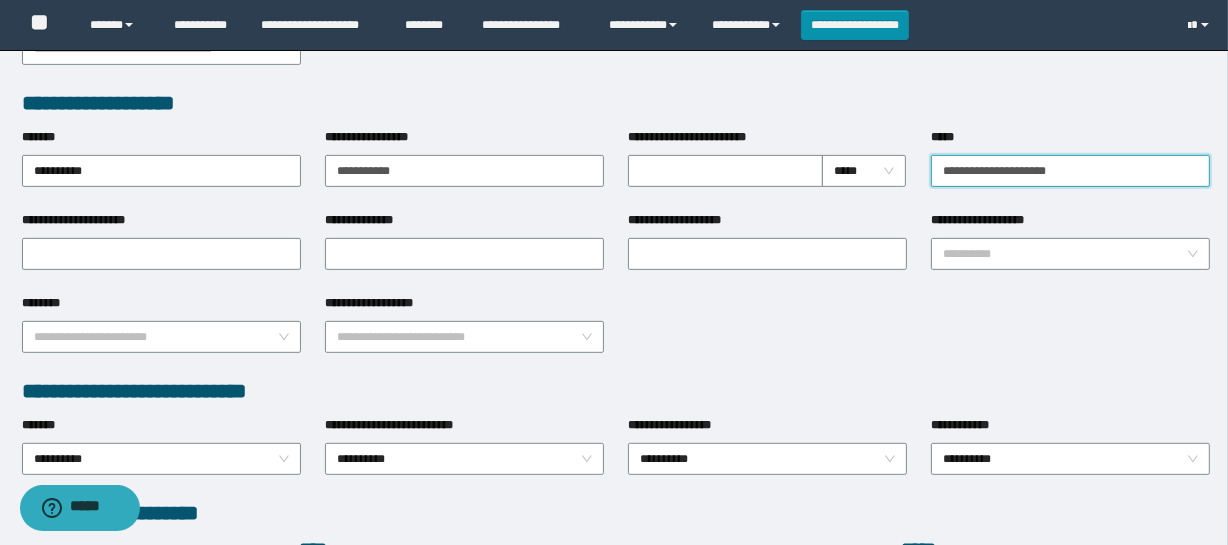 scroll, scrollTop: 818, scrollLeft: 0, axis: vertical 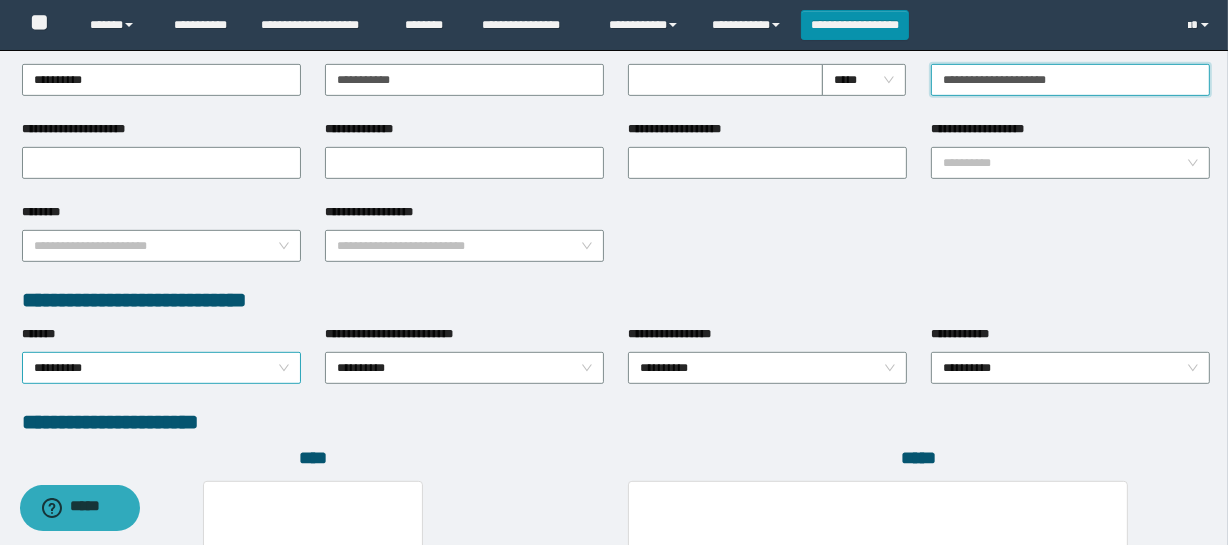 click on "**********" at bounding box center (161, 368) 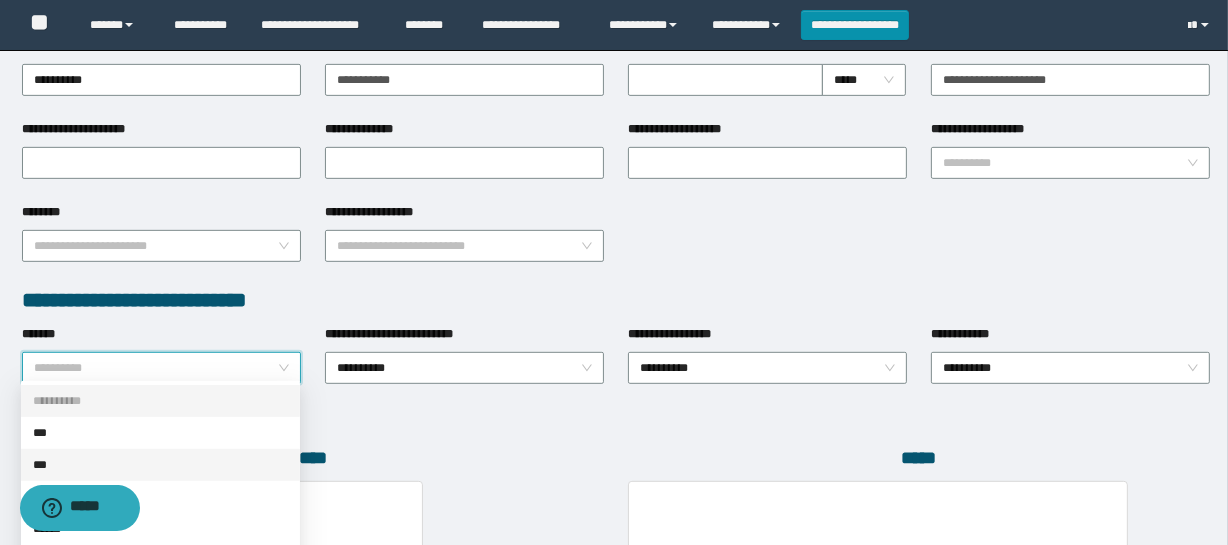 click on "***" at bounding box center (160, 465) 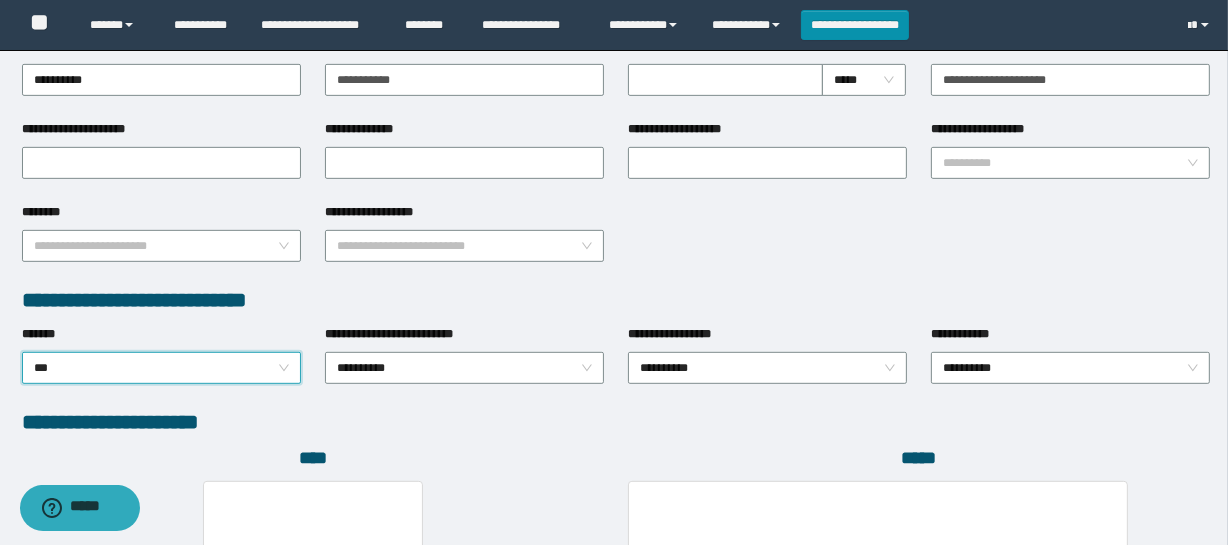 scroll, scrollTop: 1190, scrollLeft: 0, axis: vertical 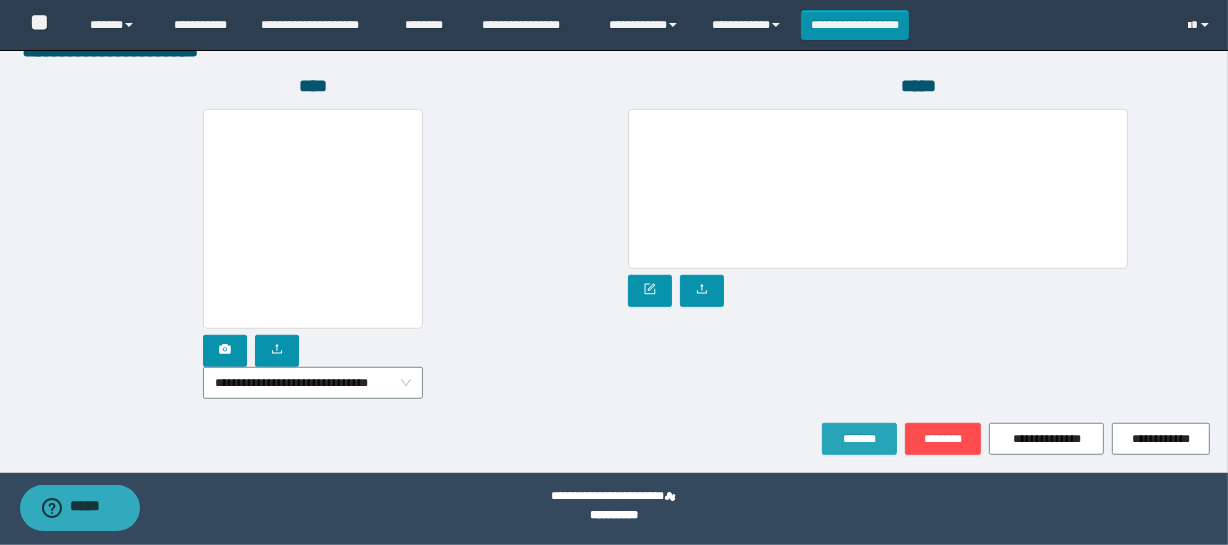 click on "*******" at bounding box center [859, 439] 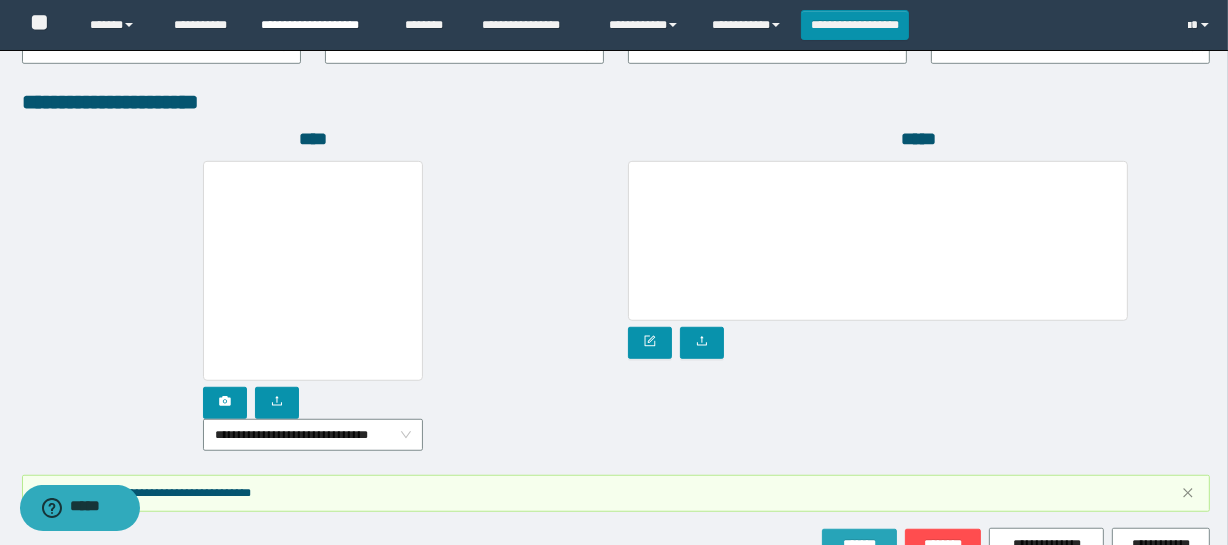 scroll, scrollTop: 1242, scrollLeft: 0, axis: vertical 